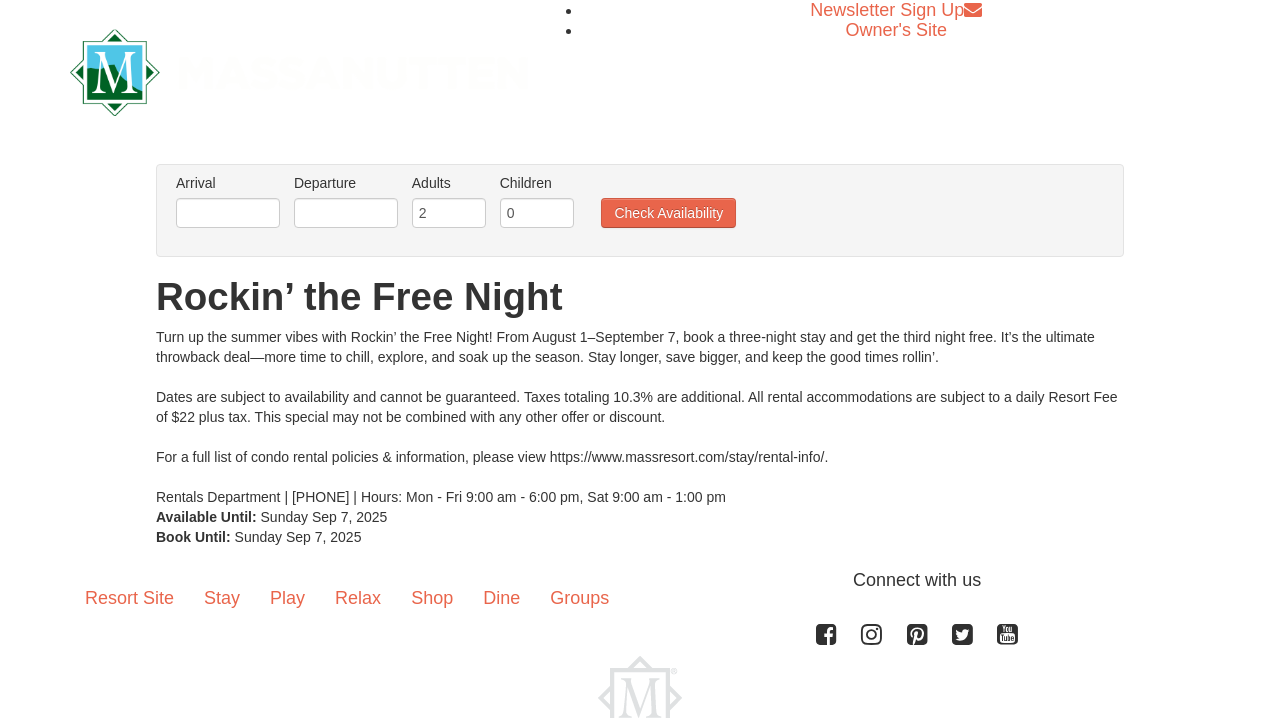 scroll, scrollTop: 0, scrollLeft: 0, axis: both 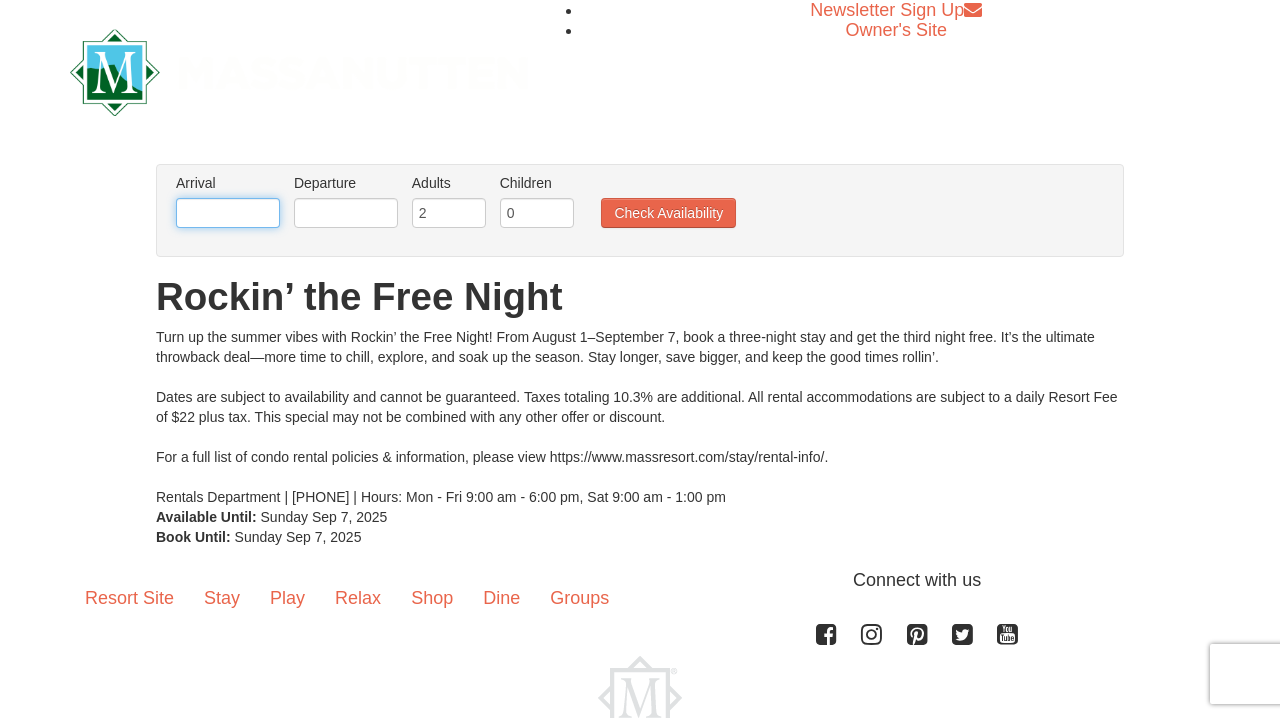 click at bounding box center (228, 213) 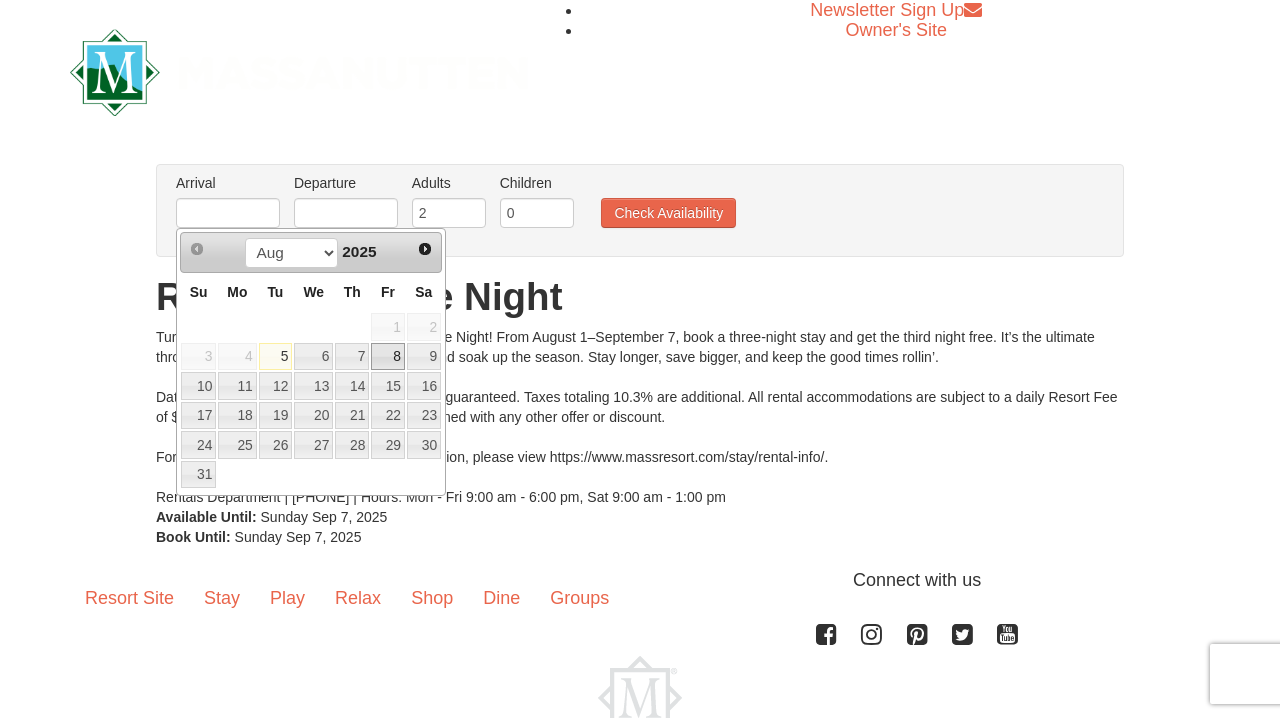click on "8" at bounding box center [388, 357] 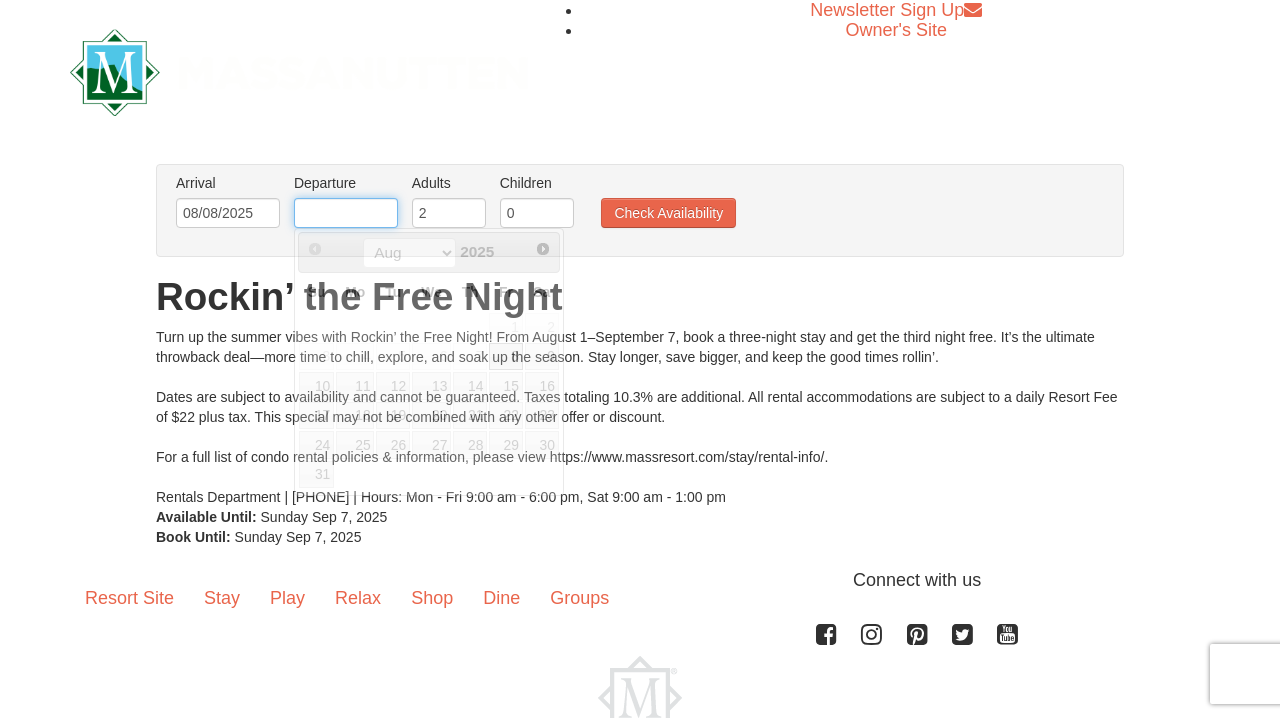 click at bounding box center (346, 213) 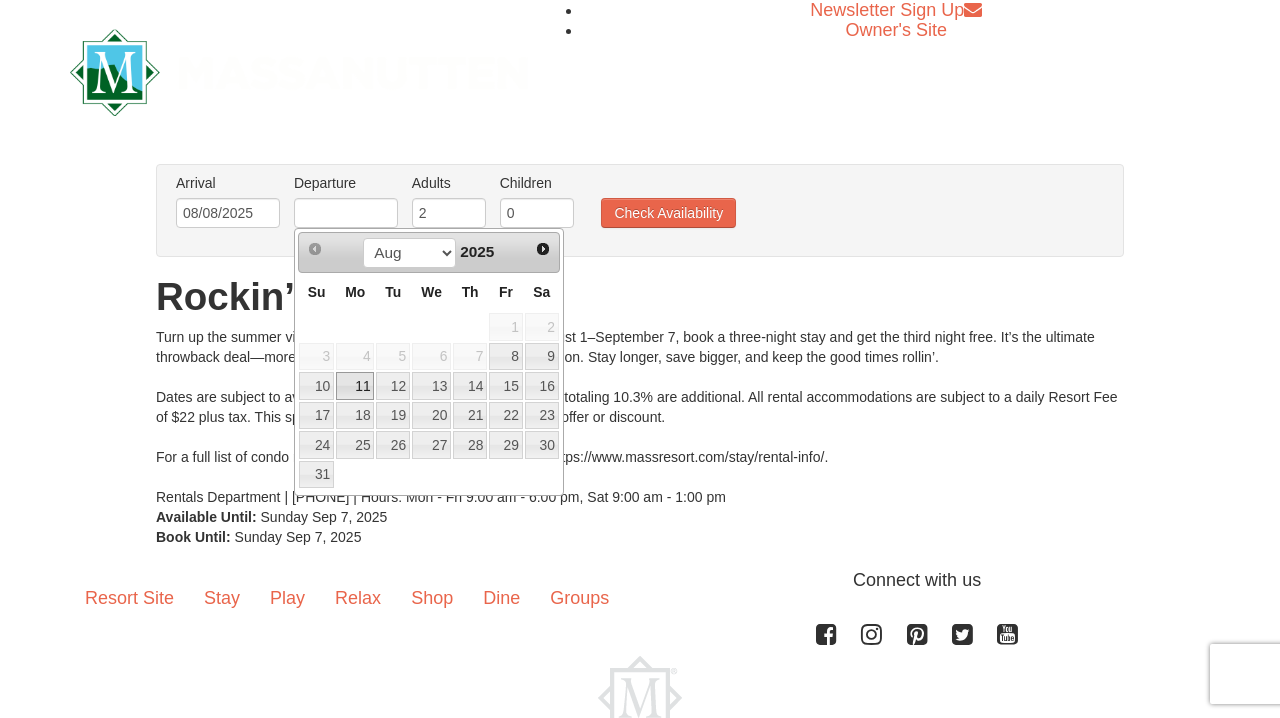 click on "11" at bounding box center [355, 386] 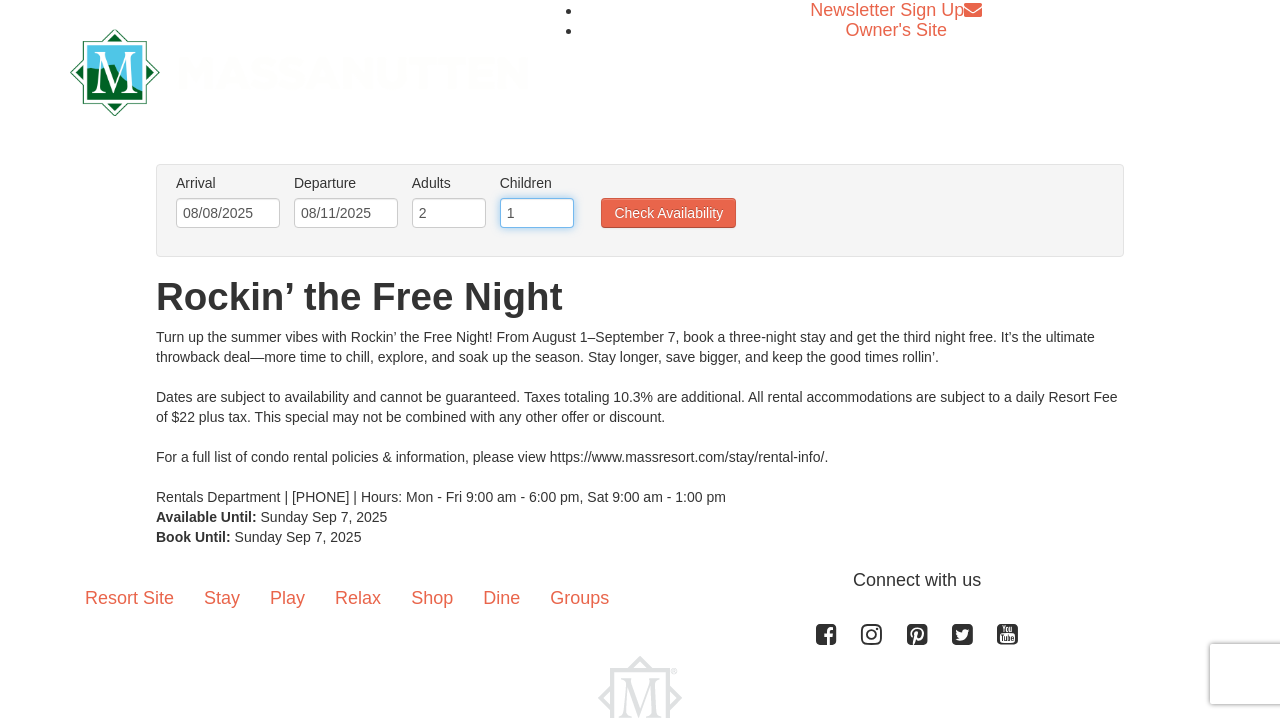 click on "1" at bounding box center [537, 213] 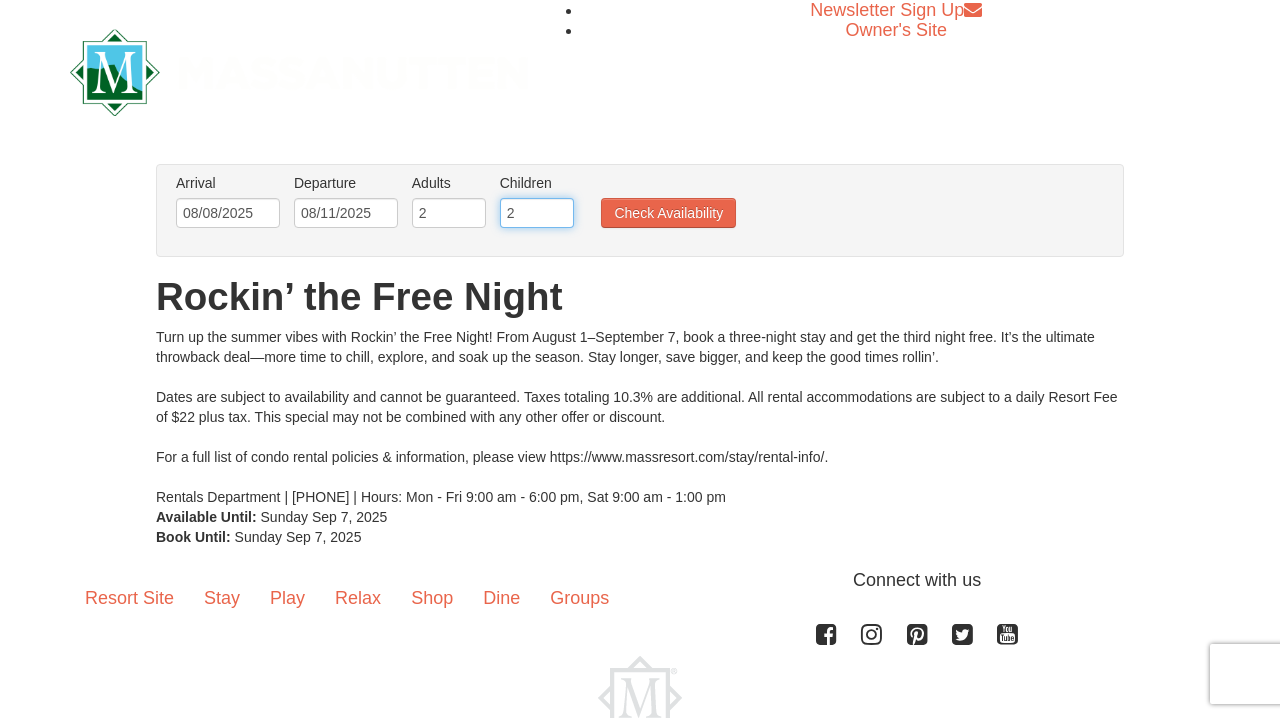 click on "2" at bounding box center [537, 213] 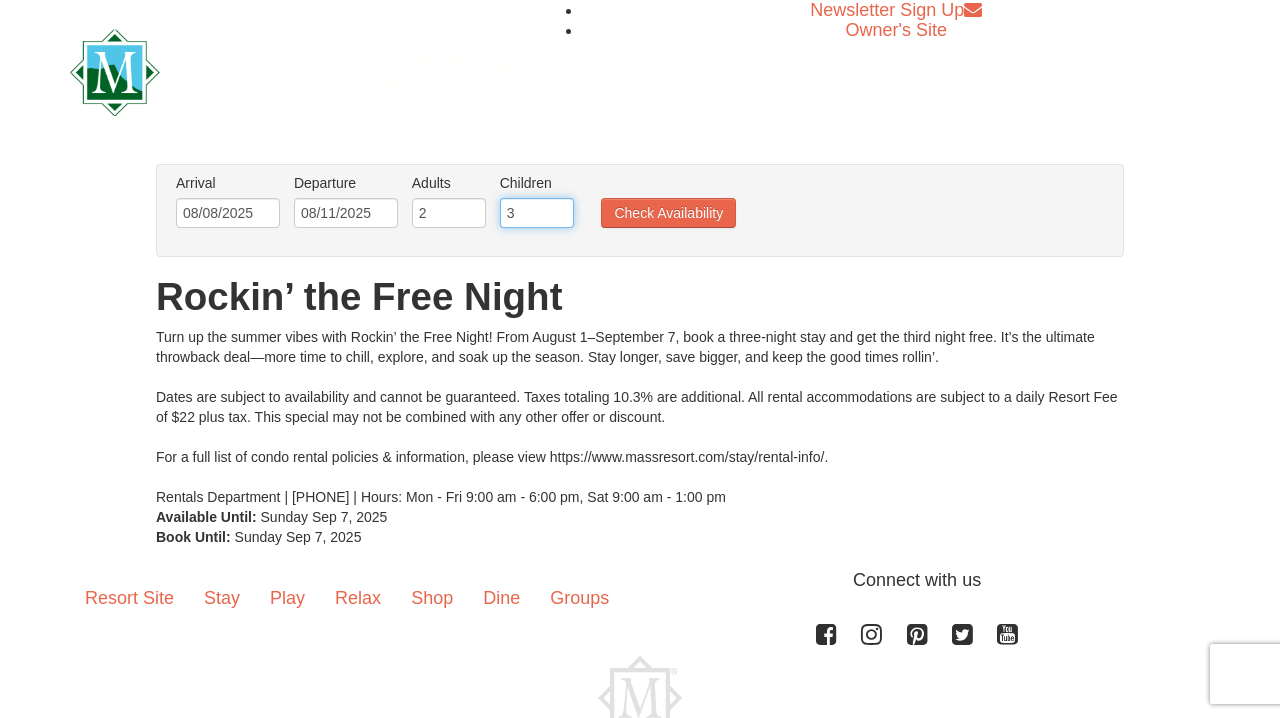 click on "3" at bounding box center (537, 213) 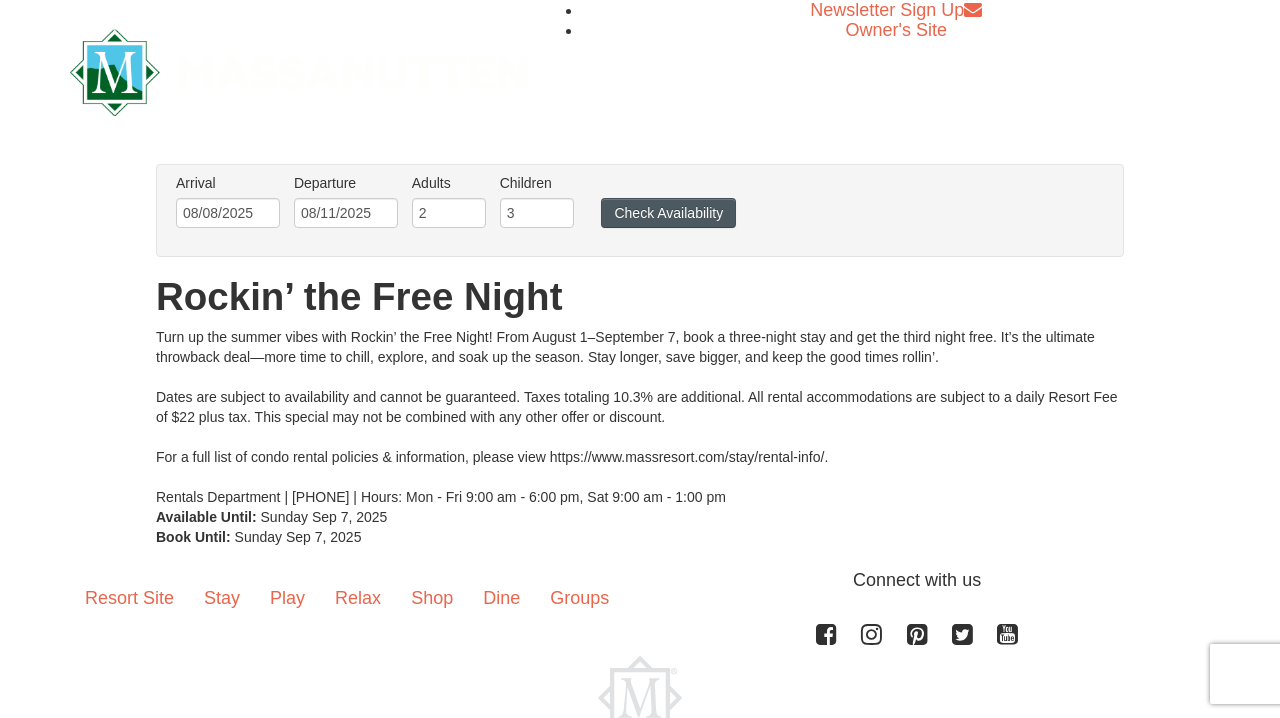 click on "Check Availability" at bounding box center [668, 213] 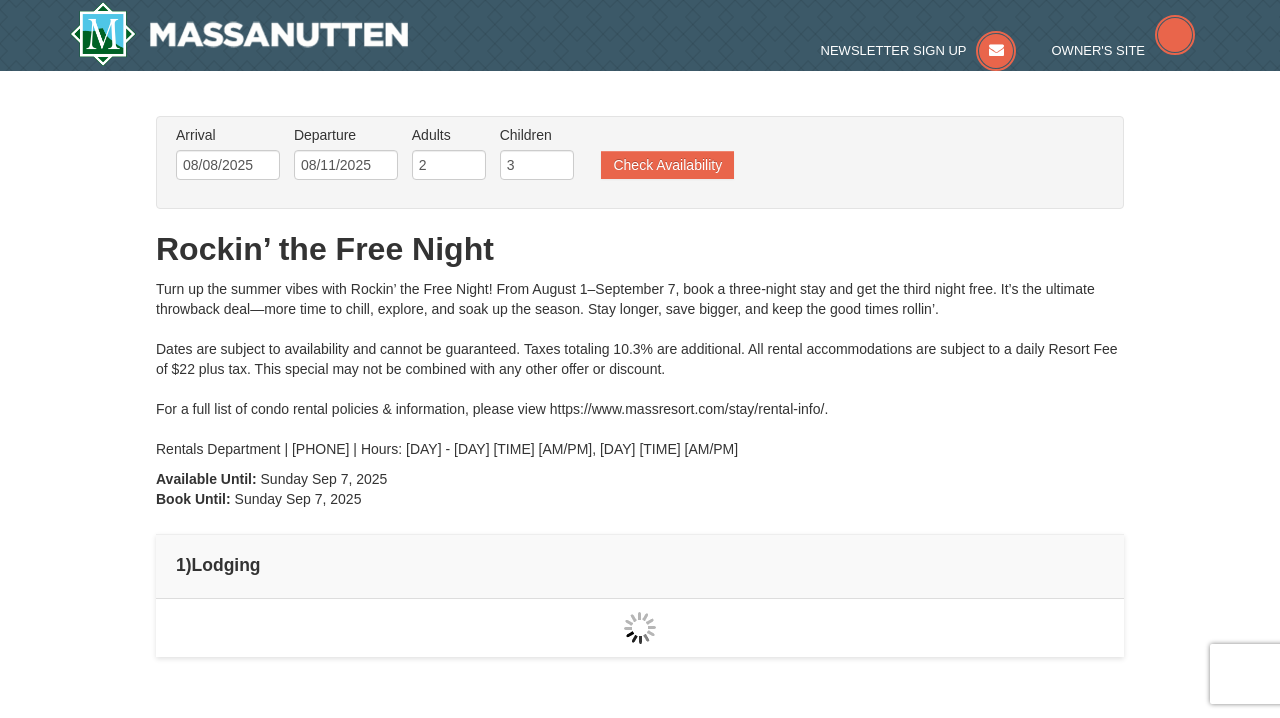 scroll, scrollTop: 0, scrollLeft: 0, axis: both 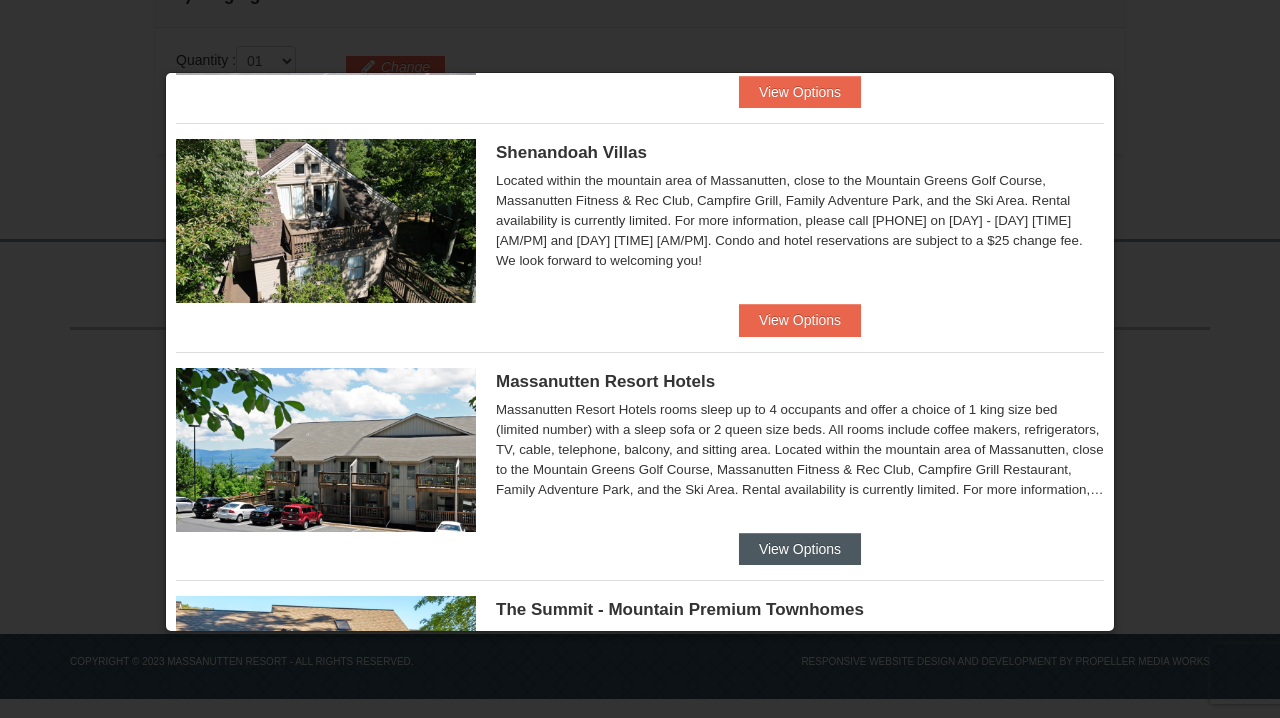 click on "View Options" at bounding box center (800, 549) 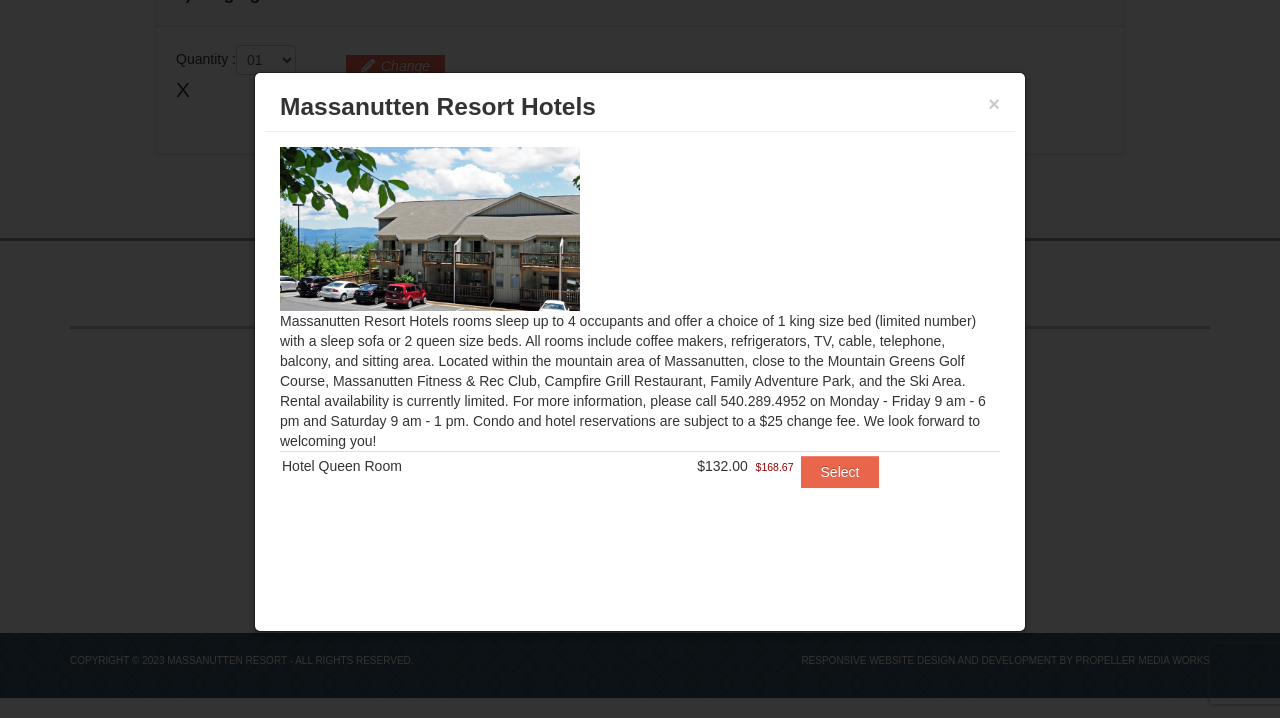 scroll, scrollTop: 570, scrollLeft: 0, axis: vertical 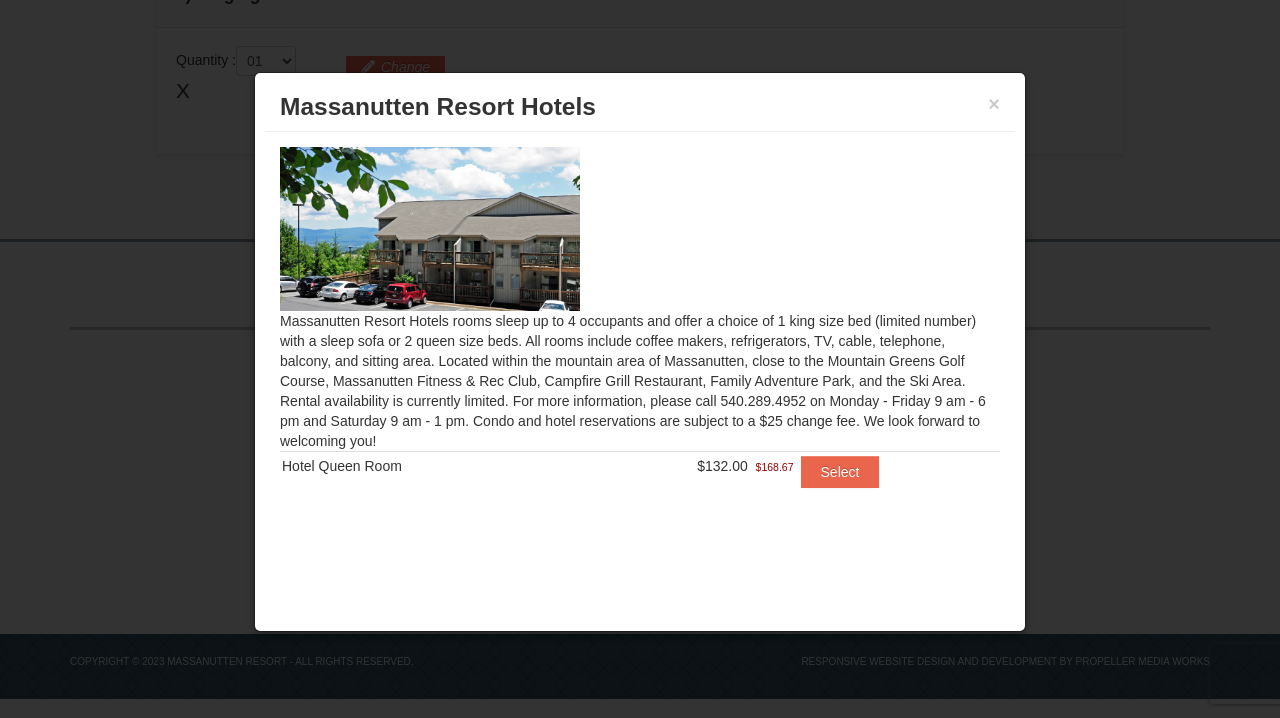 click at bounding box center (430, 229) 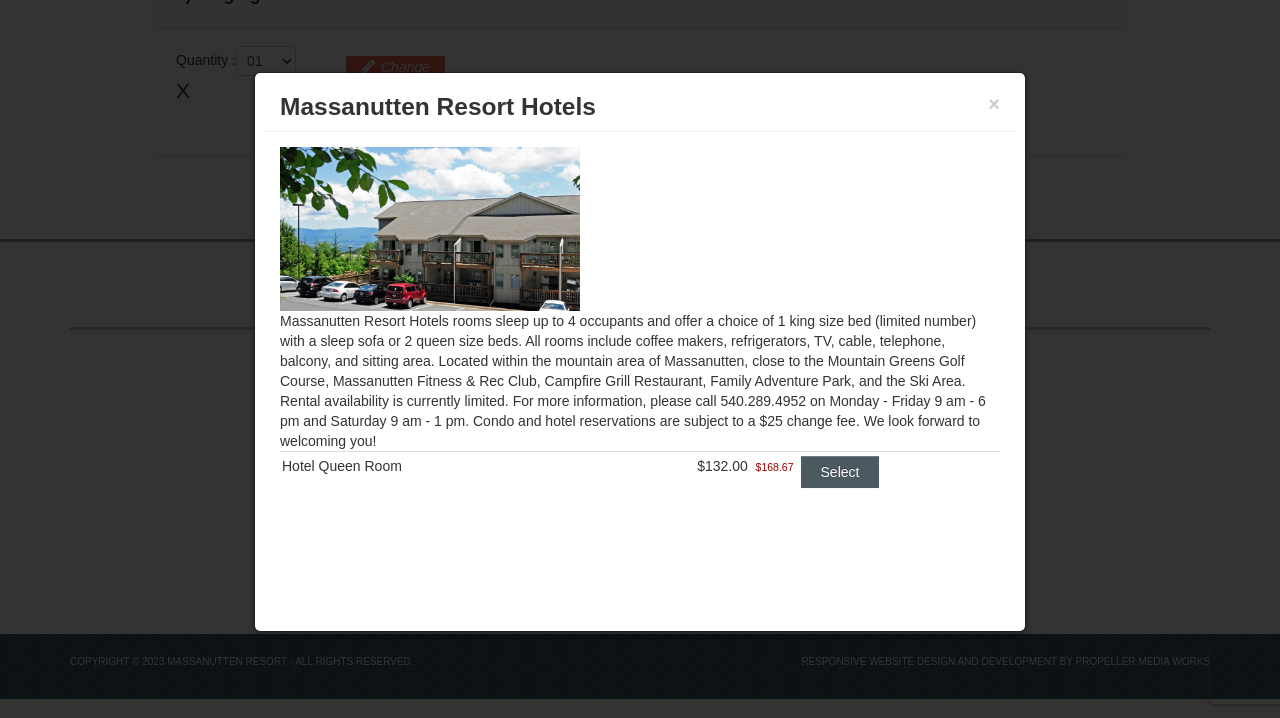 click on "Select" at bounding box center (840, 472) 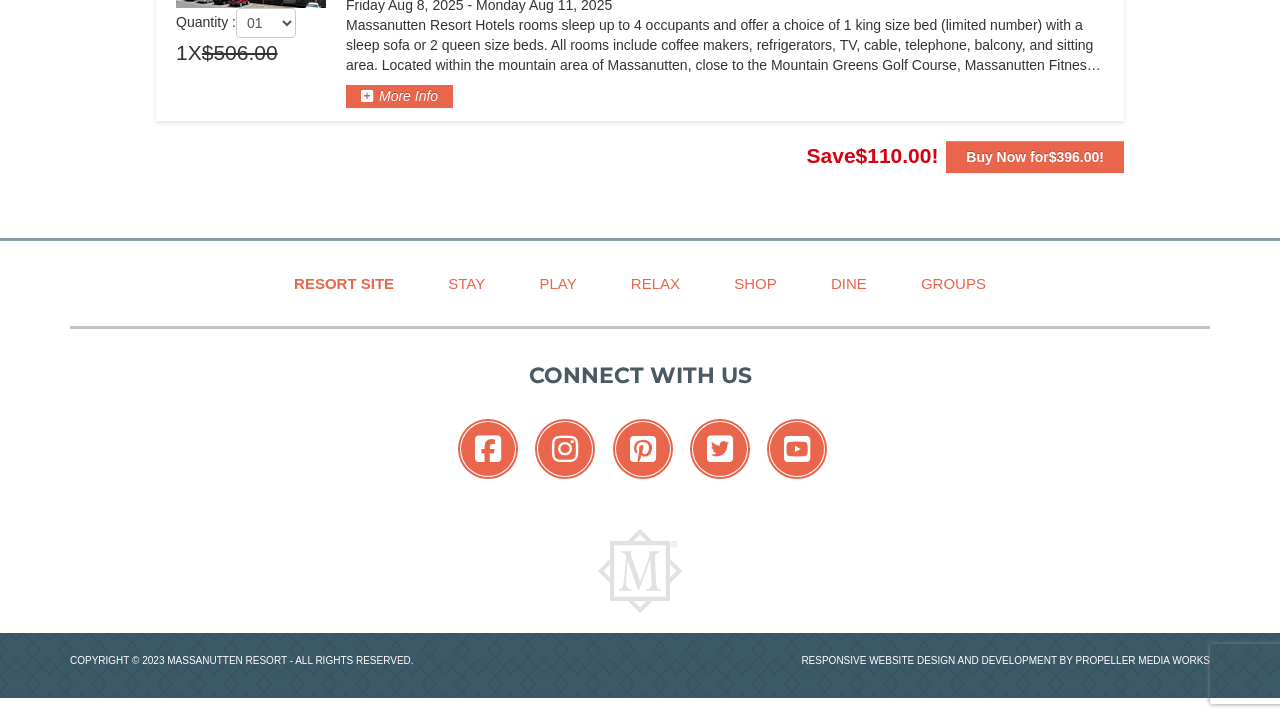 scroll, scrollTop: 689, scrollLeft: 0, axis: vertical 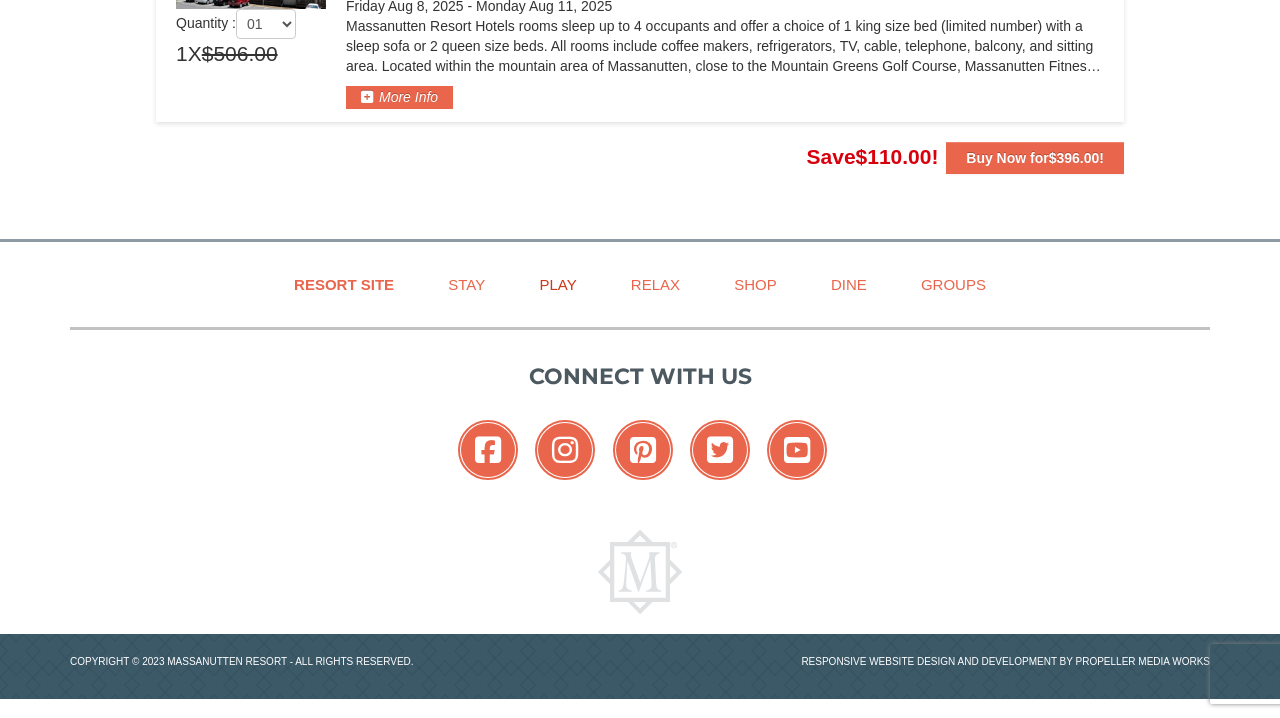 click on "Play" at bounding box center (557, 284) 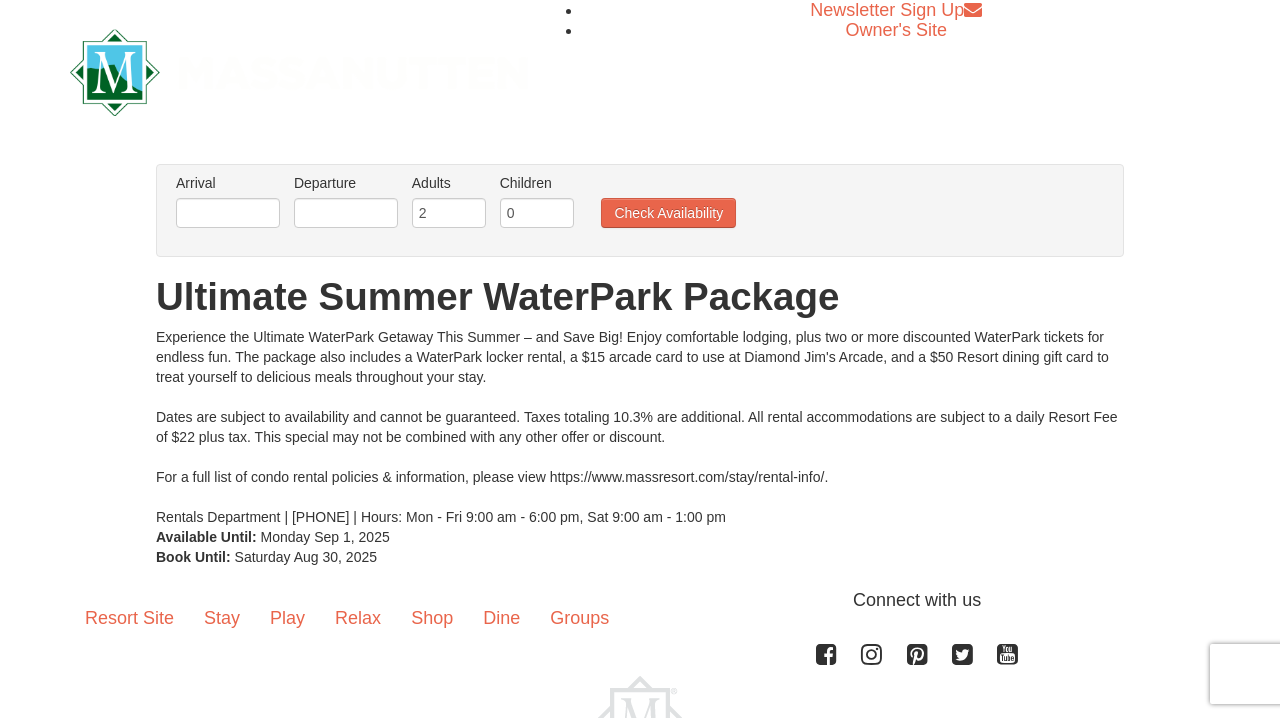 scroll, scrollTop: 0, scrollLeft: 0, axis: both 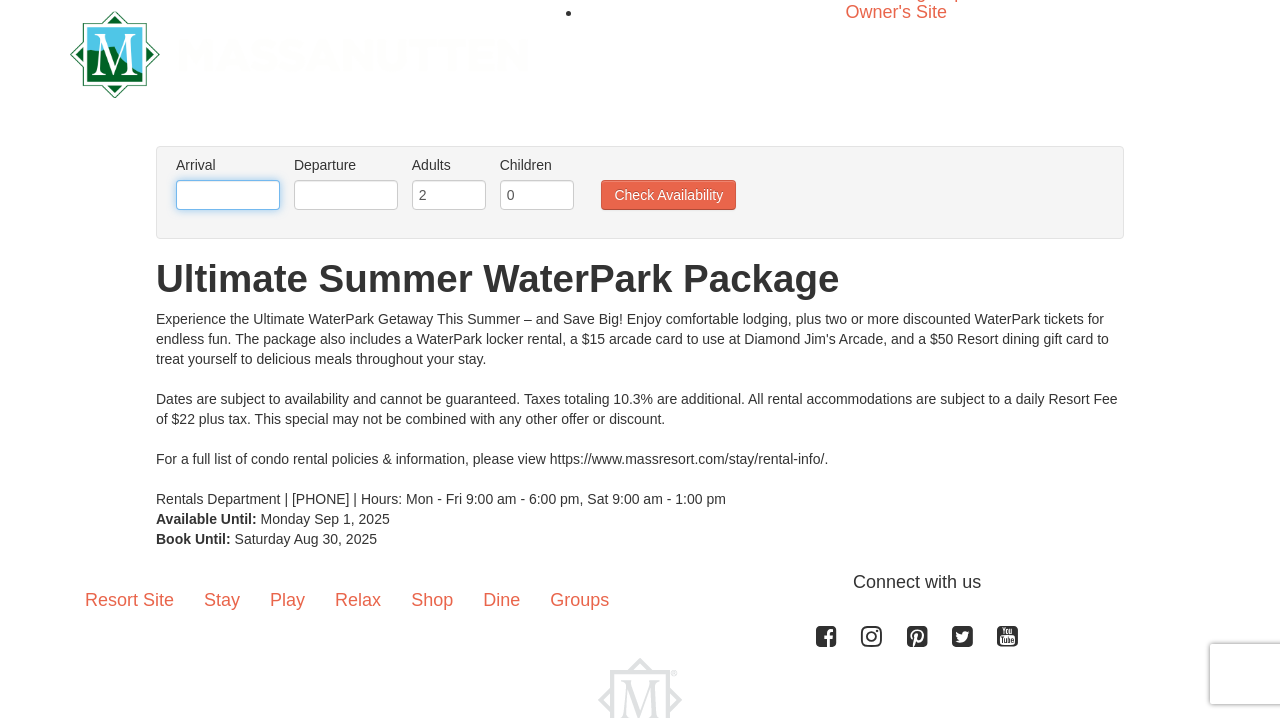 click at bounding box center [228, 195] 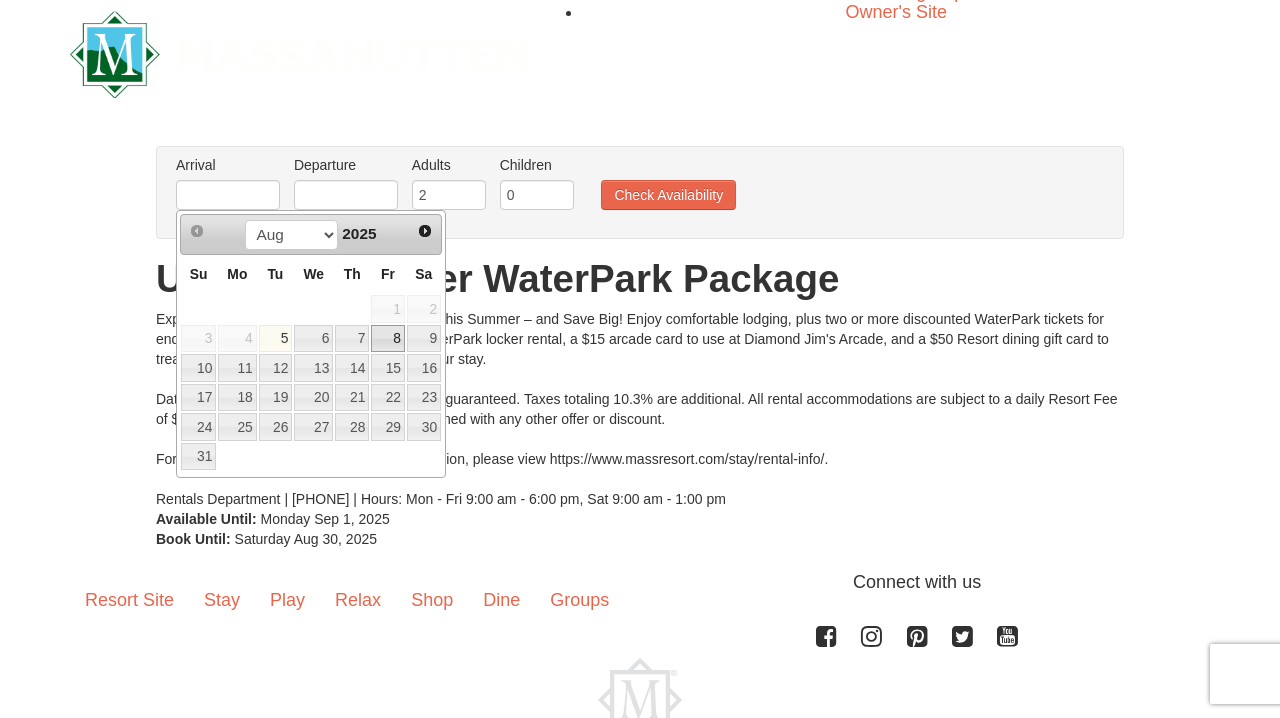 click on "8" at bounding box center (388, 339) 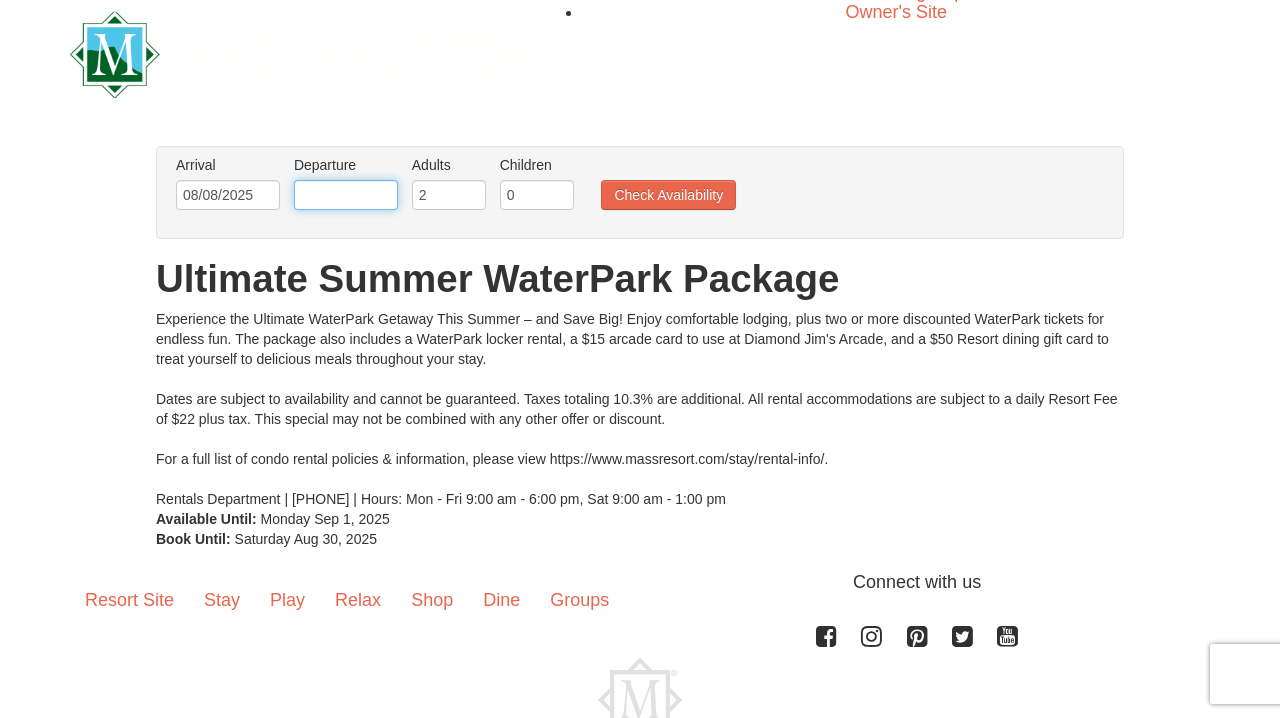 click at bounding box center [346, 195] 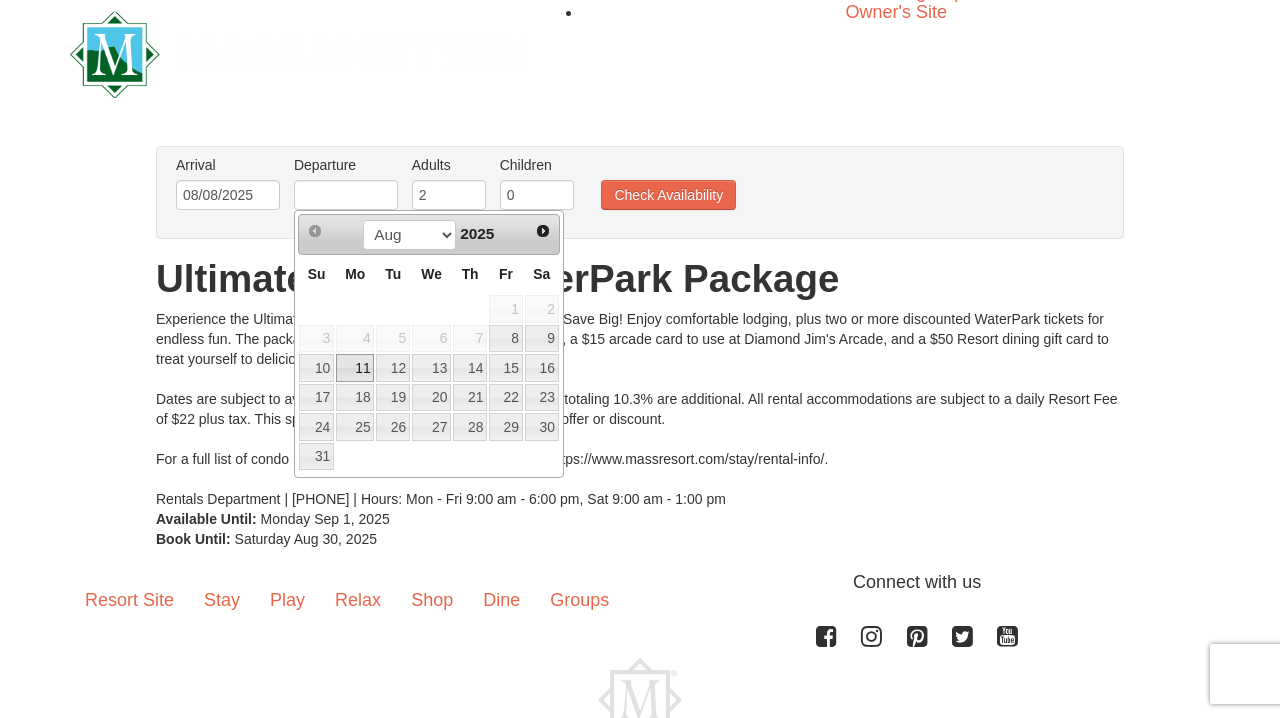 click on "11" at bounding box center (355, 368) 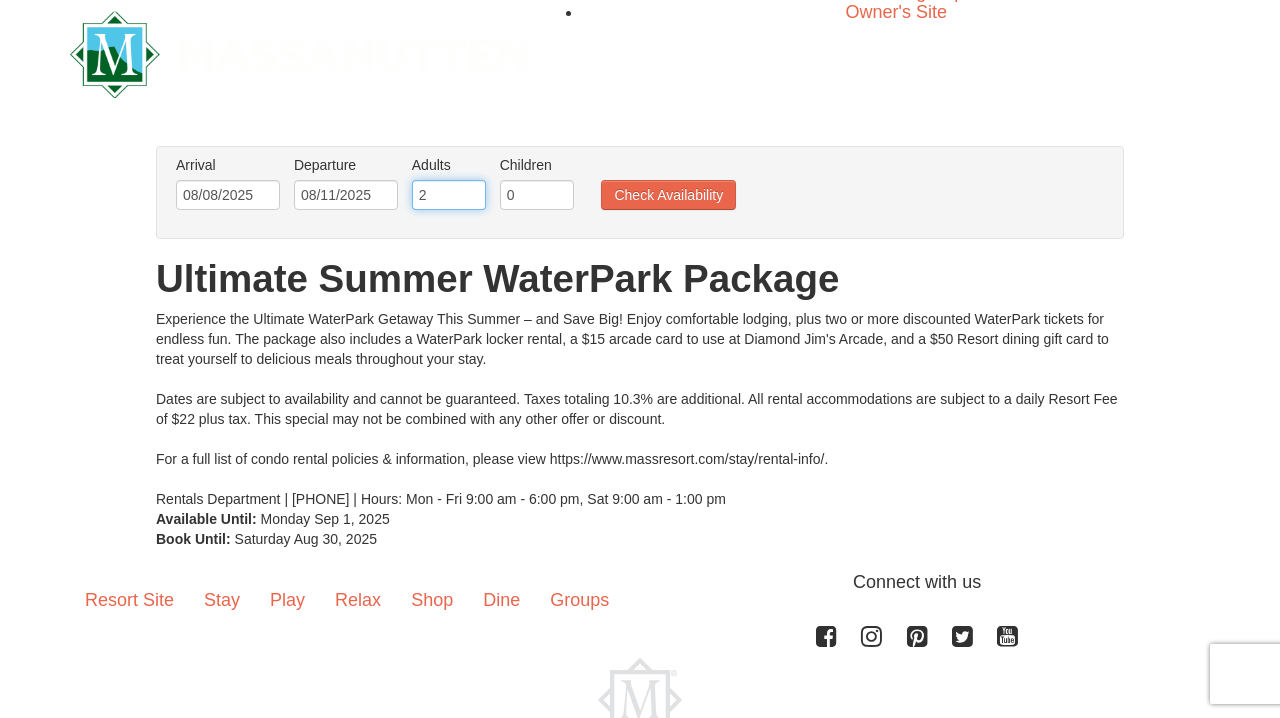 click on "2" at bounding box center [449, 195] 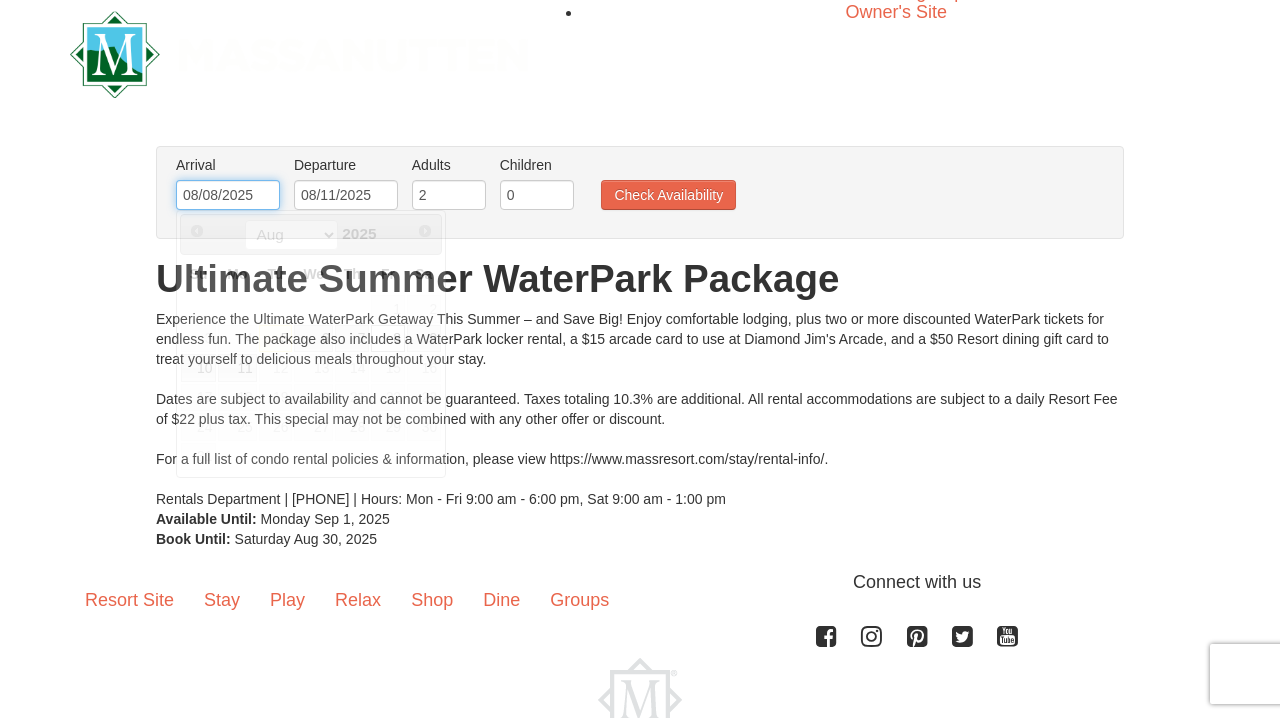 click on "08/08/2025" at bounding box center [228, 195] 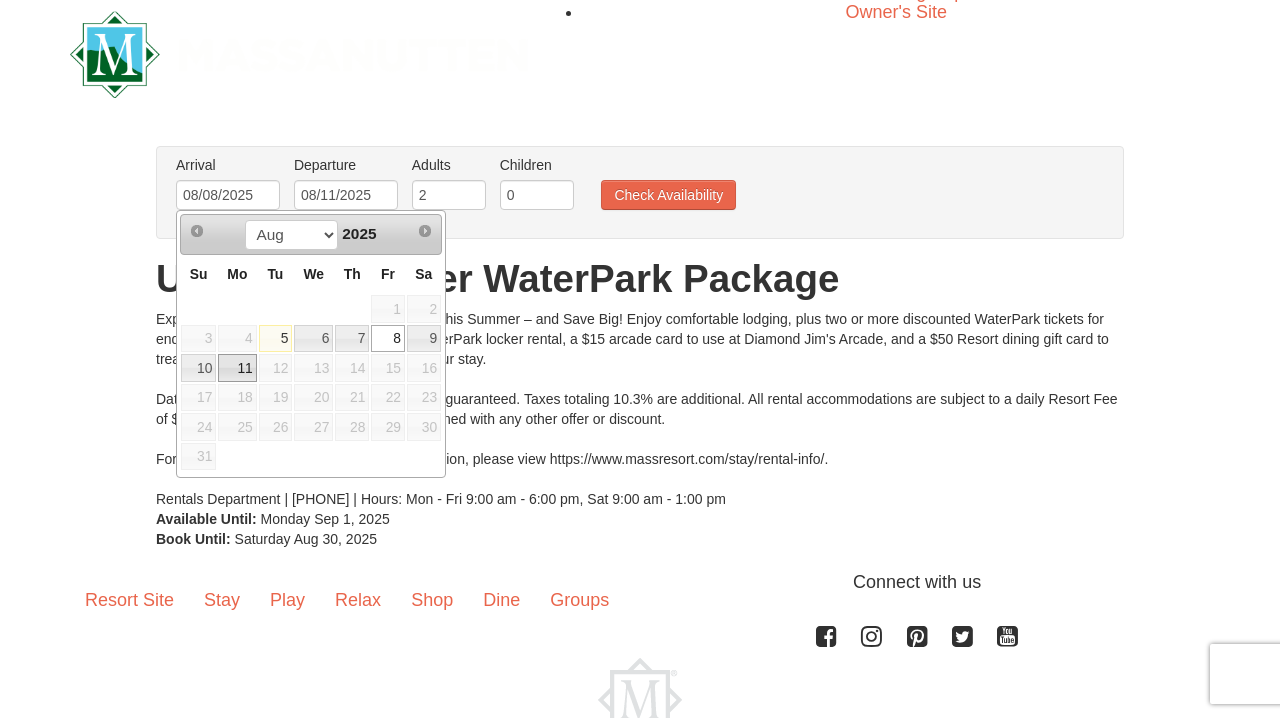click on "11" at bounding box center (237, 368) 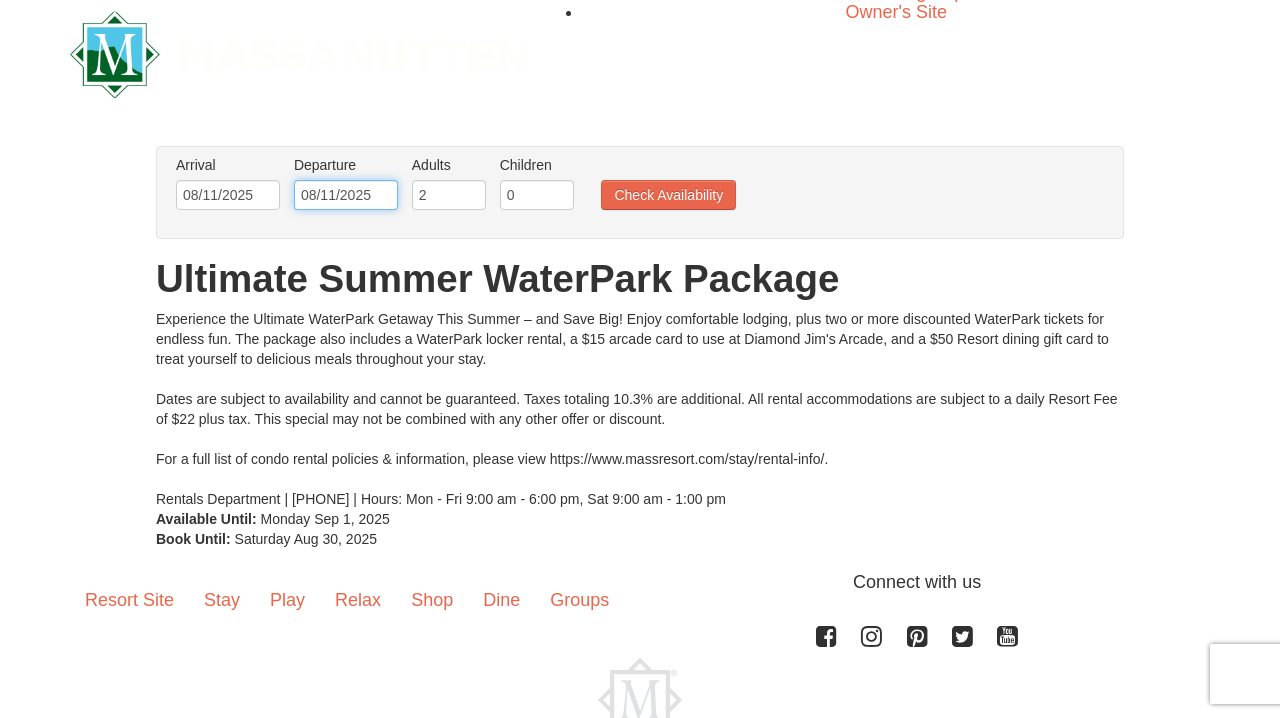 click on "08/11/2025" at bounding box center [346, 195] 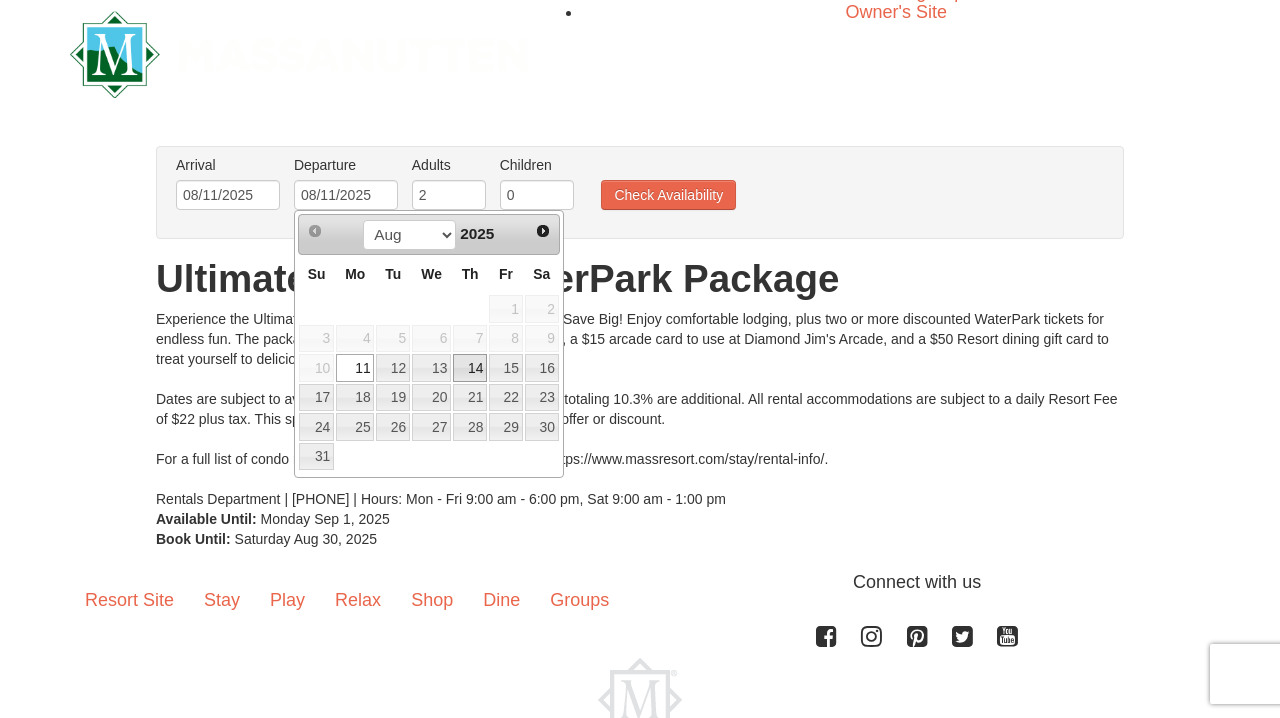 click on "14" at bounding box center [470, 368] 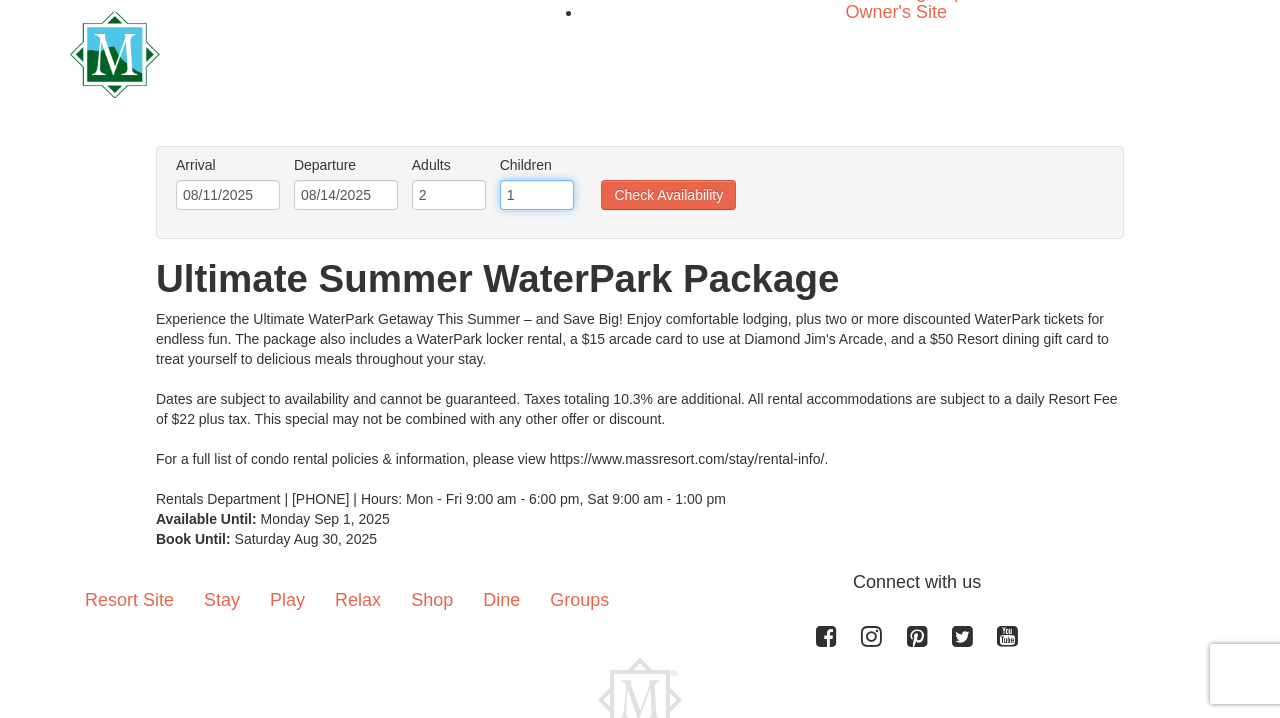 click on "1" at bounding box center (537, 195) 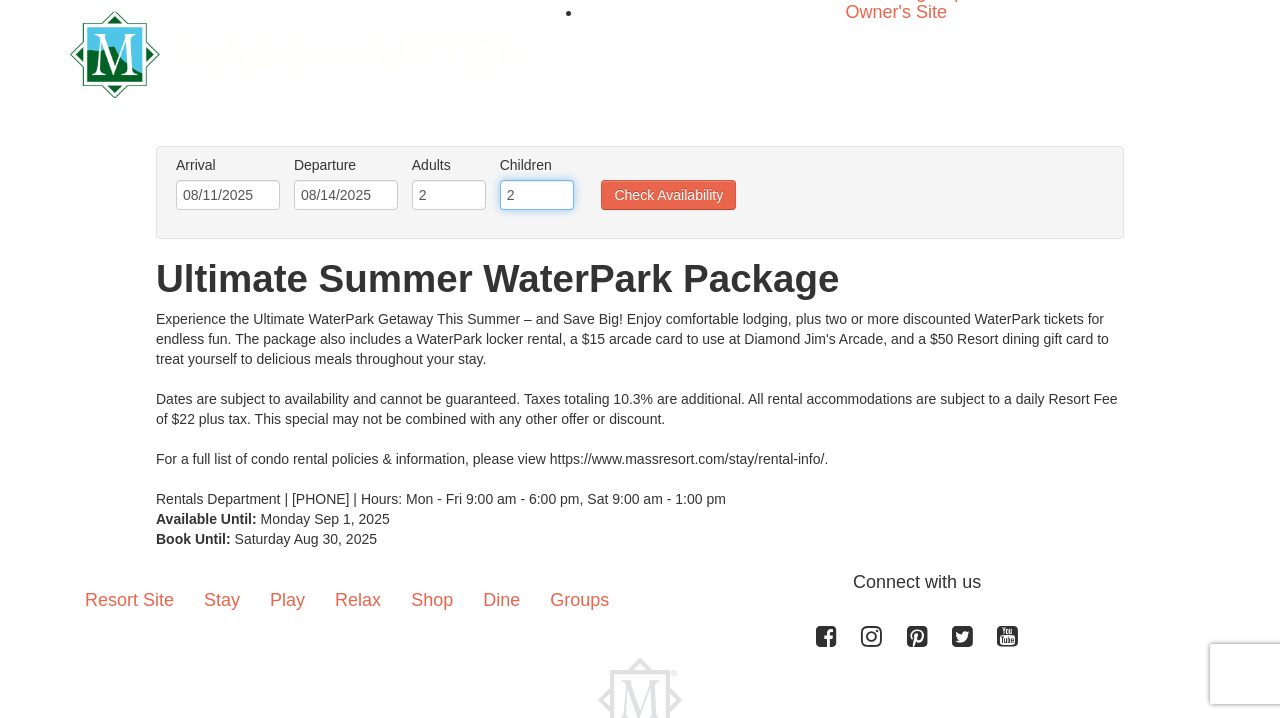 click on "2" at bounding box center (537, 195) 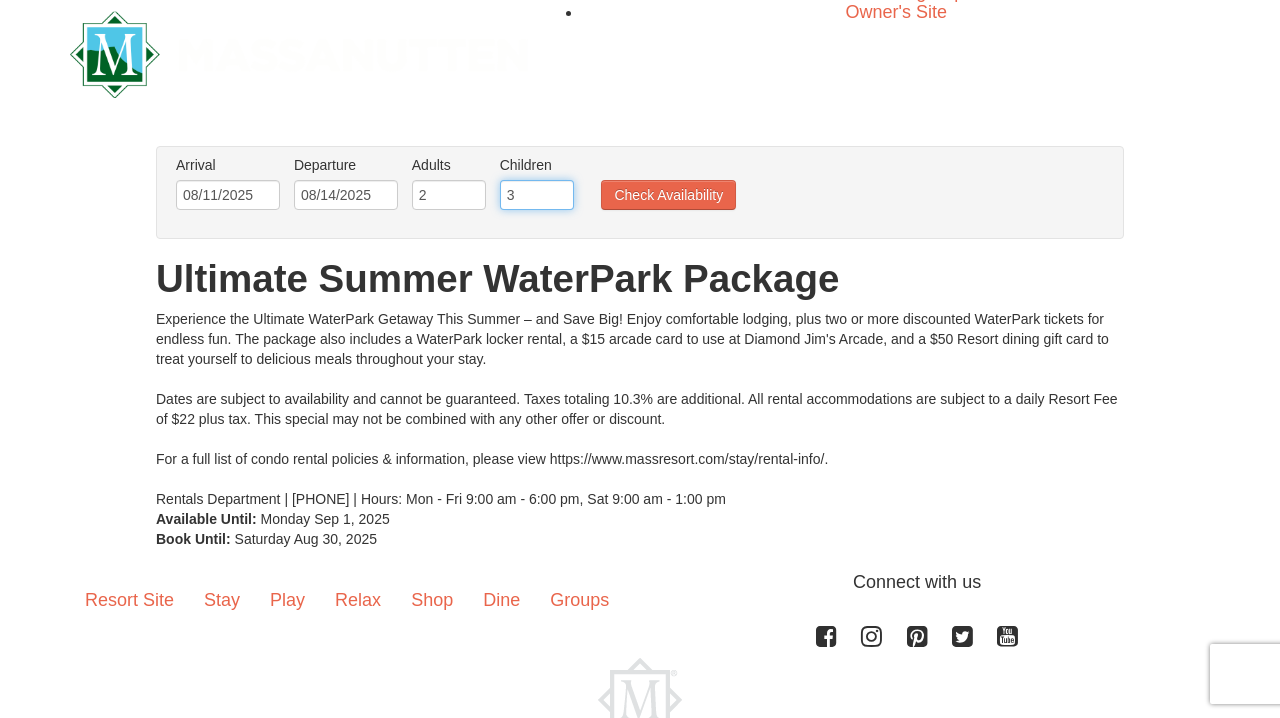 click on "3" at bounding box center (537, 195) 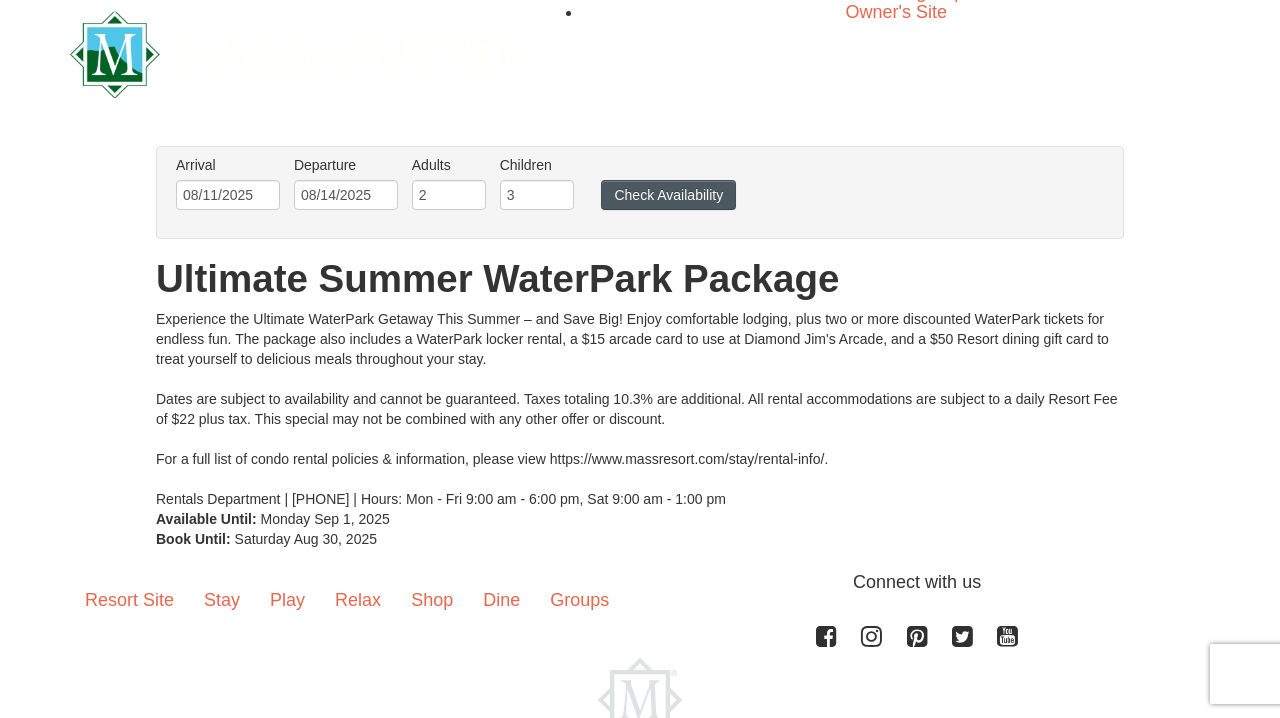 click on "Check Availability" at bounding box center [668, 195] 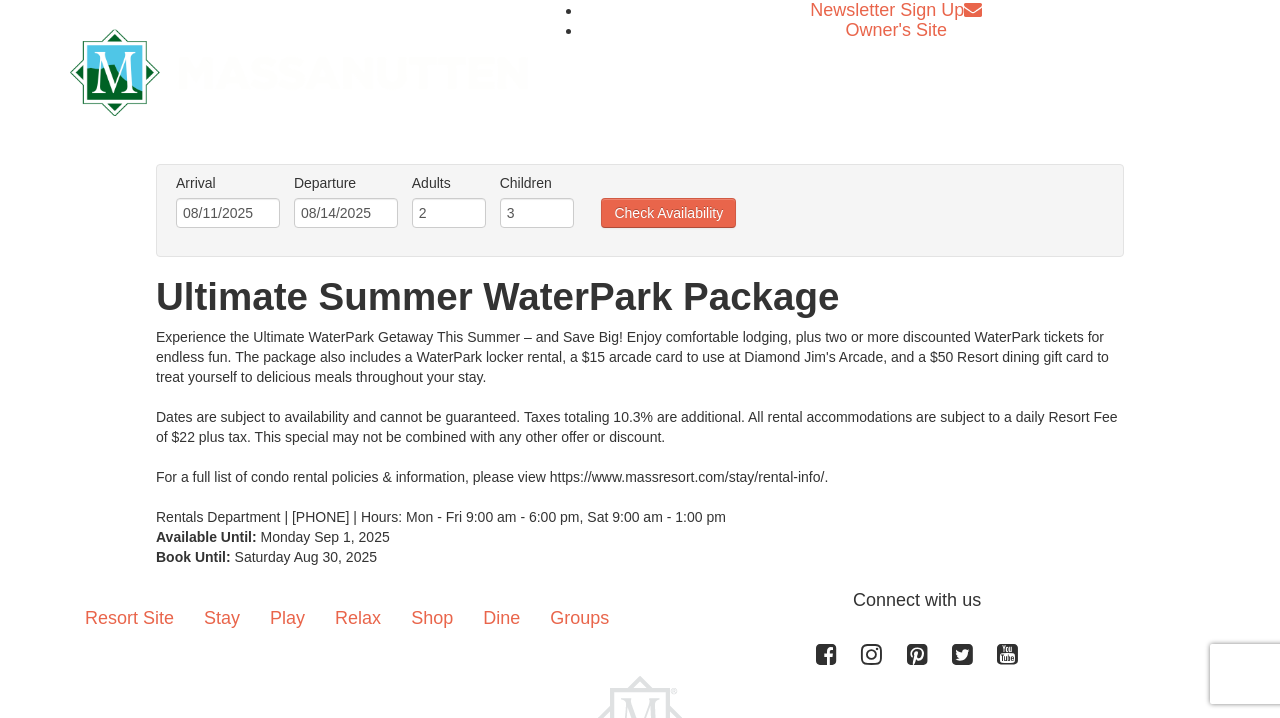 scroll, scrollTop: 0, scrollLeft: 0, axis: both 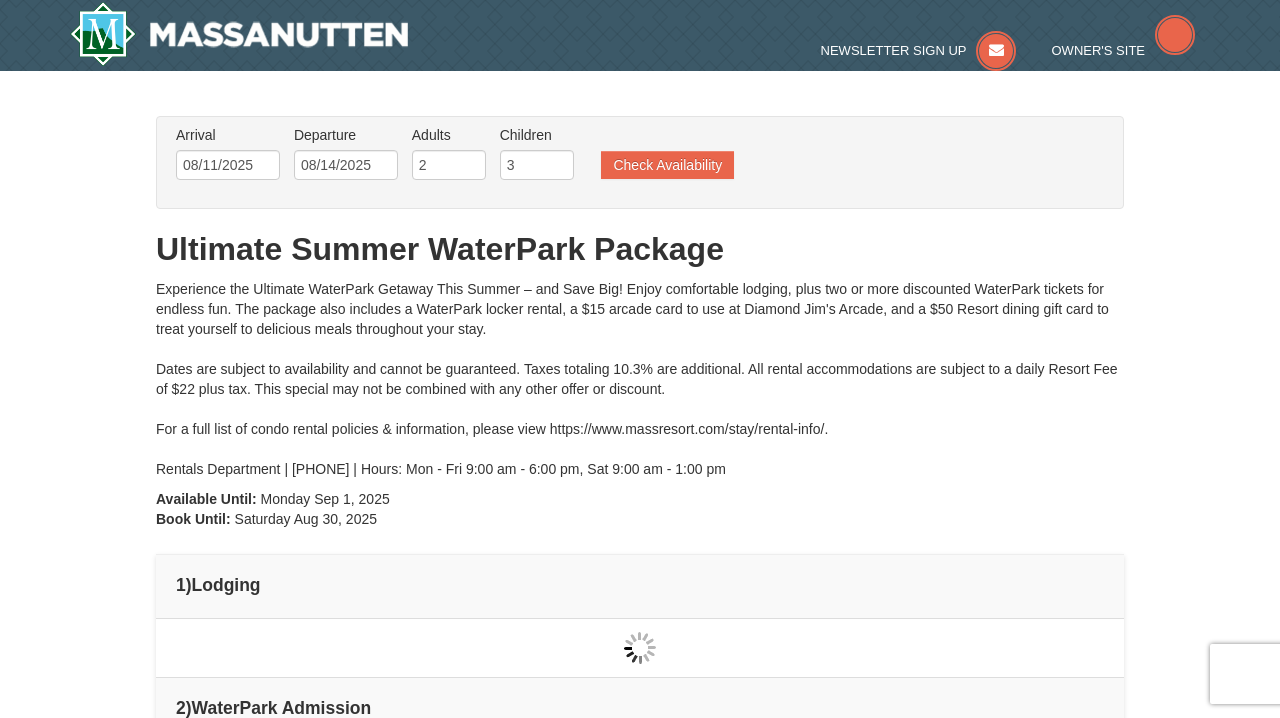 type on "08/11/2025" 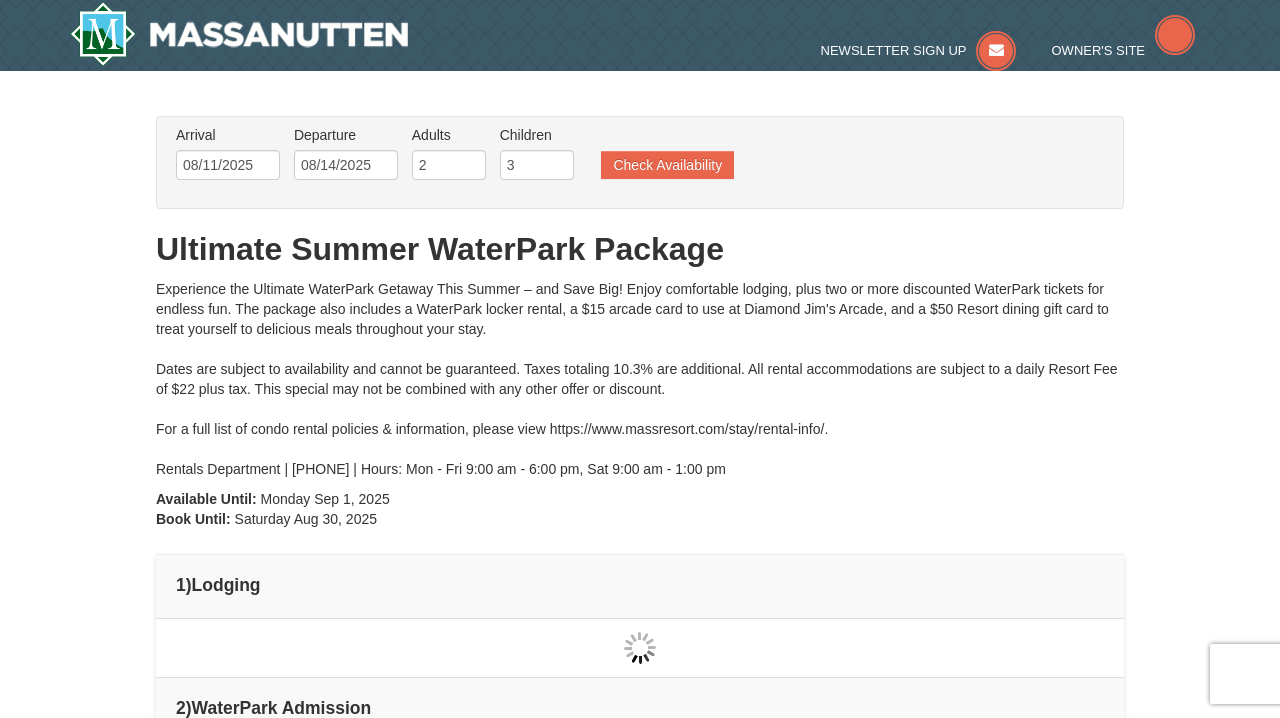 type on "08/11/2025" 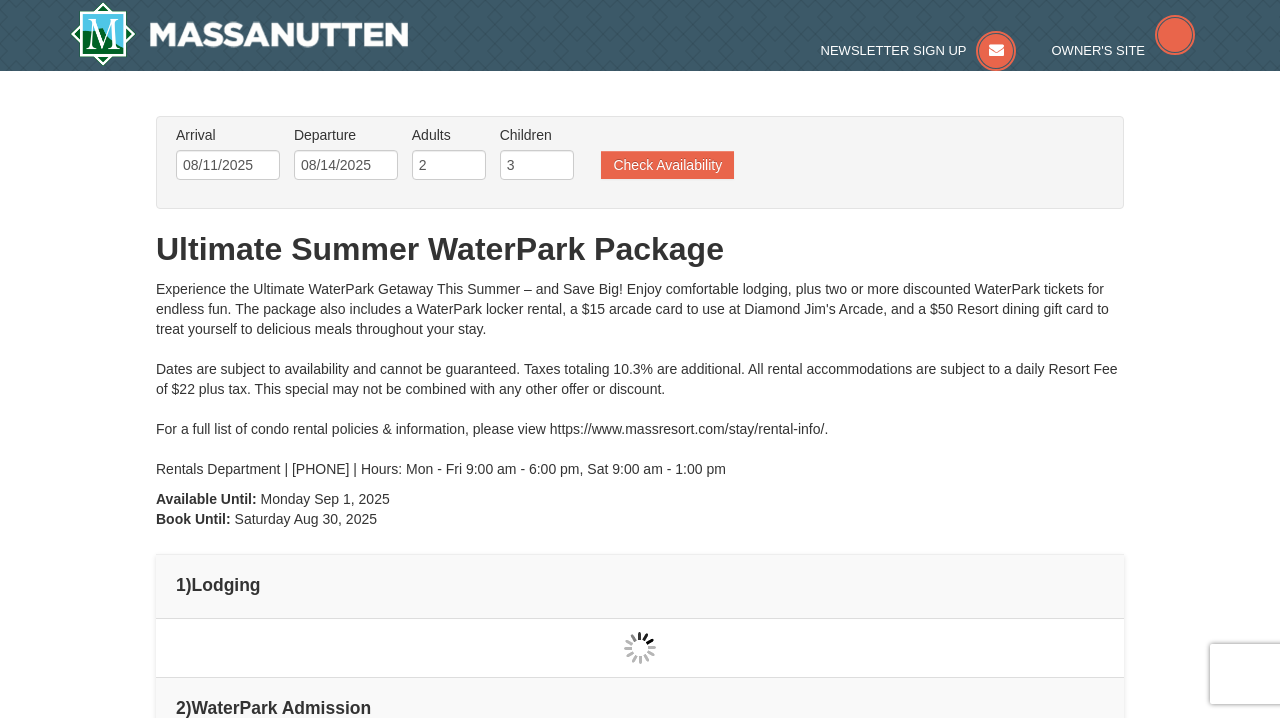 type on "08/11/2025" 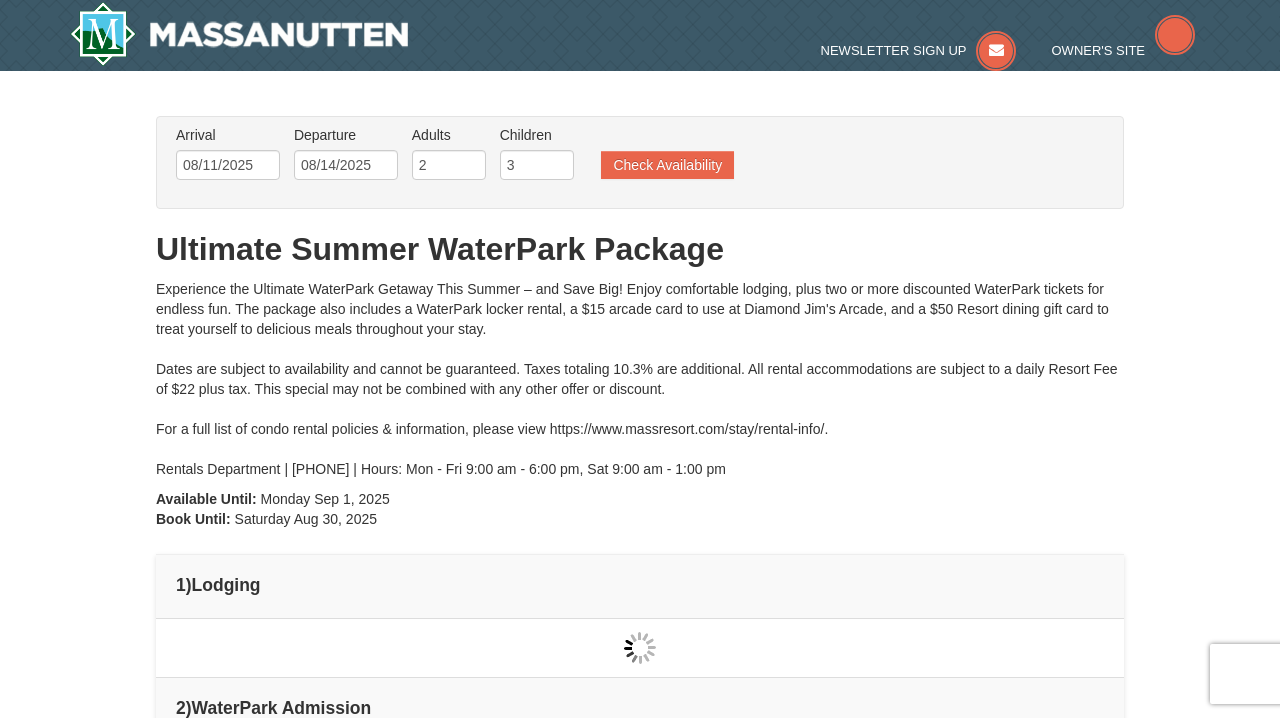 type on "08/11/2025" 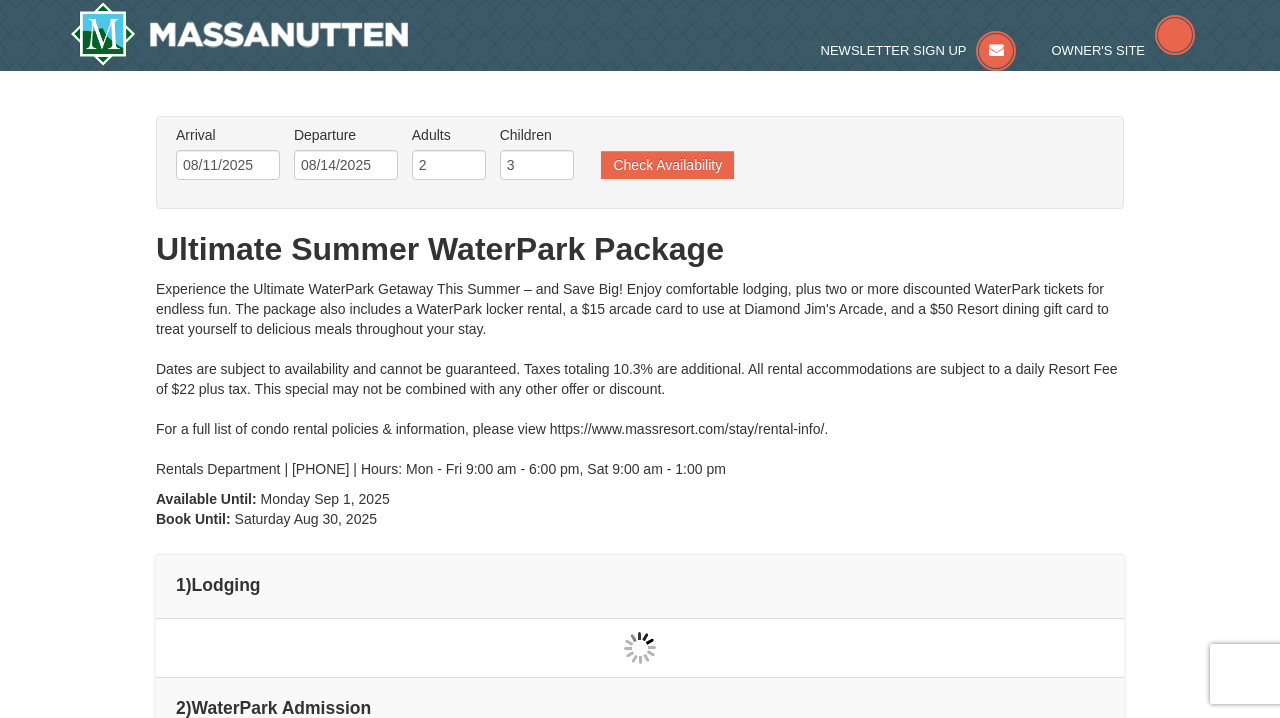 scroll, scrollTop: 0, scrollLeft: 0, axis: both 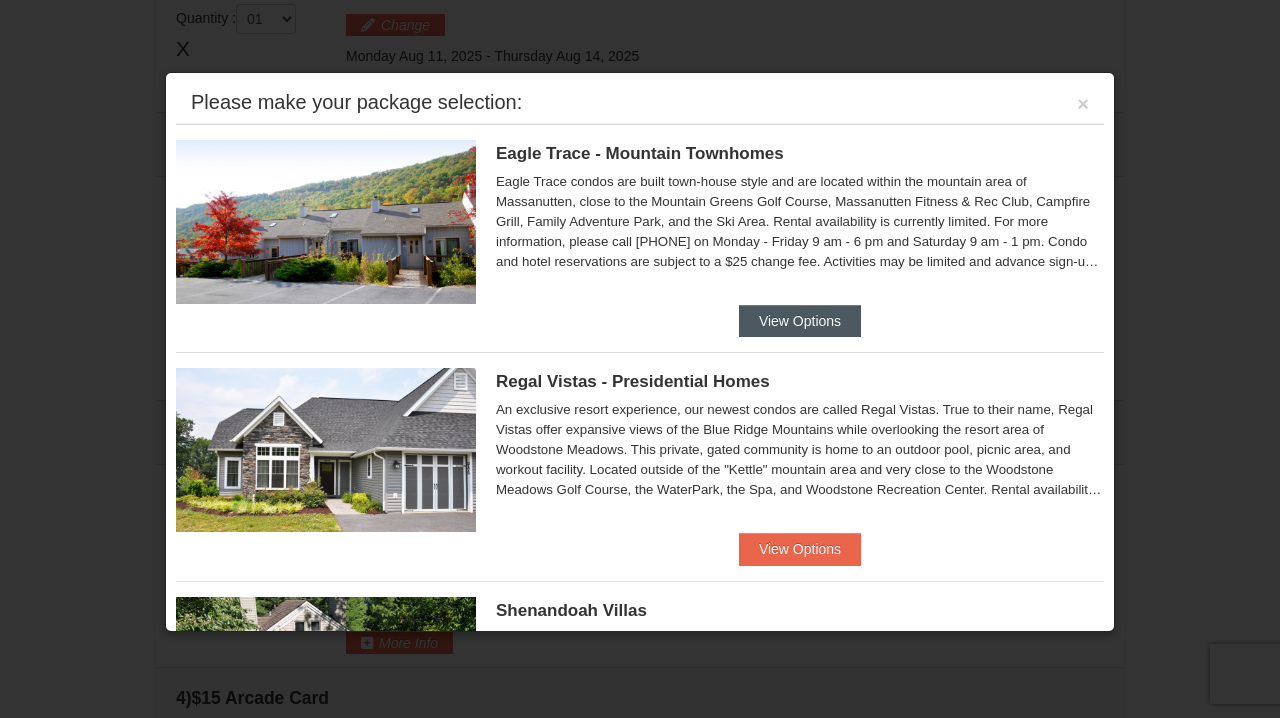 click on "View Options" at bounding box center (800, 321) 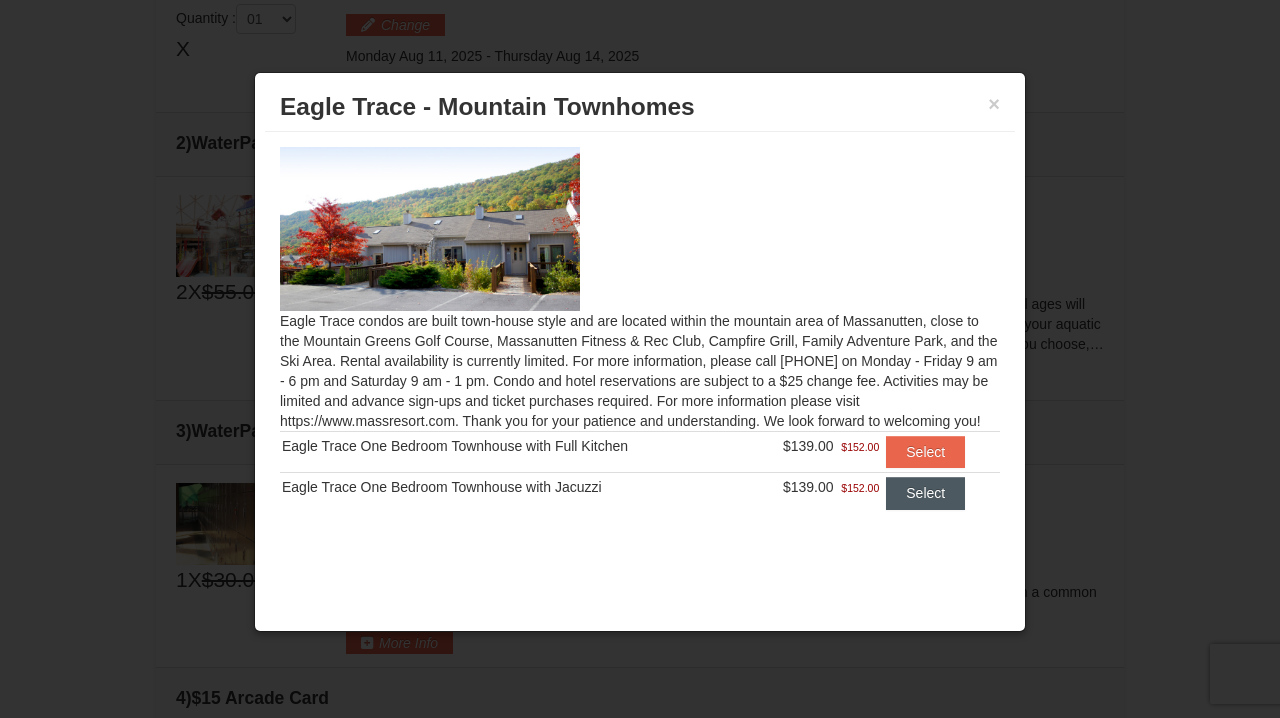 click on "Select" at bounding box center (925, 493) 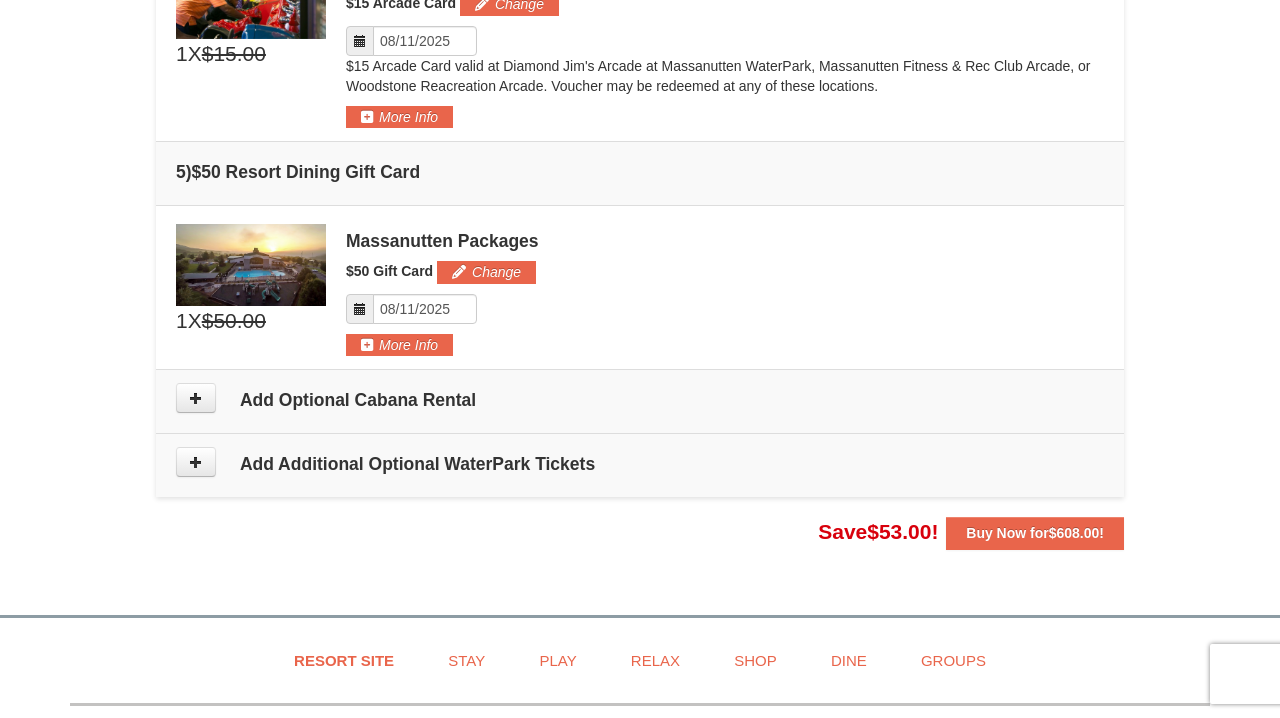 scroll, scrollTop: 1544, scrollLeft: 0, axis: vertical 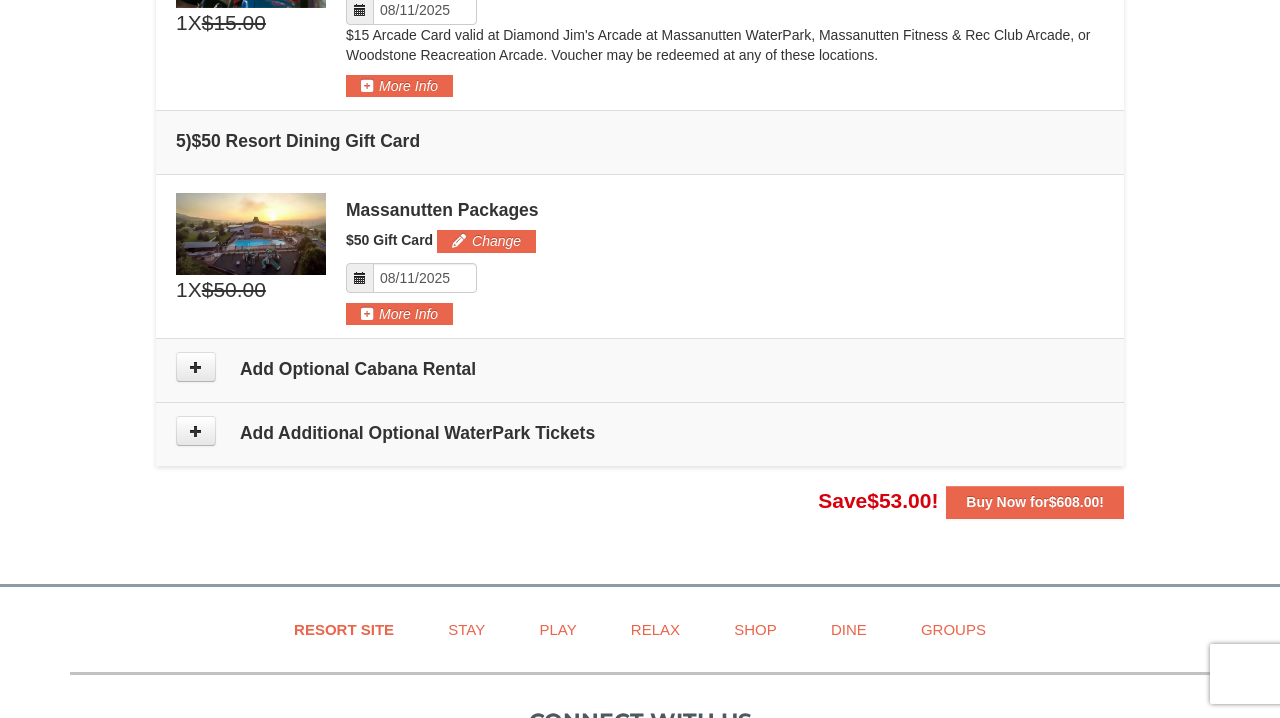 click on "Add Optional Cabana Rental" at bounding box center [640, 369] 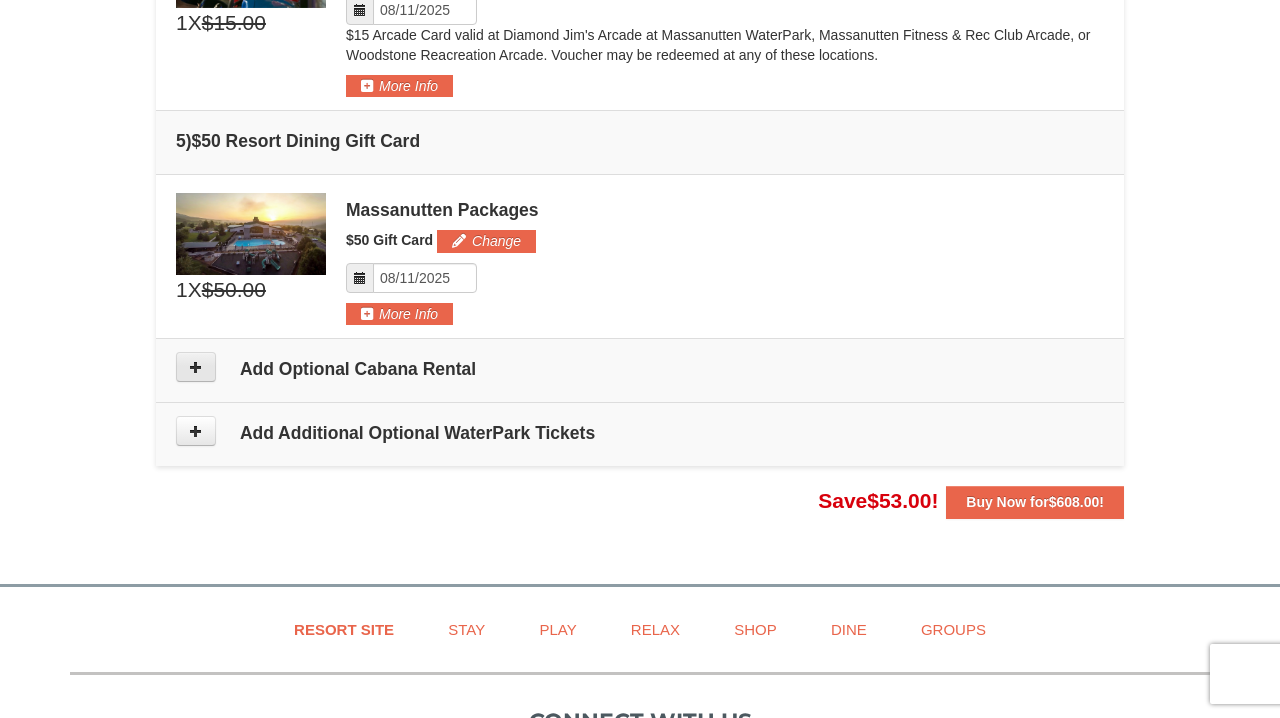 click at bounding box center (196, 367) 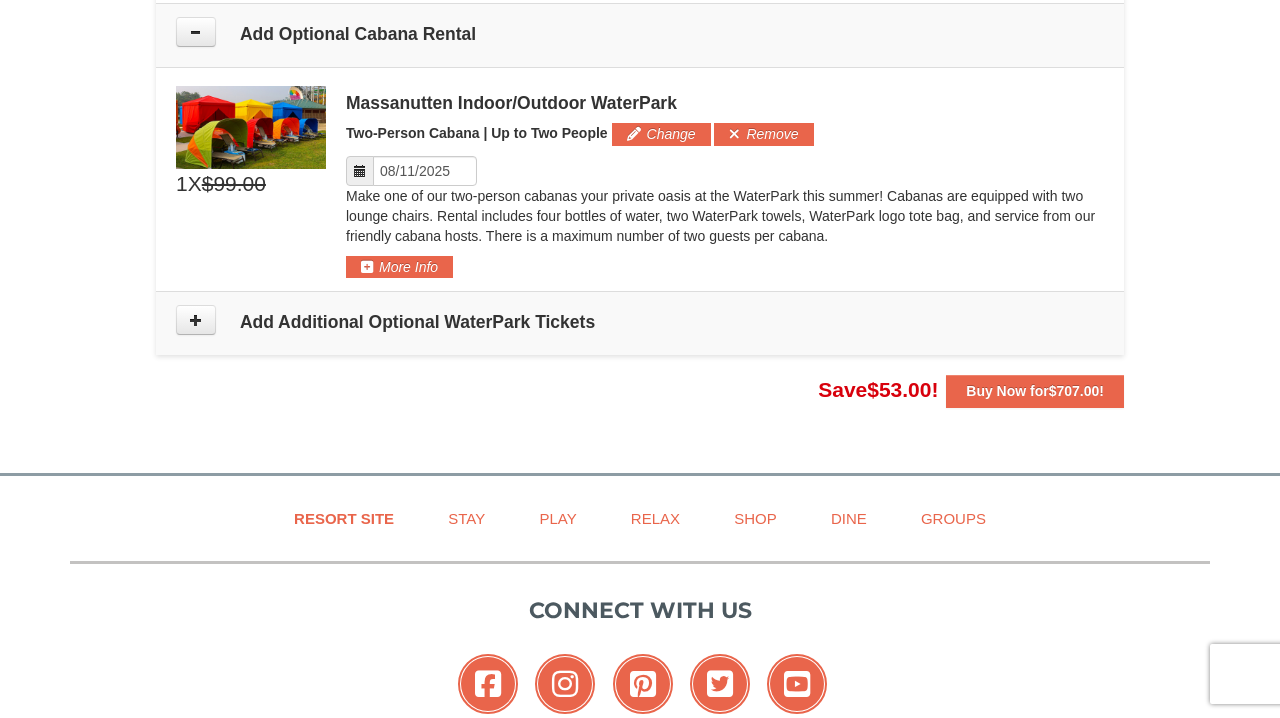 scroll, scrollTop: 1561, scrollLeft: 0, axis: vertical 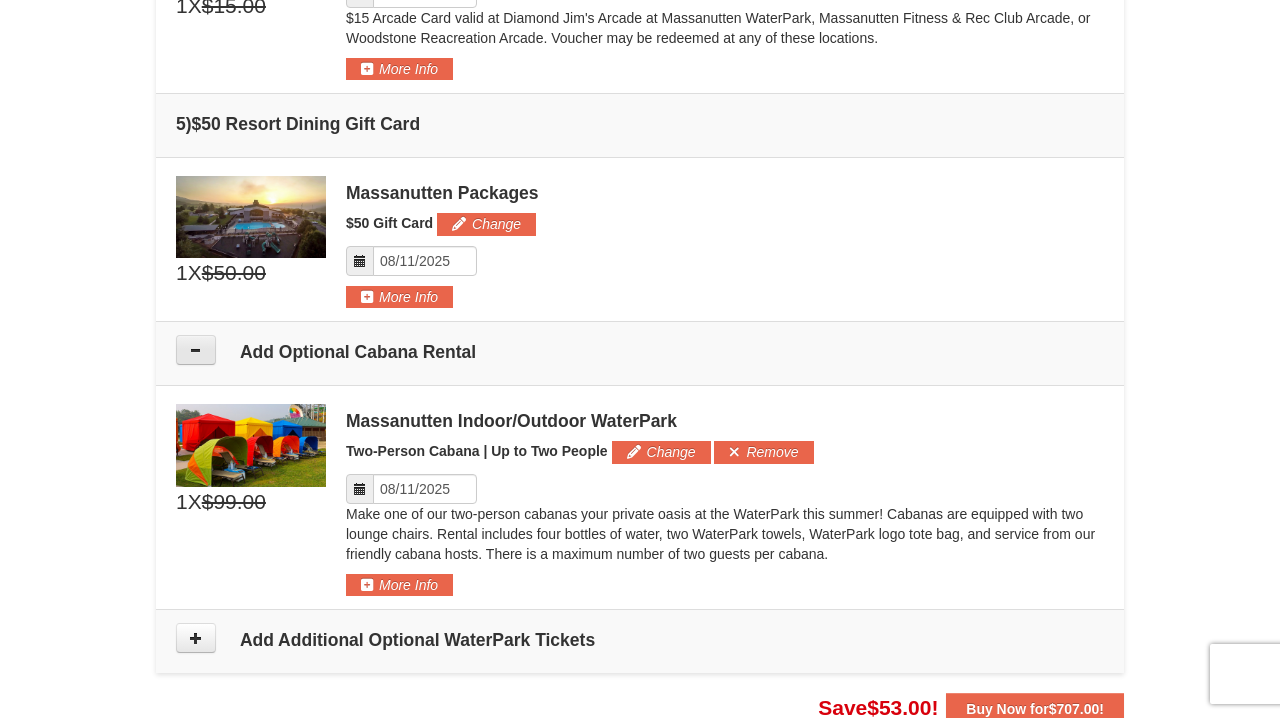 click at bounding box center [196, 350] 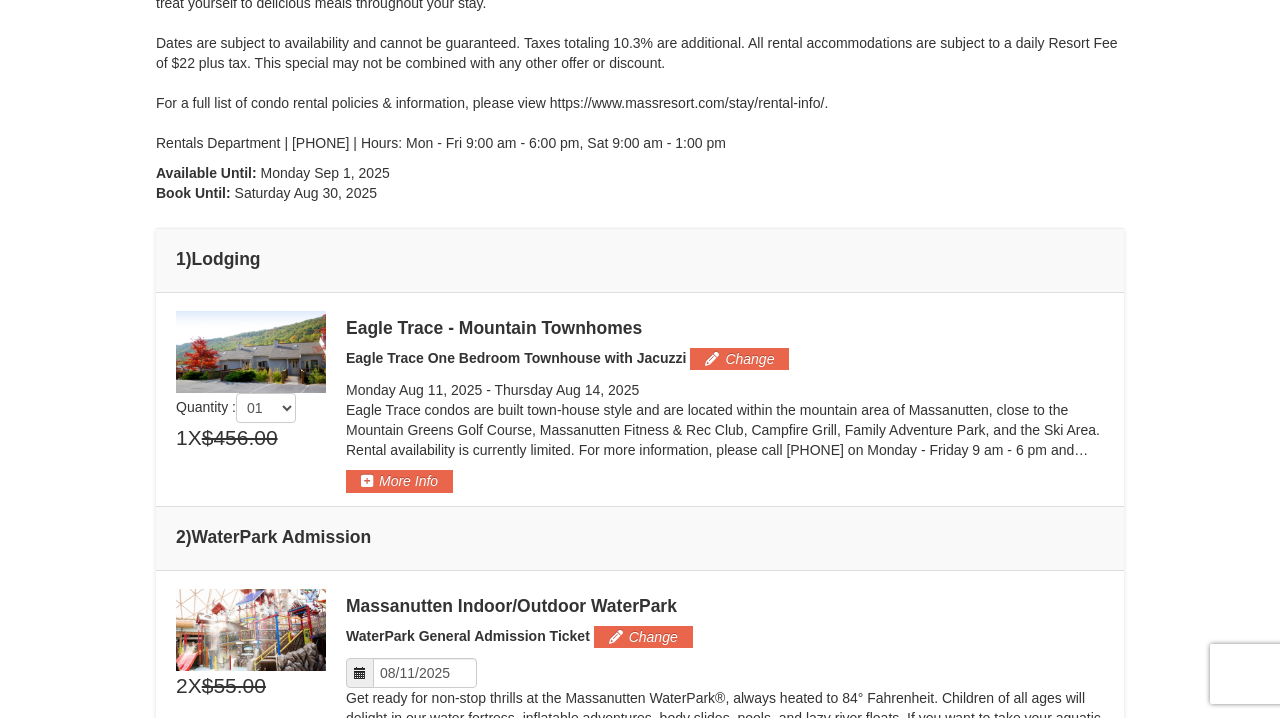 scroll, scrollTop: 461, scrollLeft: 0, axis: vertical 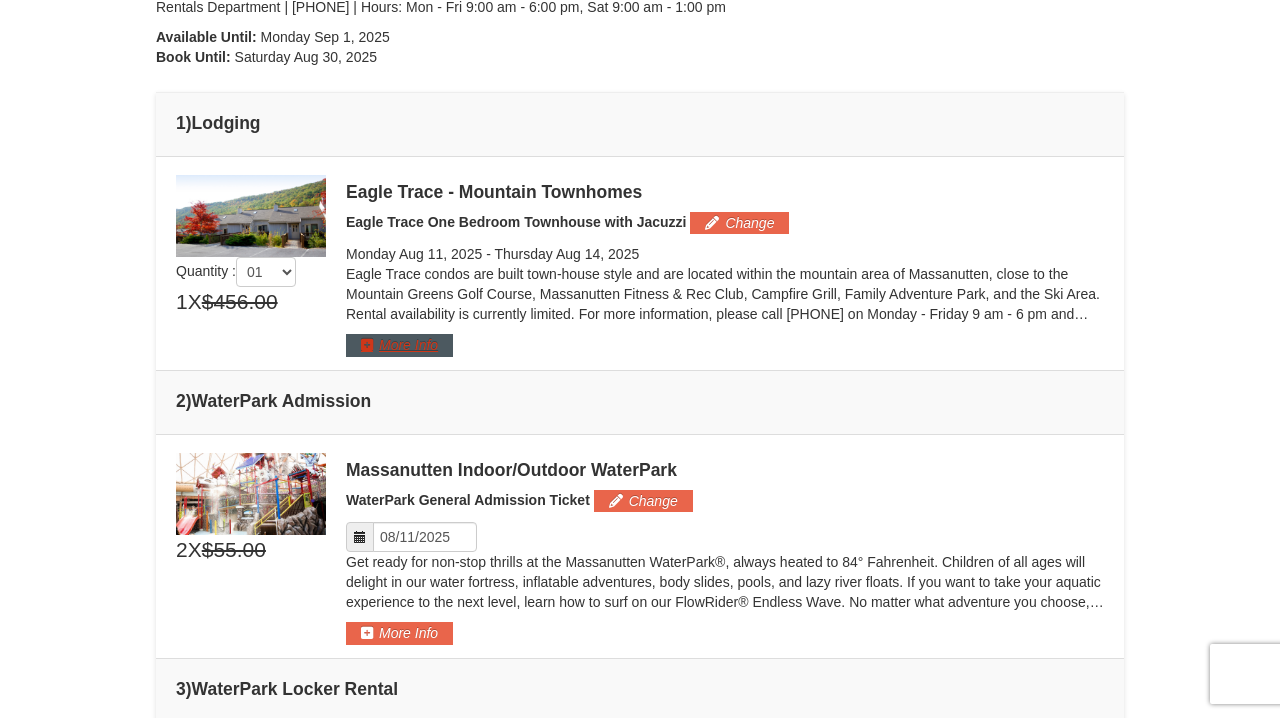 click on "More Info" at bounding box center (399, 345) 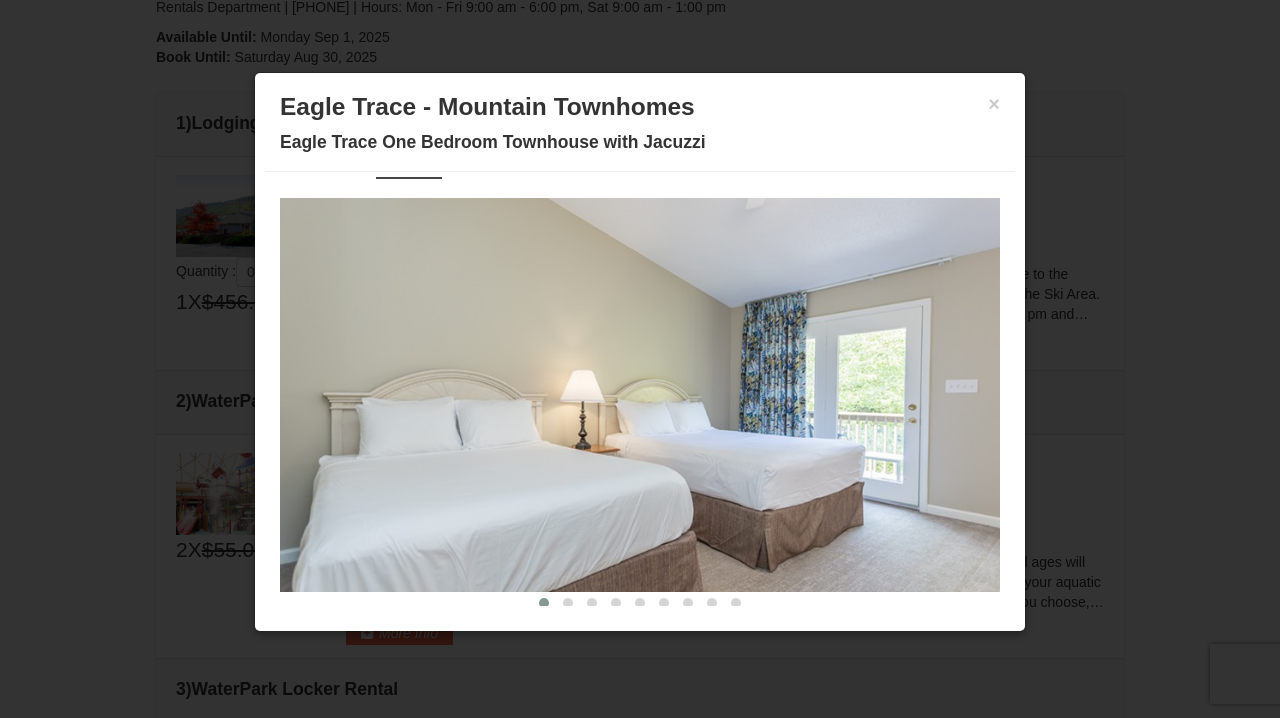 scroll, scrollTop: 0, scrollLeft: 0, axis: both 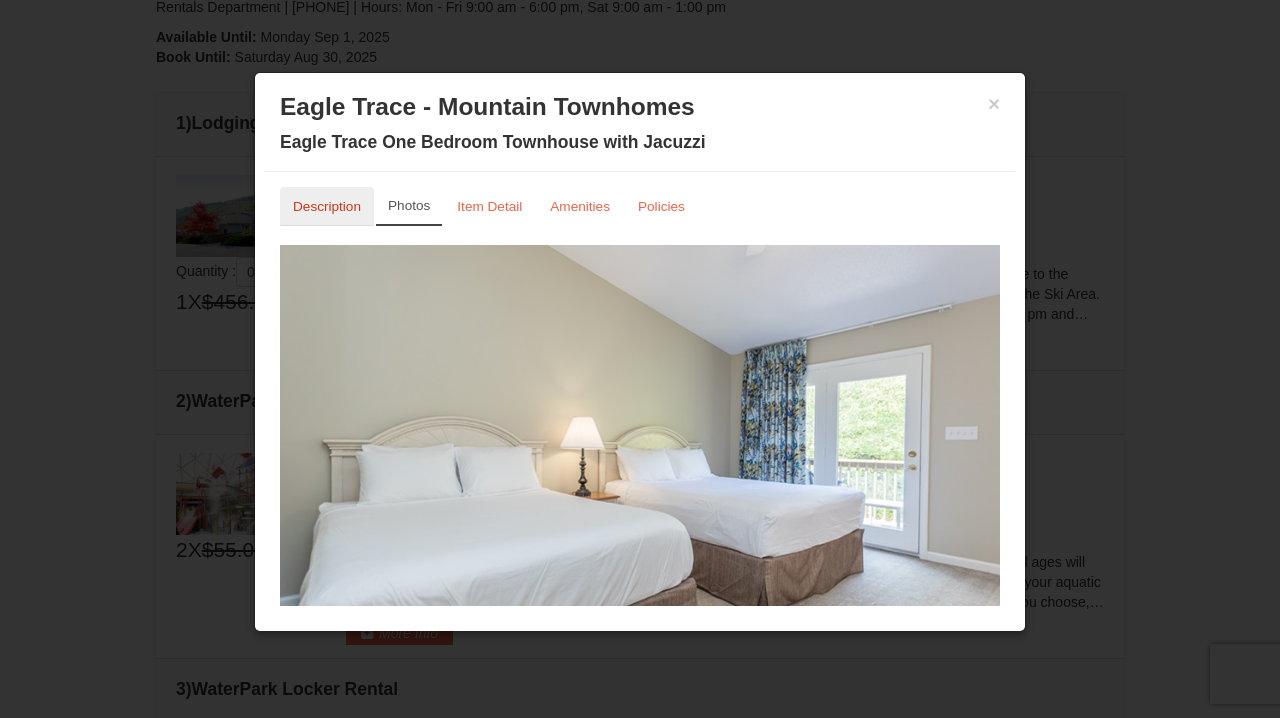 click on "Description" at bounding box center [327, 206] 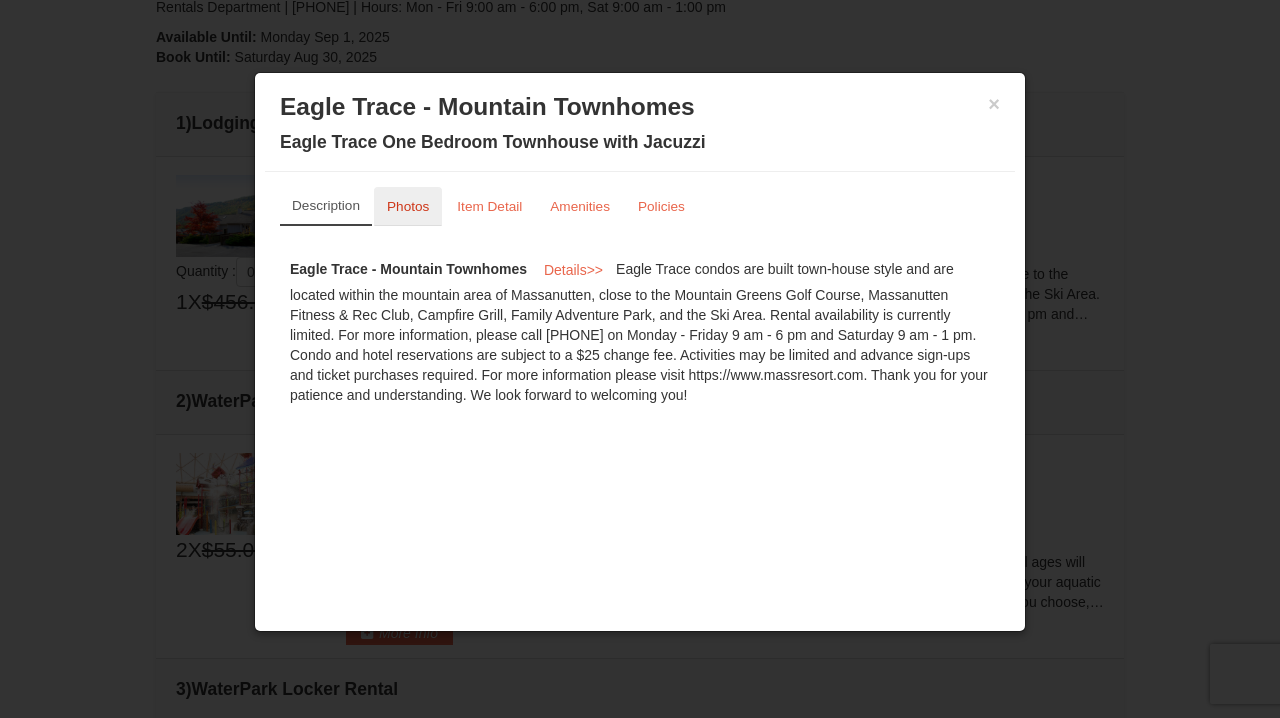 click on "Photos" at bounding box center [408, 206] 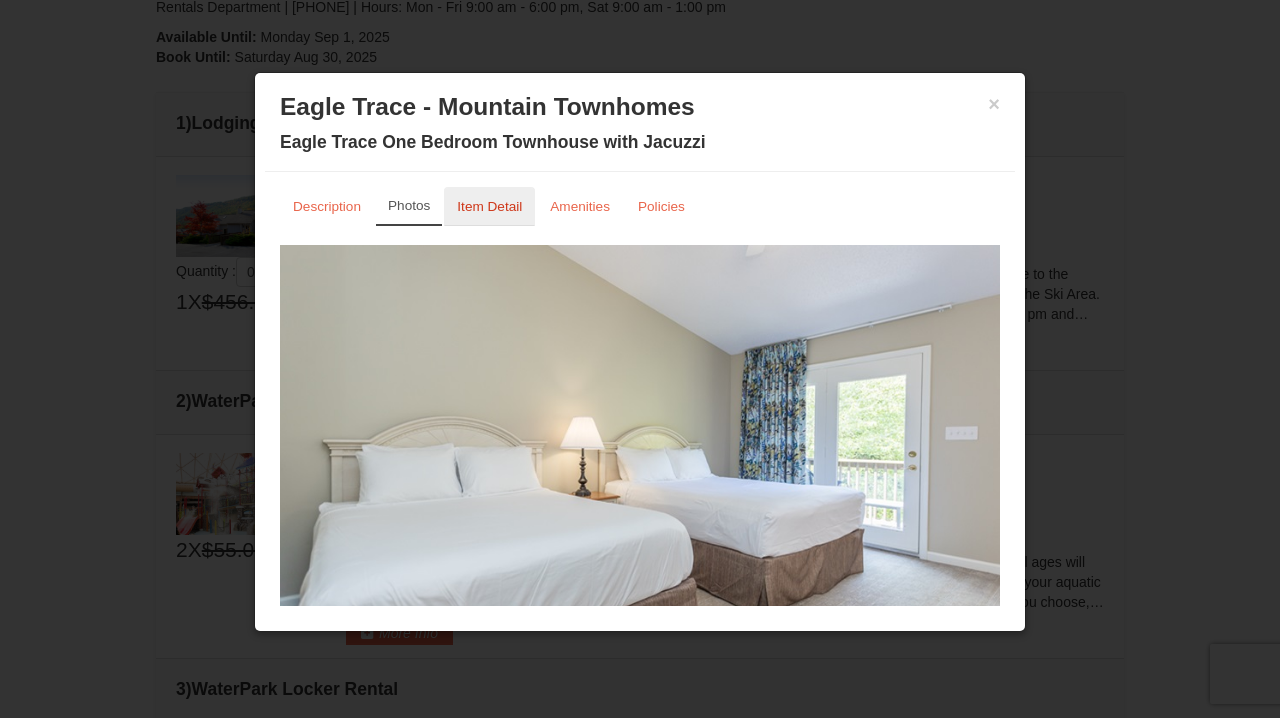 click on "Item Detail" at bounding box center [489, 206] 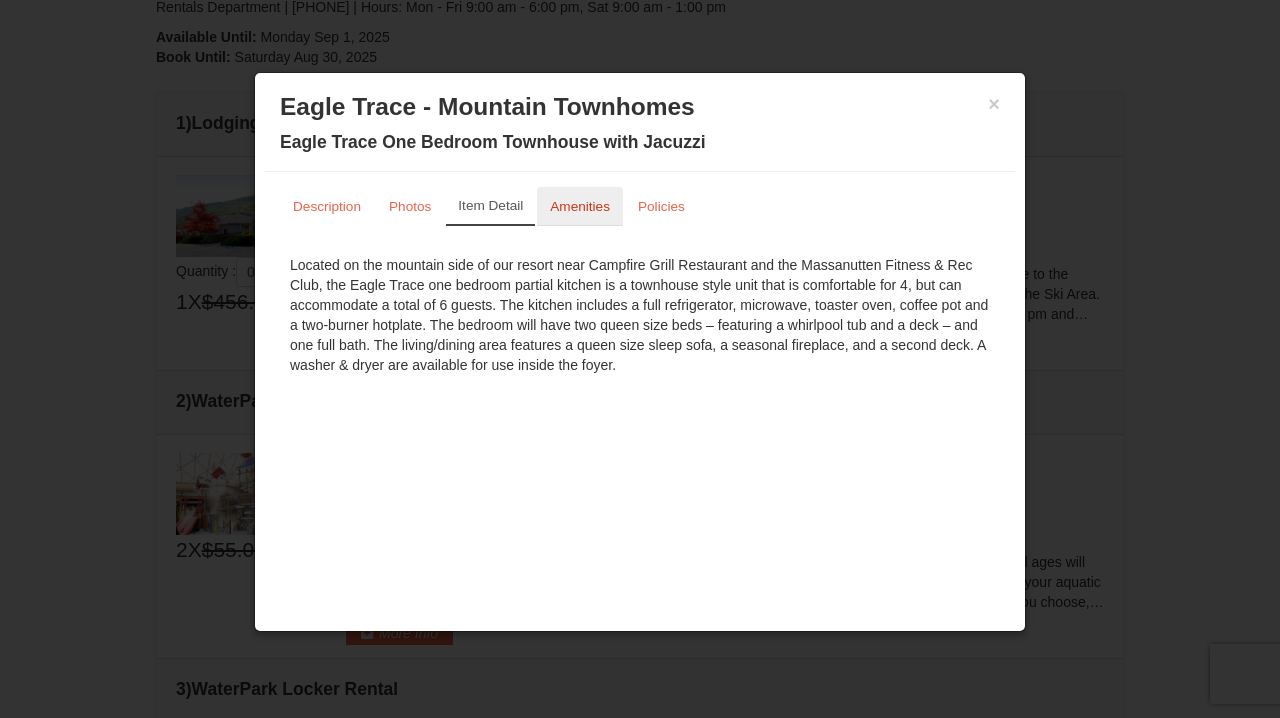 scroll, scrollTop: 460, scrollLeft: 0, axis: vertical 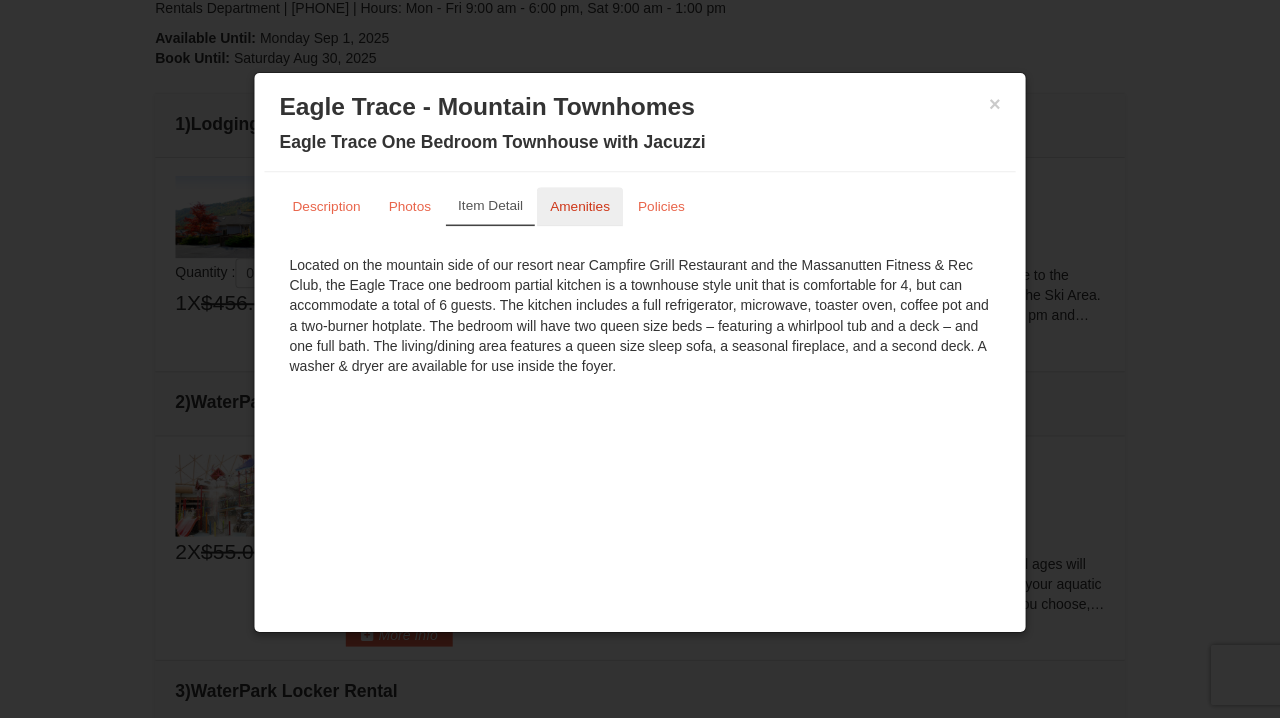 click on "Amenities" at bounding box center [580, 206] 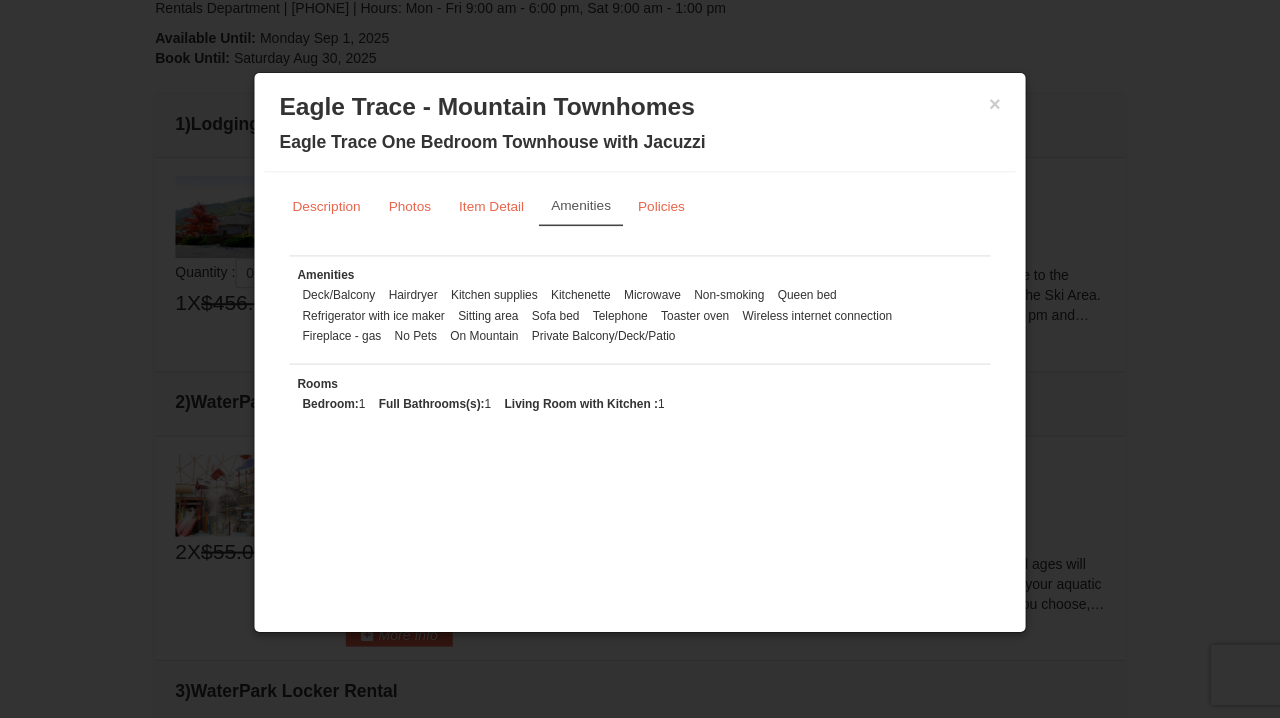 click on "Eagle Trace - Mountain Townhomes" at bounding box center (640, 107) 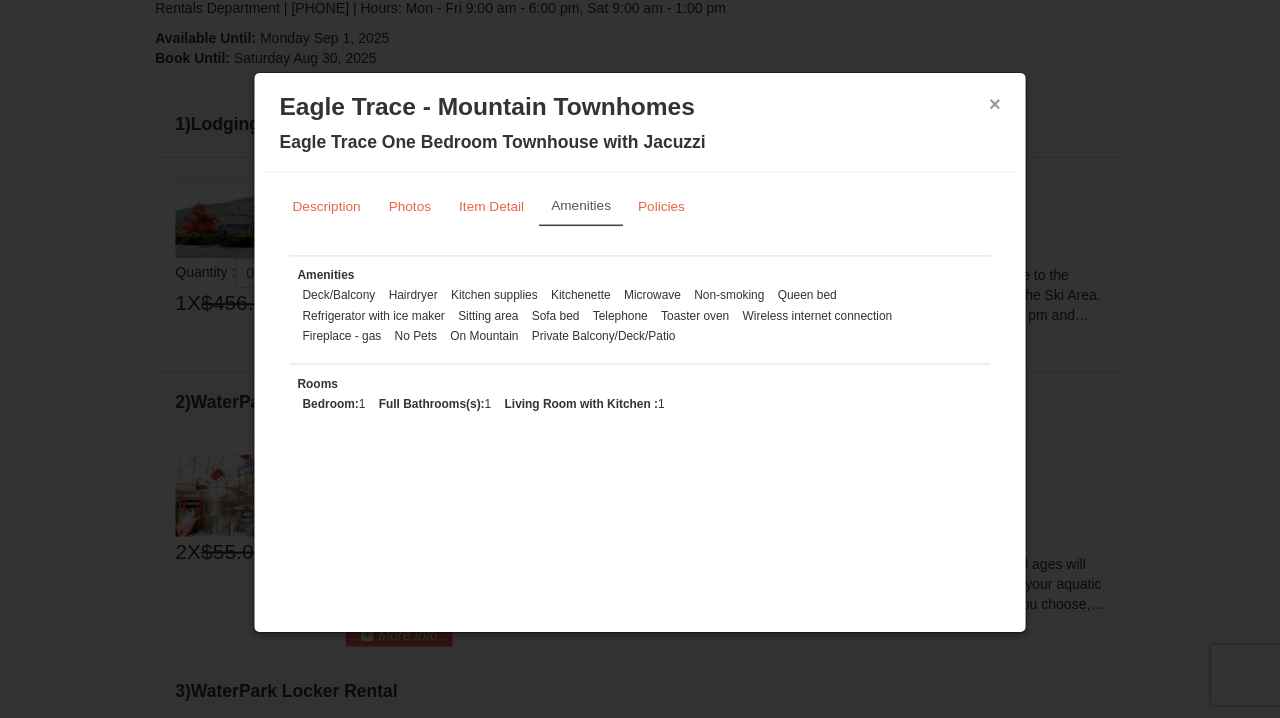 click on "×" at bounding box center (994, 104) 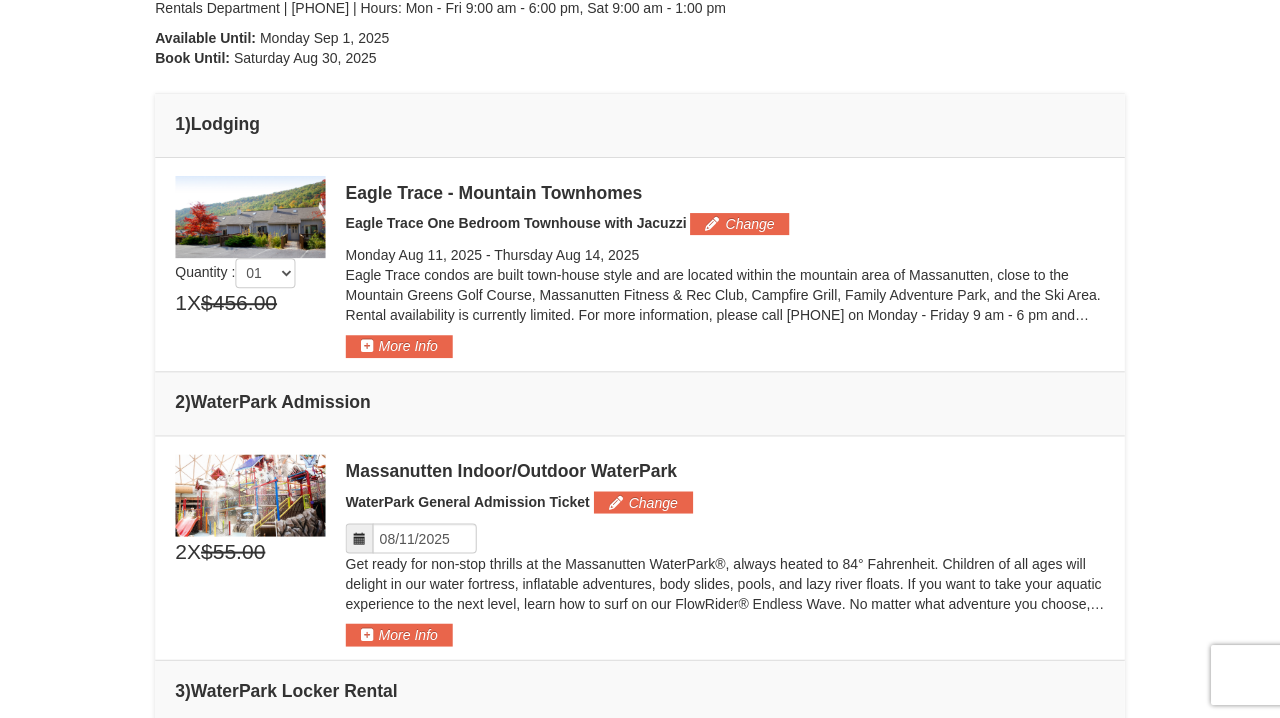 click at bounding box center [251, 217] 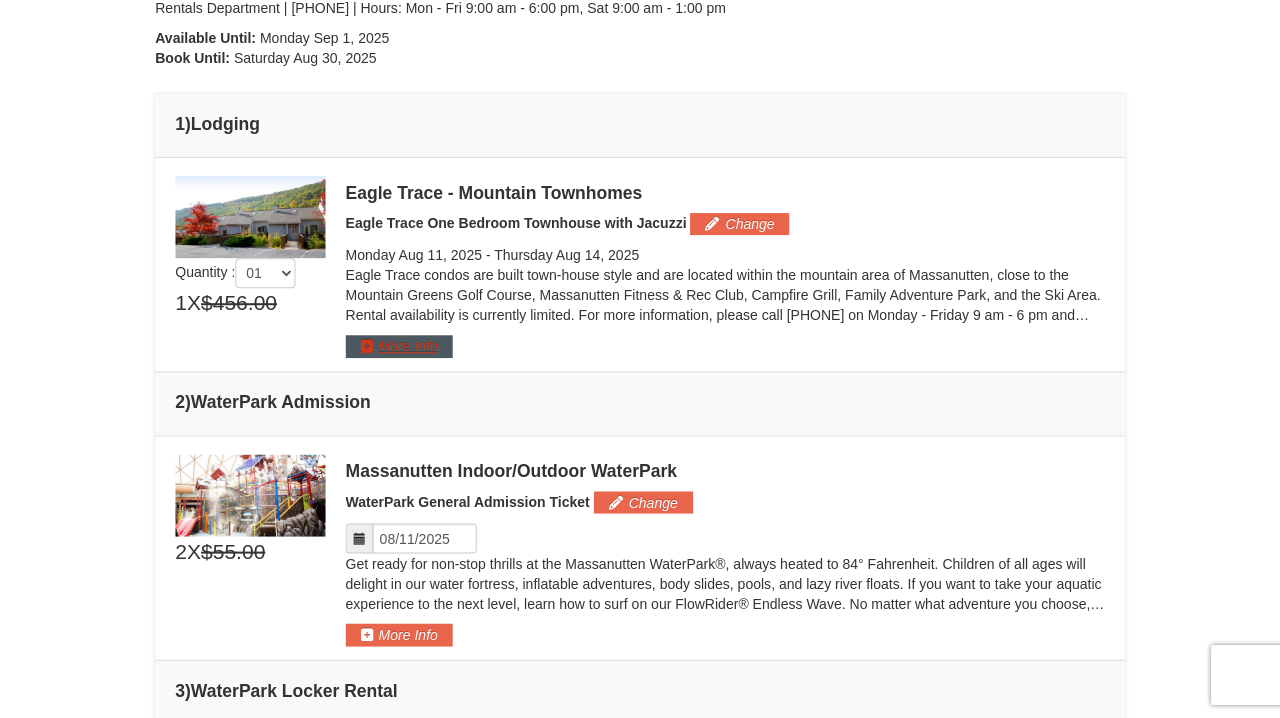 click on "More Info" at bounding box center (399, 346) 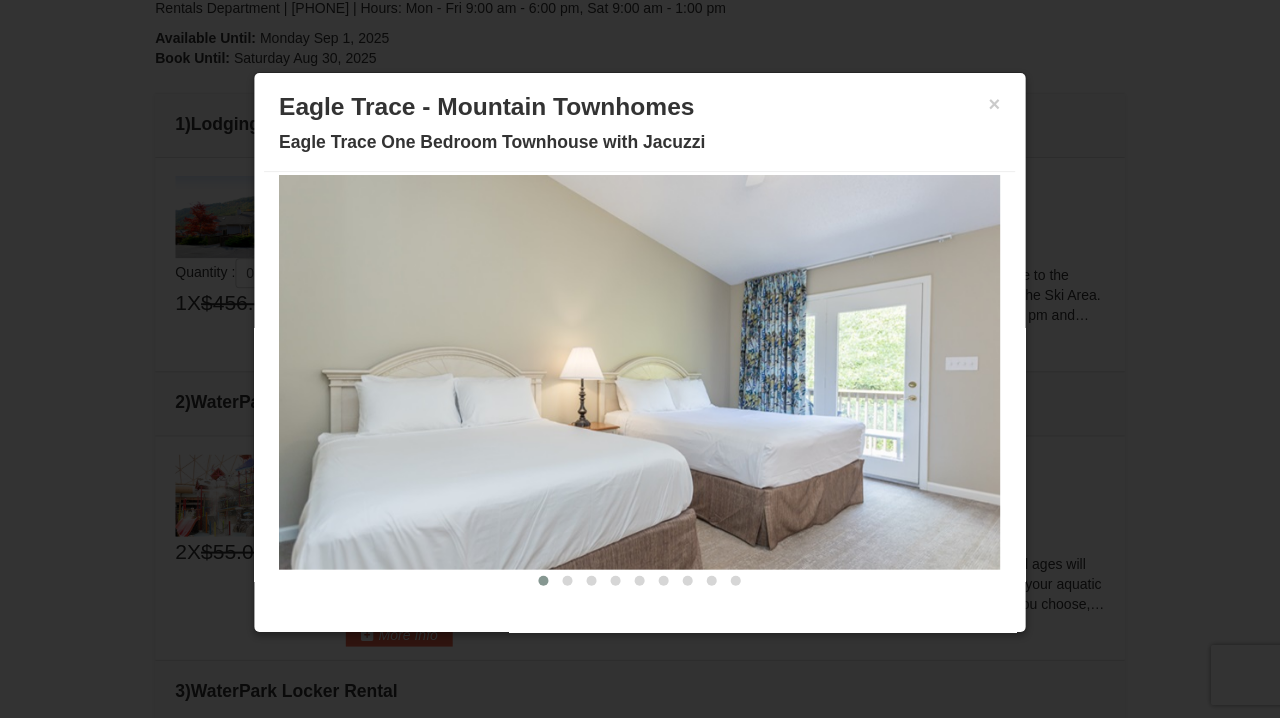 scroll, scrollTop: 70, scrollLeft: 0, axis: vertical 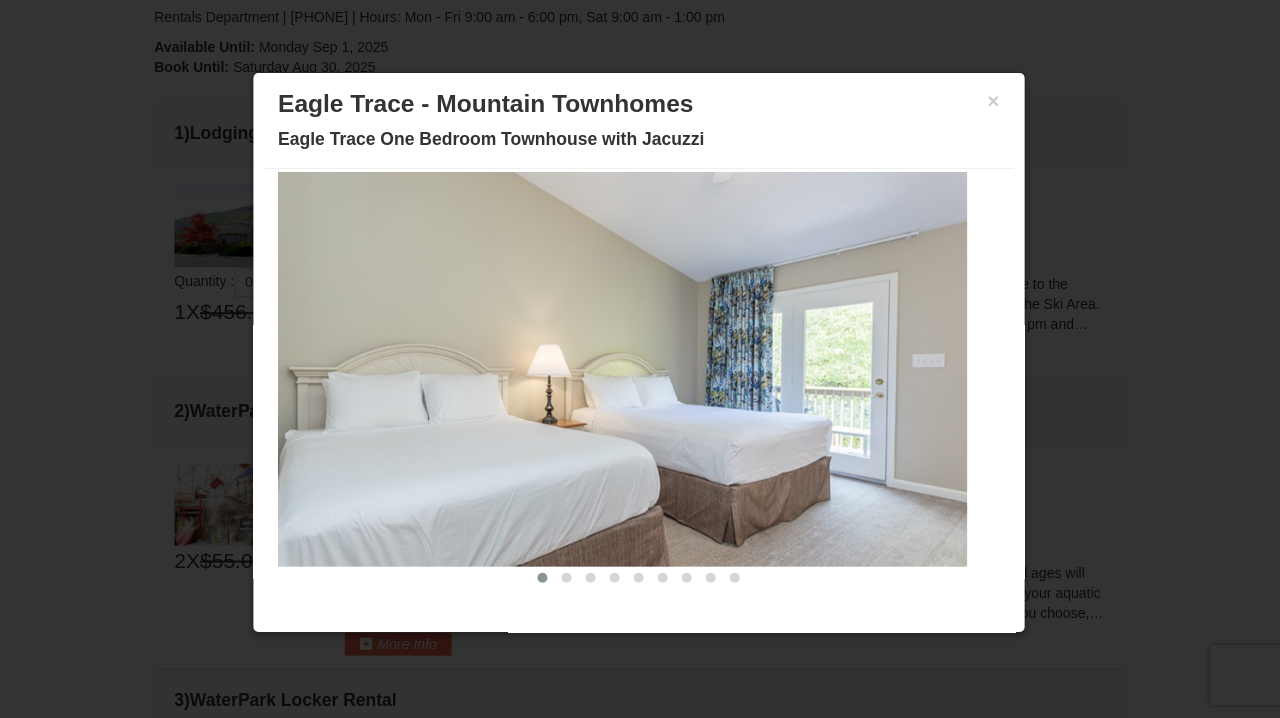 drag, startPoint x: 722, startPoint y: 397, endPoint x: 507, endPoint y: 397, distance: 215 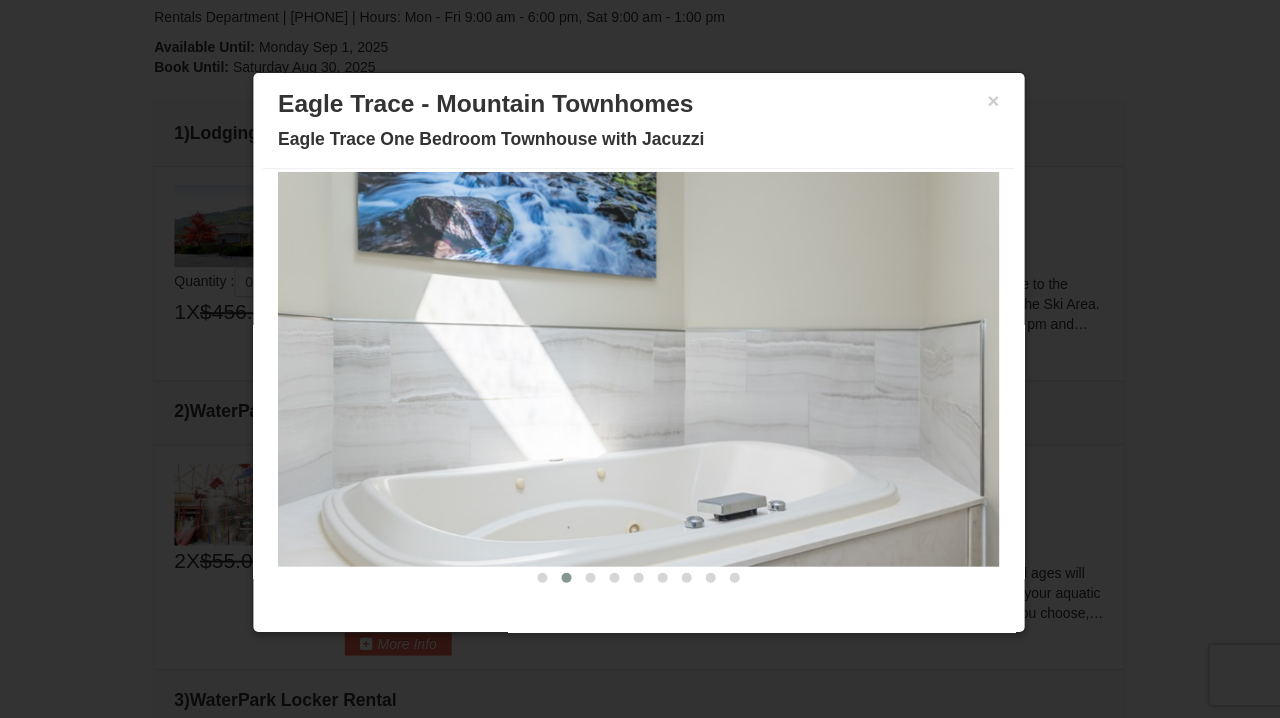 click at bounding box center (640, 369) 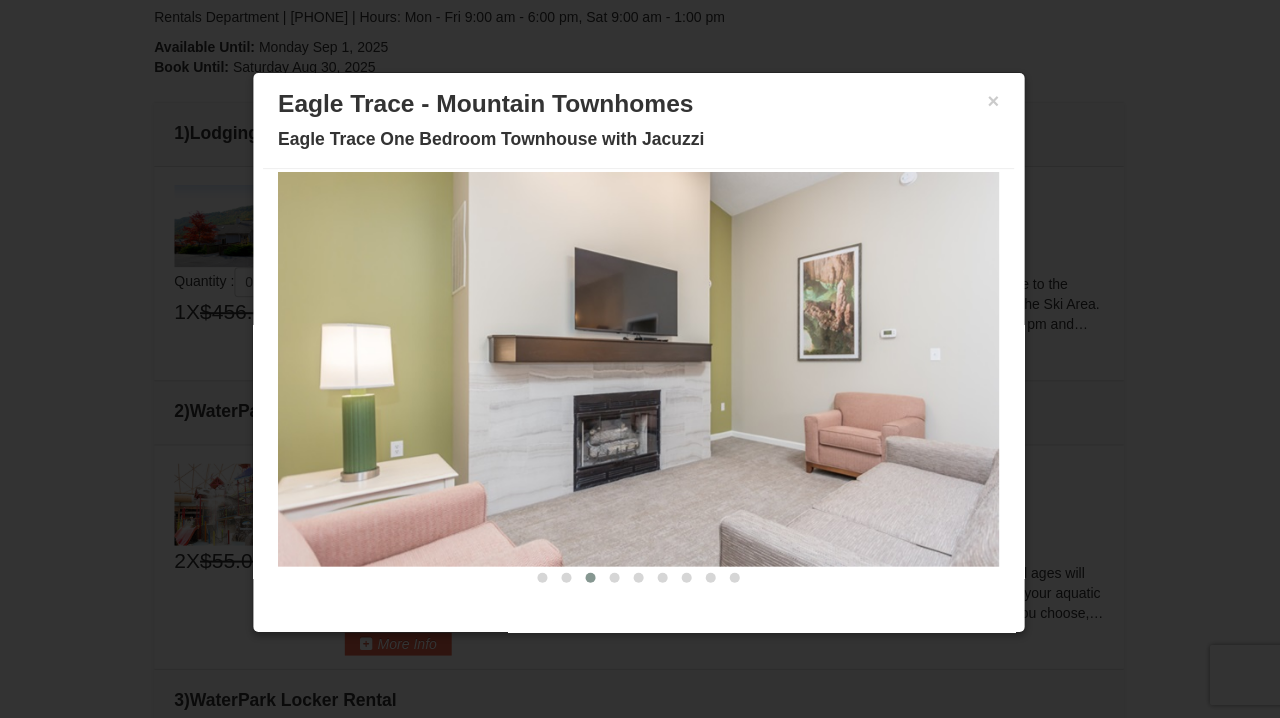 drag, startPoint x: 789, startPoint y: 426, endPoint x: 684, endPoint y: 422, distance: 105.076164 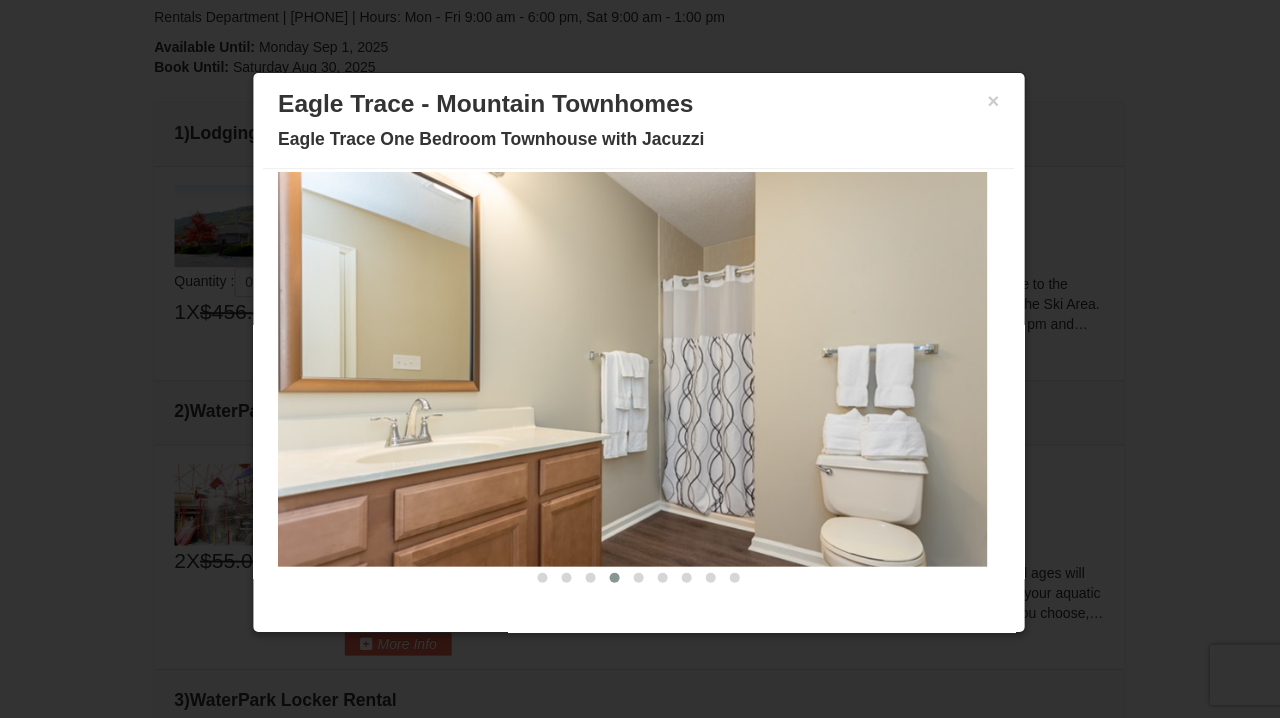 drag, startPoint x: 778, startPoint y: 422, endPoint x: 544, endPoint y: 435, distance: 234.36084 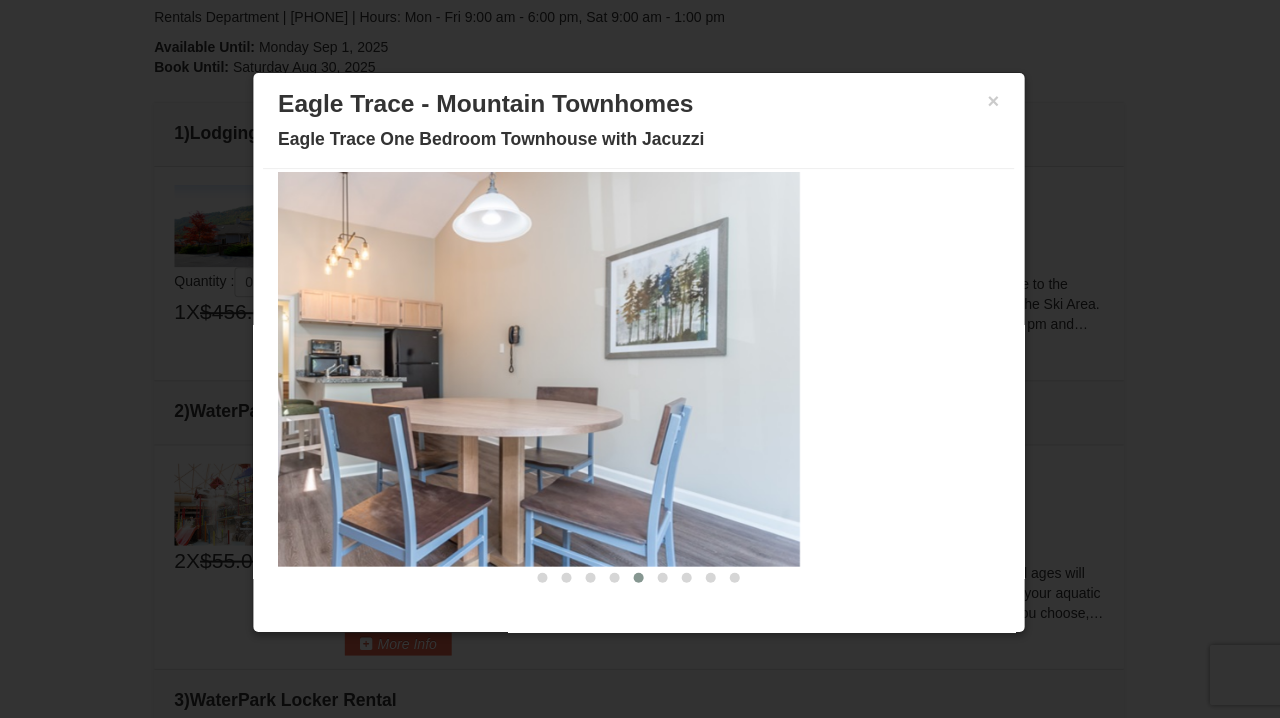 drag, startPoint x: 762, startPoint y: 411, endPoint x: 563, endPoint y: 406, distance: 199.0628 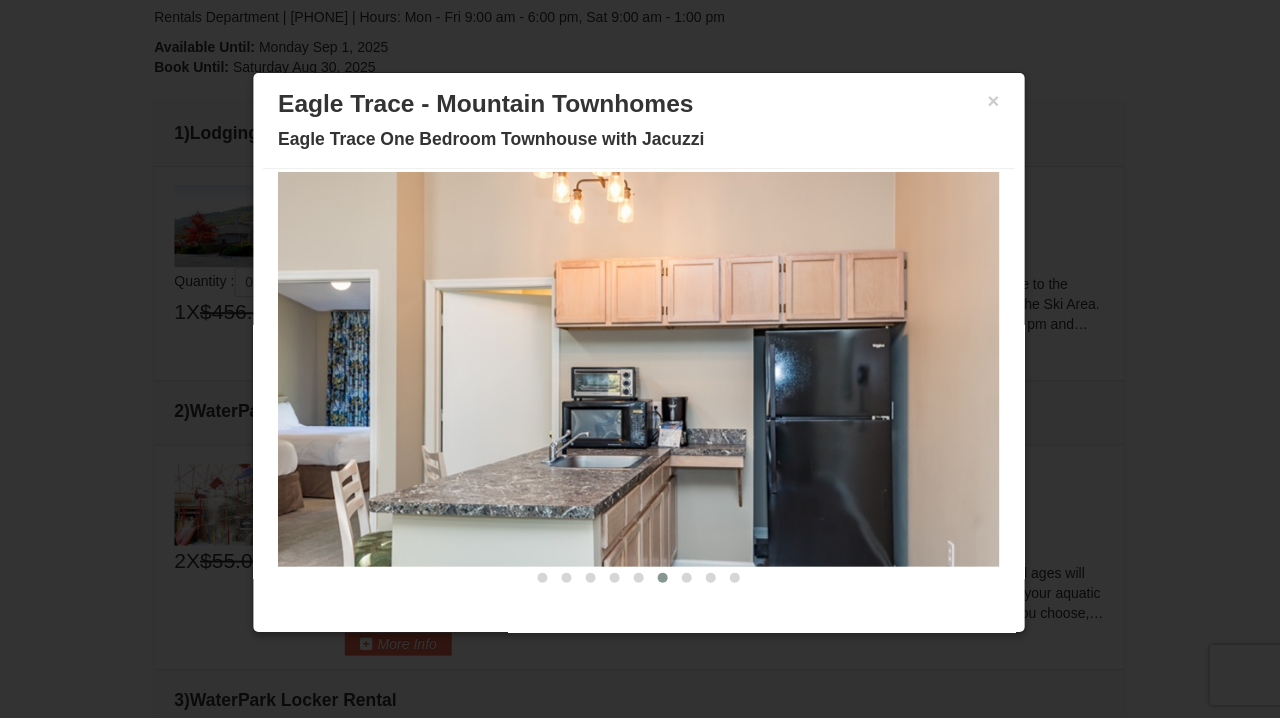 drag, startPoint x: 776, startPoint y: 395, endPoint x: 457, endPoint y: 398, distance: 319.0141 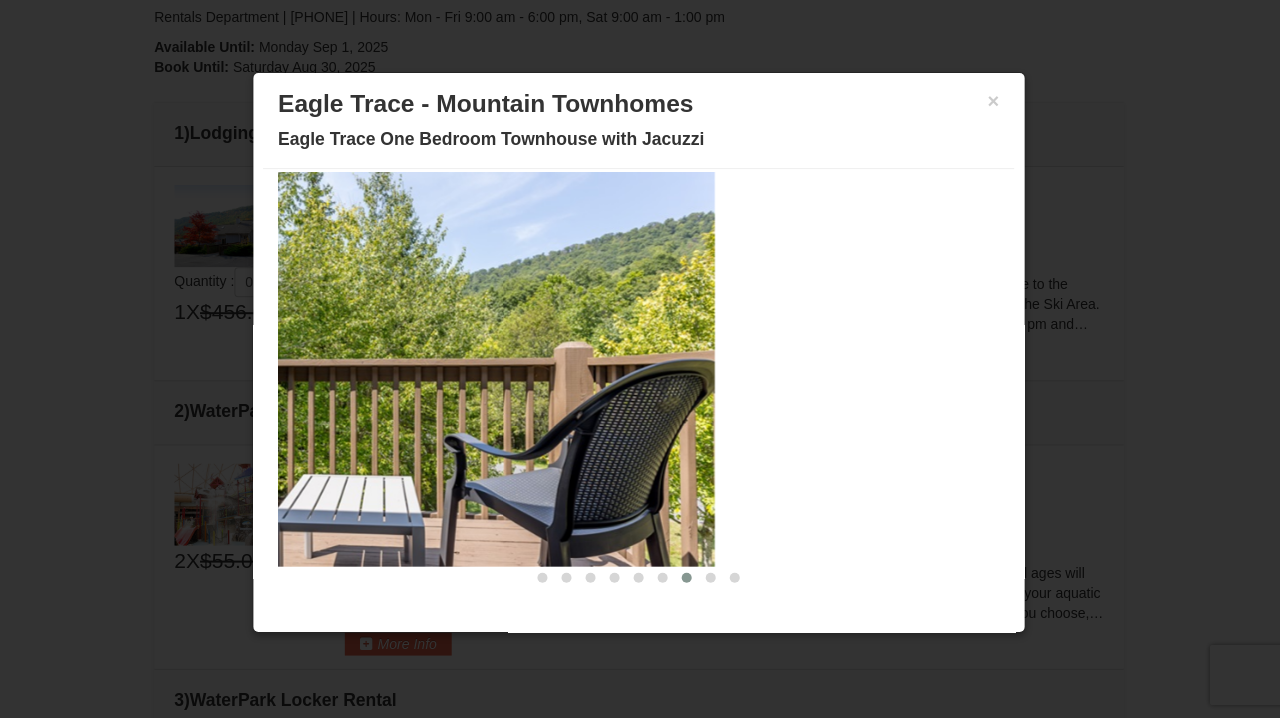 drag, startPoint x: 741, startPoint y: 384, endPoint x: 399, endPoint y: 408, distance: 342.84106 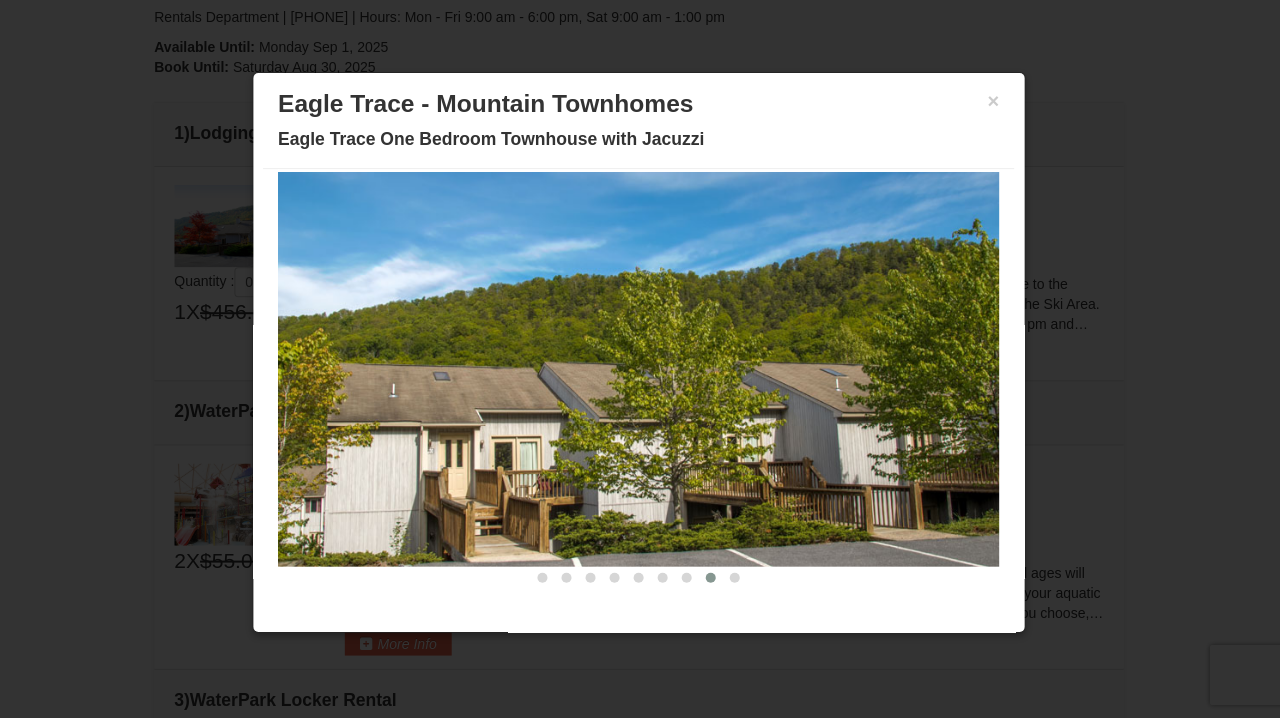 drag, startPoint x: 656, startPoint y: 411, endPoint x: 371, endPoint y: 417, distance: 285.06314 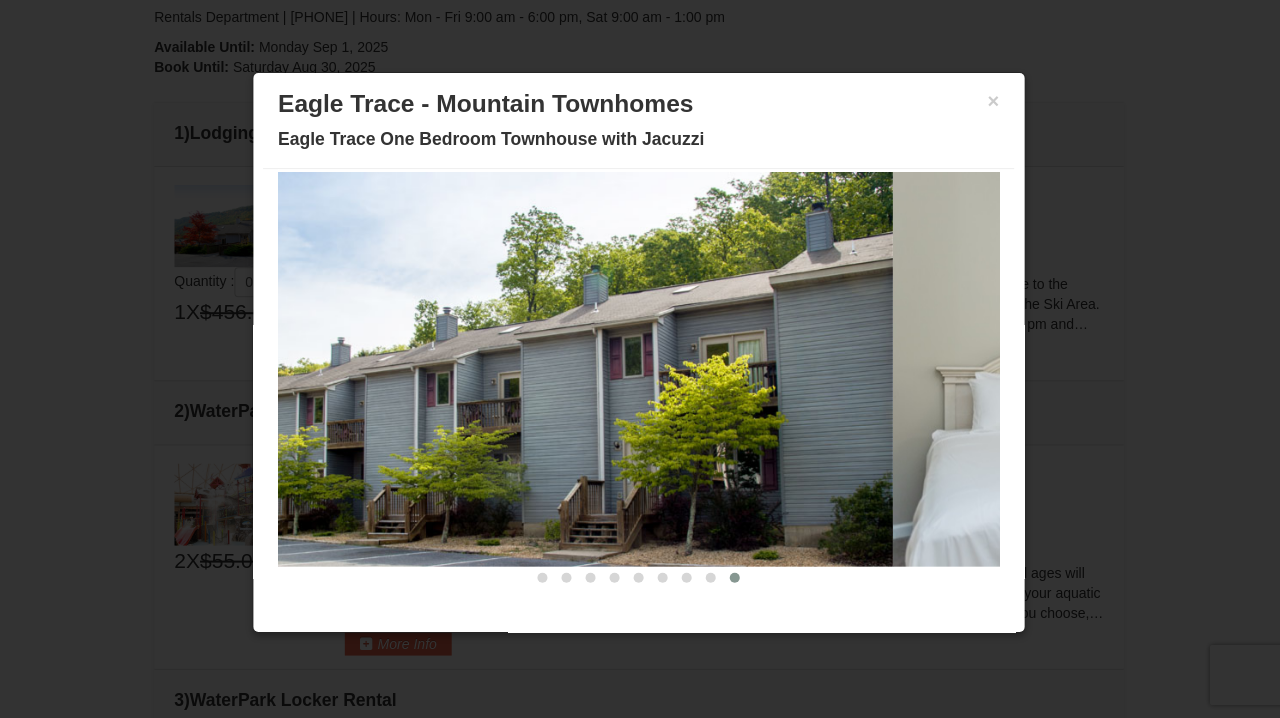 drag, startPoint x: 620, startPoint y: 376, endPoint x: 455, endPoint y: 375, distance: 165.00304 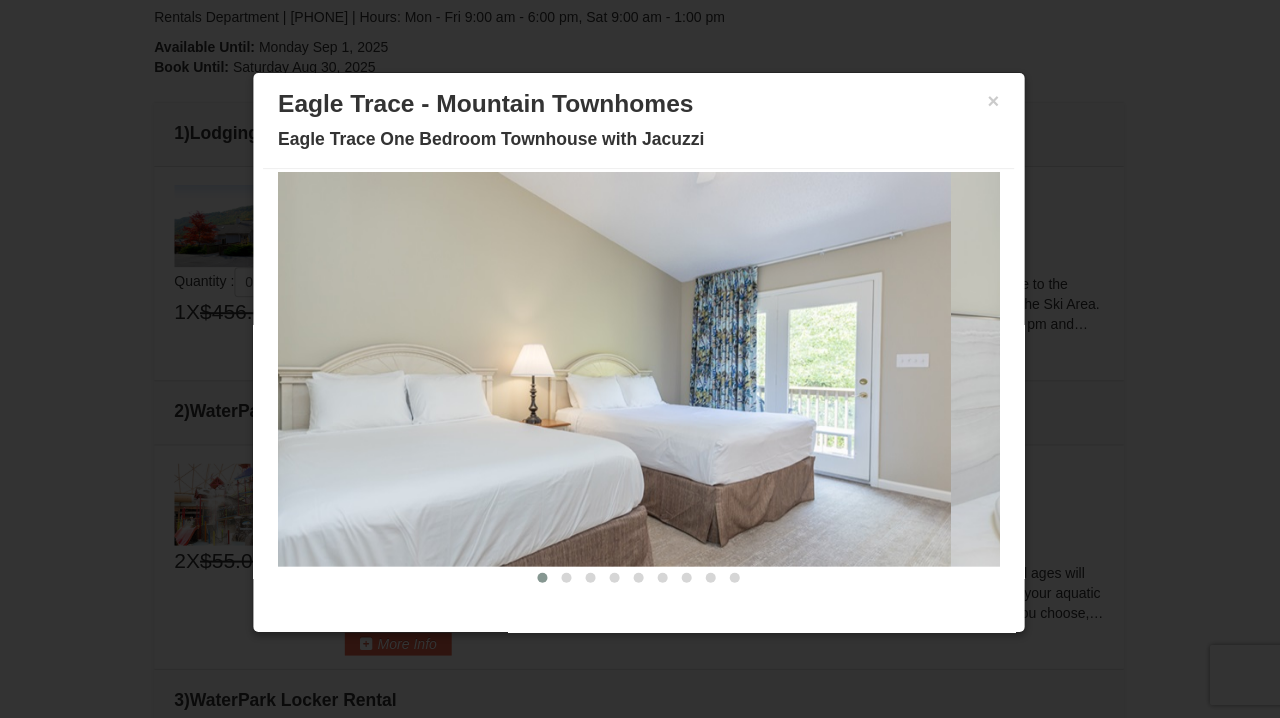 drag, startPoint x: 627, startPoint y: 374, endPoint x: 330, endPoint y: 371, distance: 297.01514 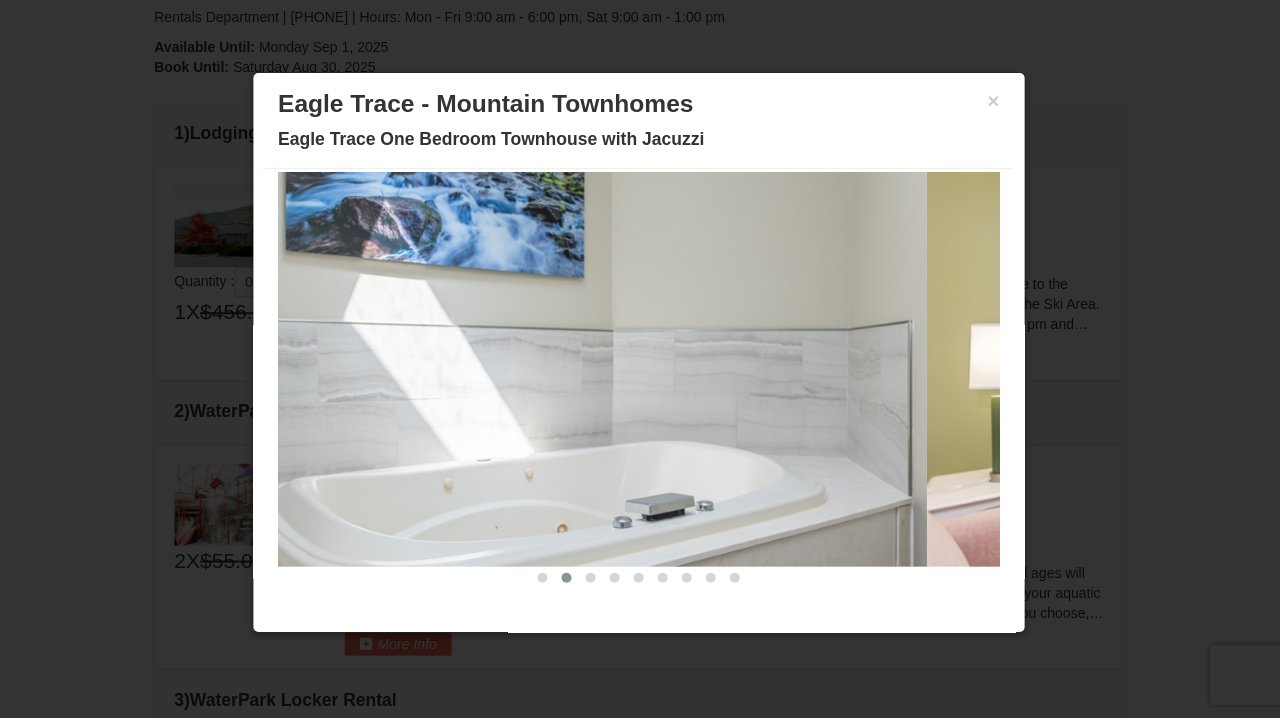 drag, startPoint x: 579, startPoint y: 358, endPoint x: 262, endPoint y: 362, distance: 317.02524 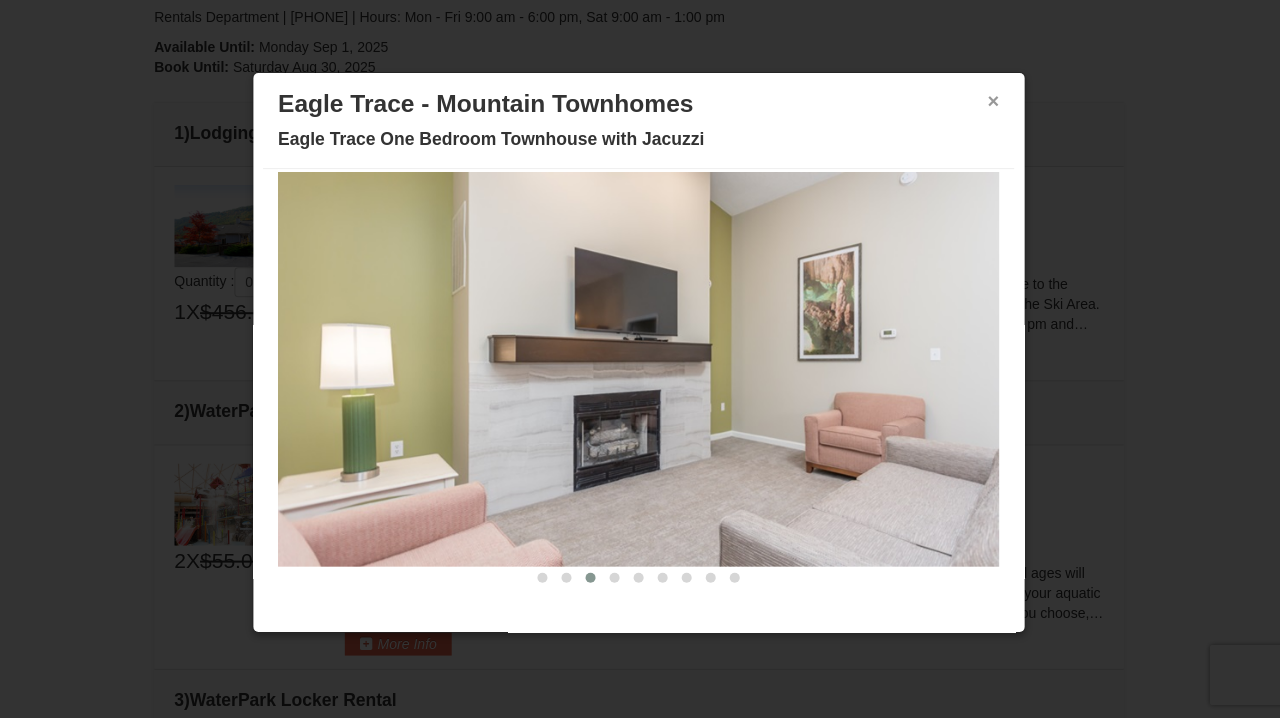 click on "×" at bounding box center [994, 101] 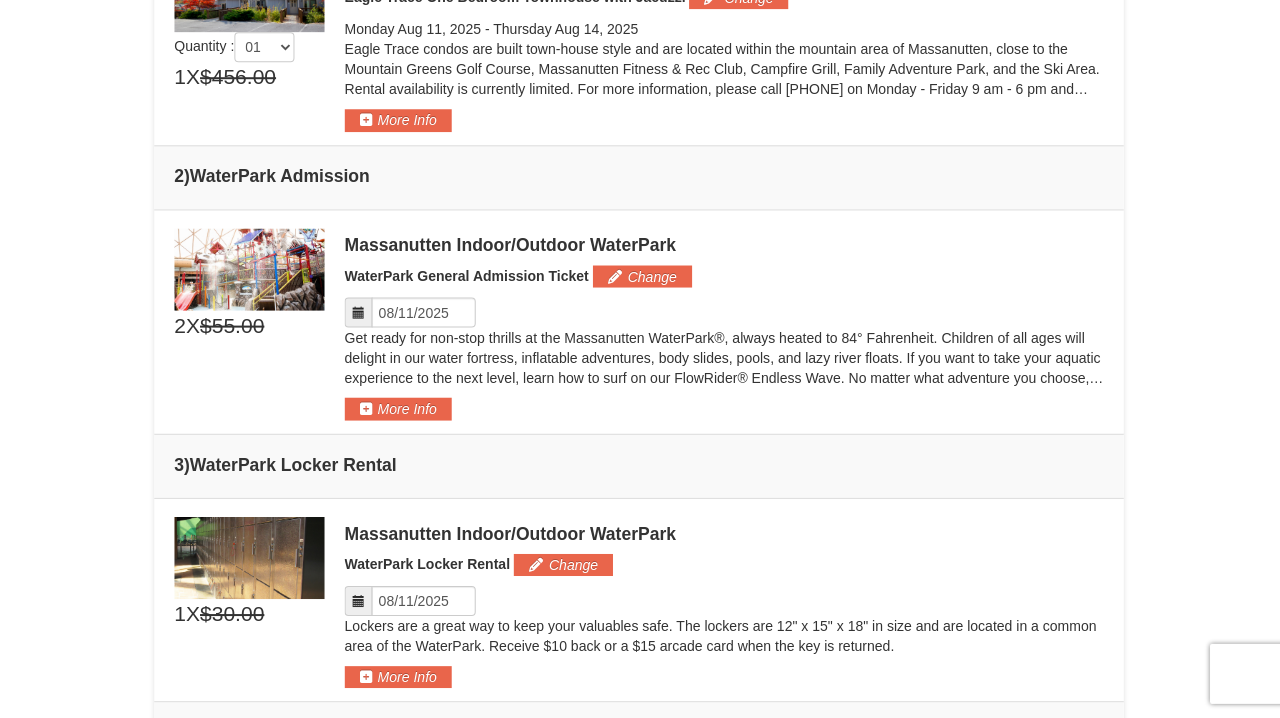 scroll, scrollTop: 691, scrollLeft: 0, axis: vertical 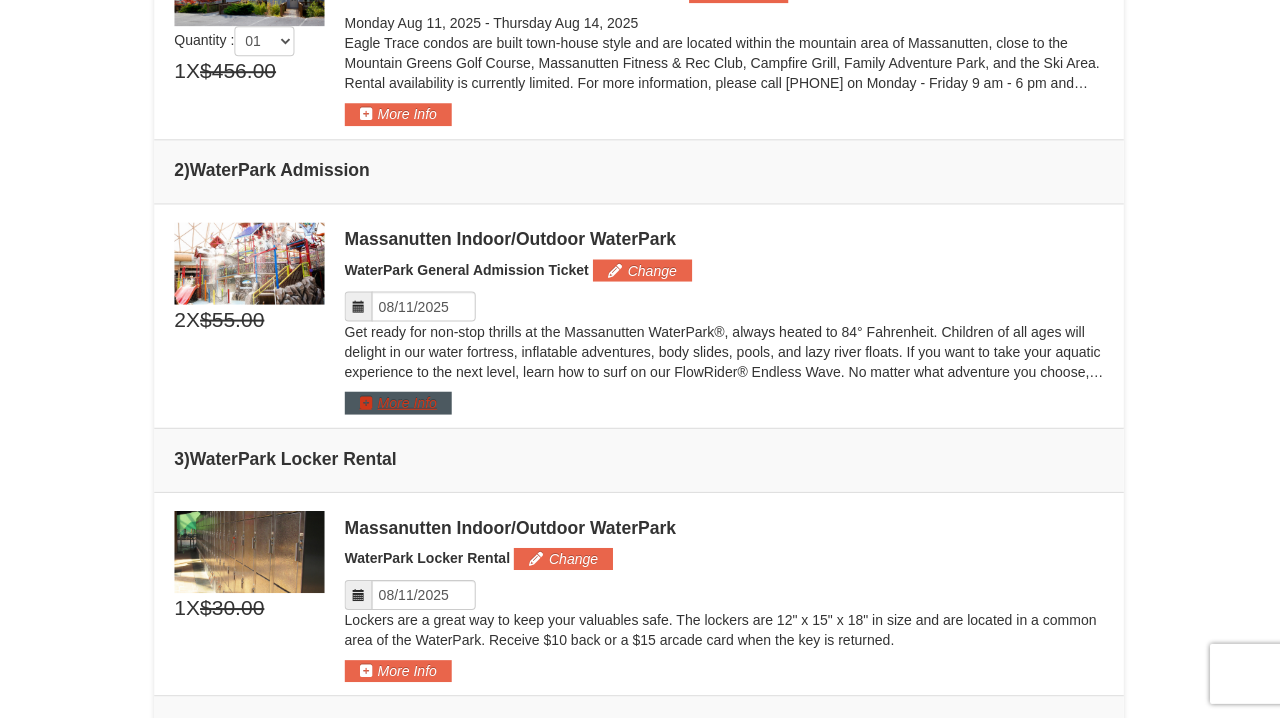 click on "More Info" at bounding box center [399, 403] 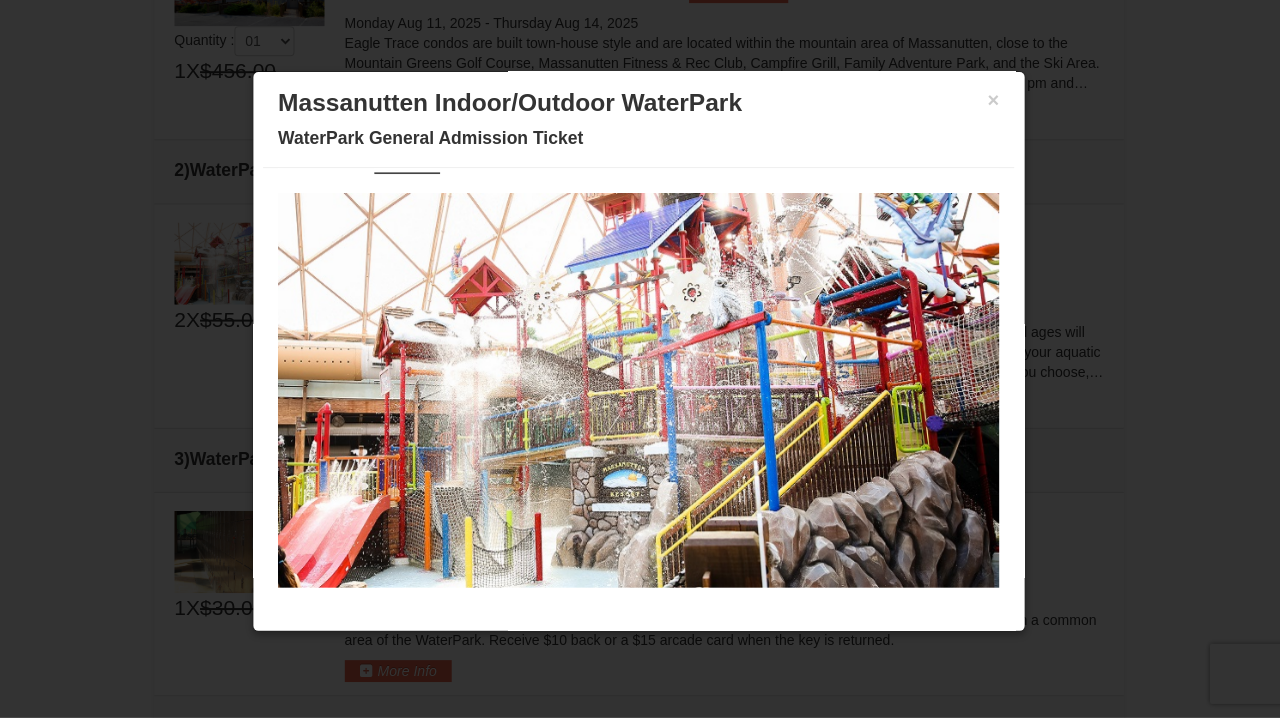 scroll, scrollTop: 0, scrollLeft: 0, axis: both 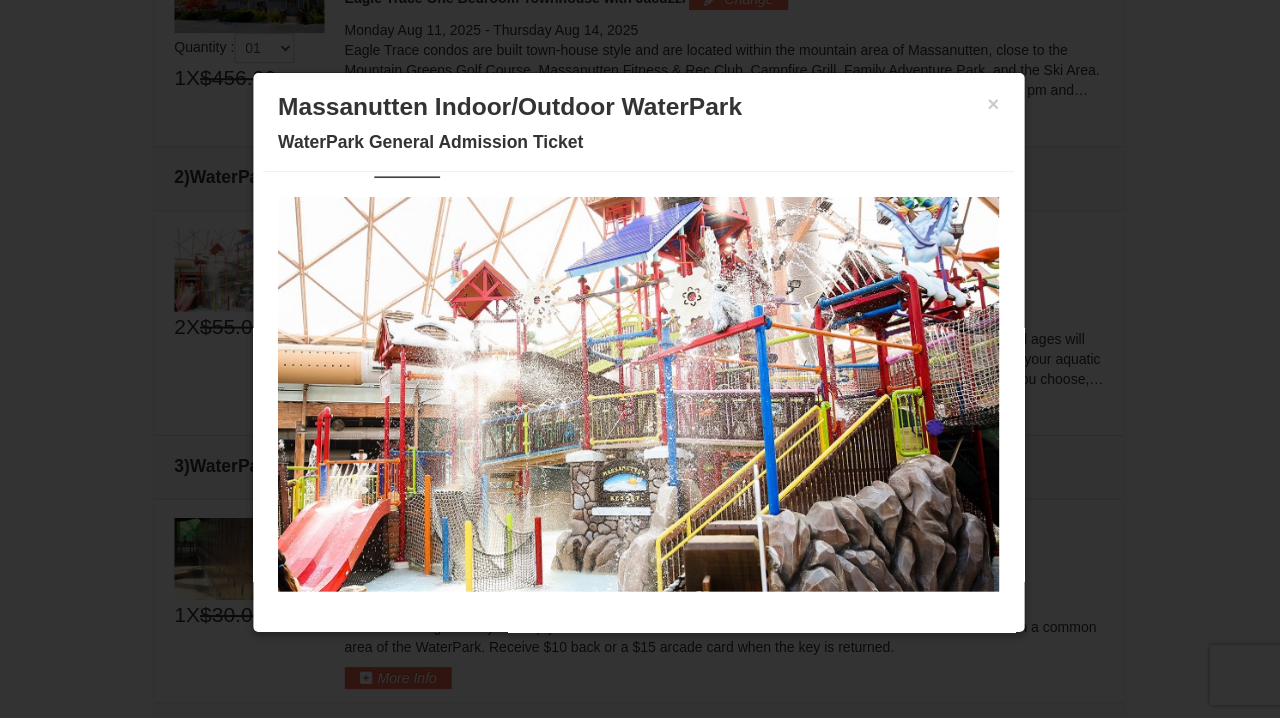 drag, startPoint x: 868, startPoint y: 413, endPoint x: 837, endPoint y: 413, distance: 31 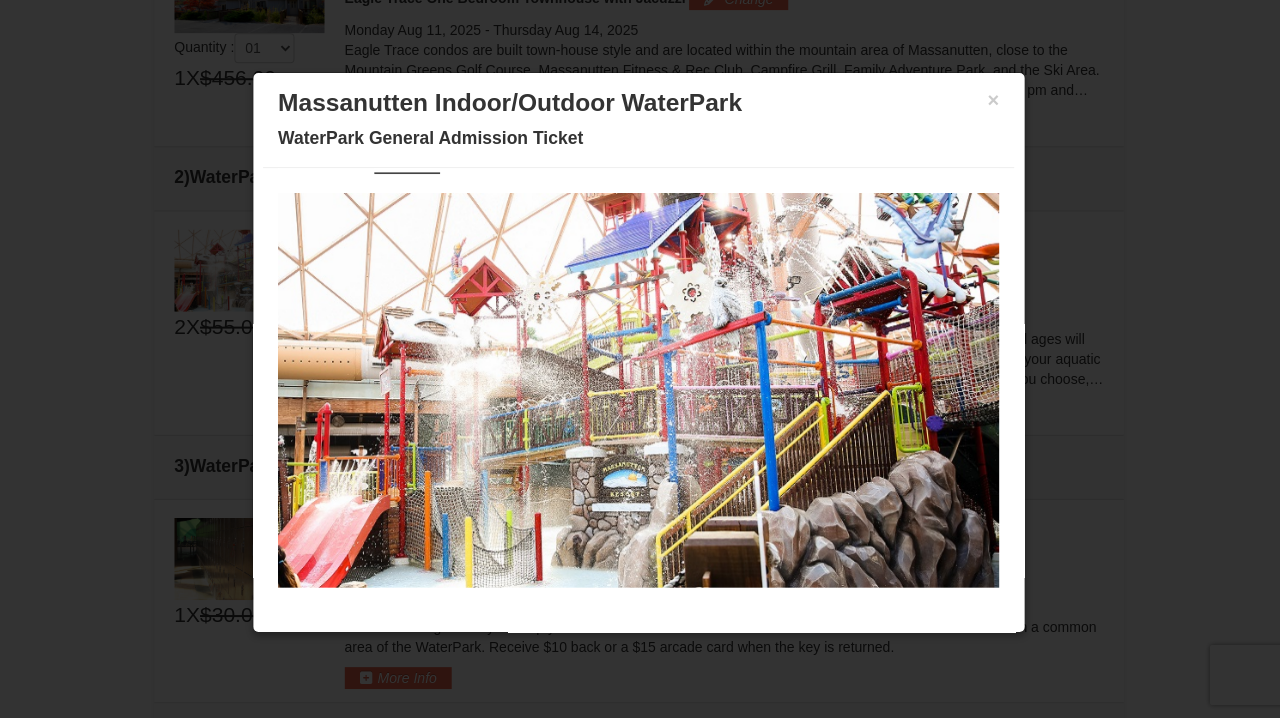 scroll, scrollTop: 4, scrollLeft: 0, axis: vertical 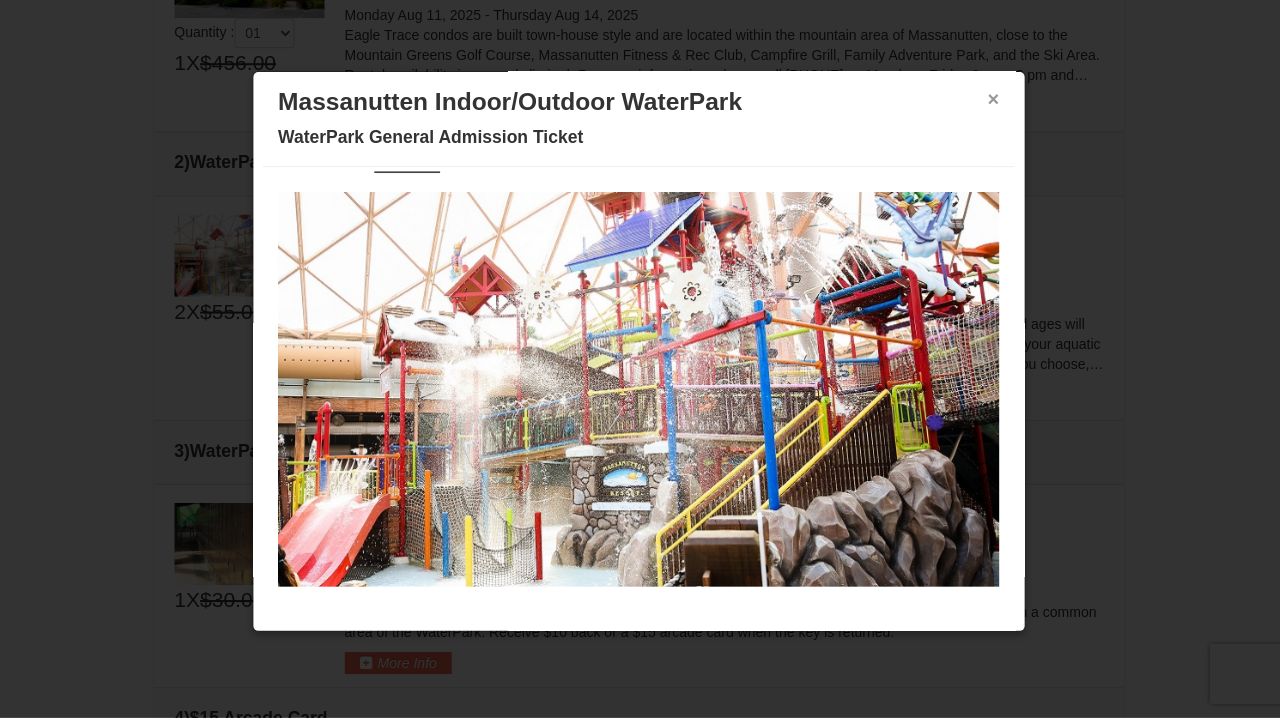 click on "×" at bounding box center (994, 100) 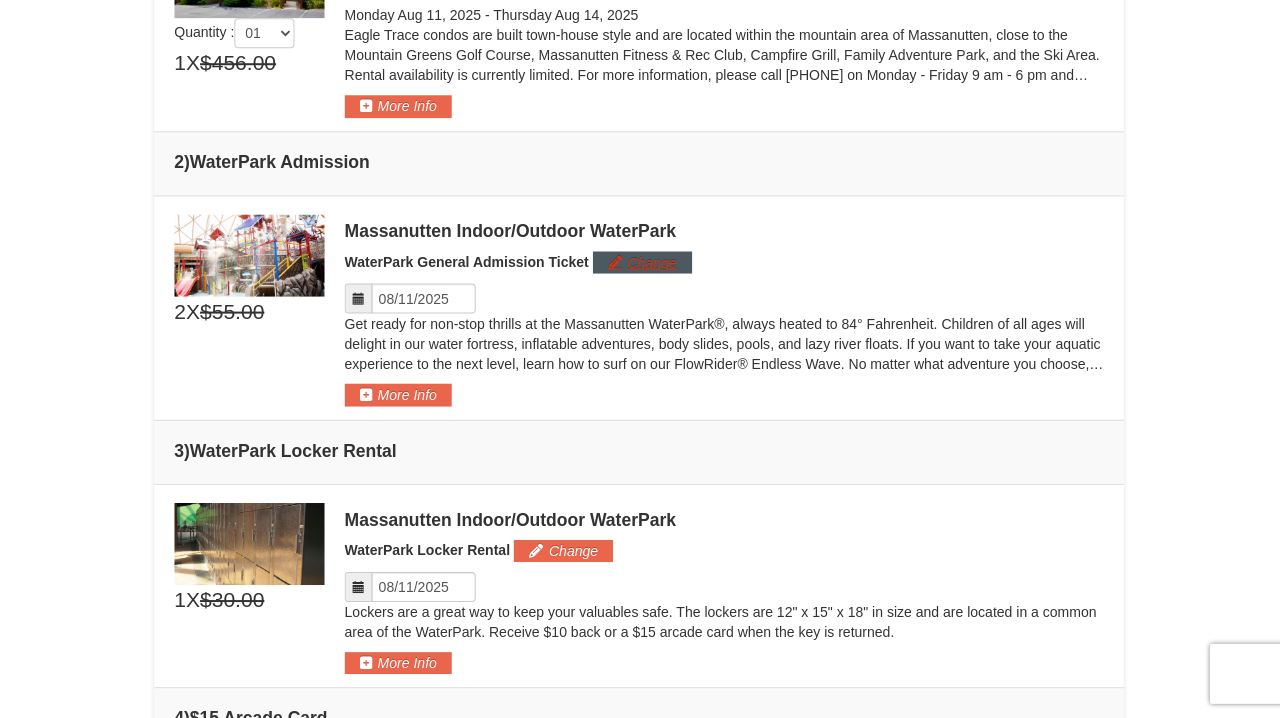 click on "Change" at bounding box center (643, 263) 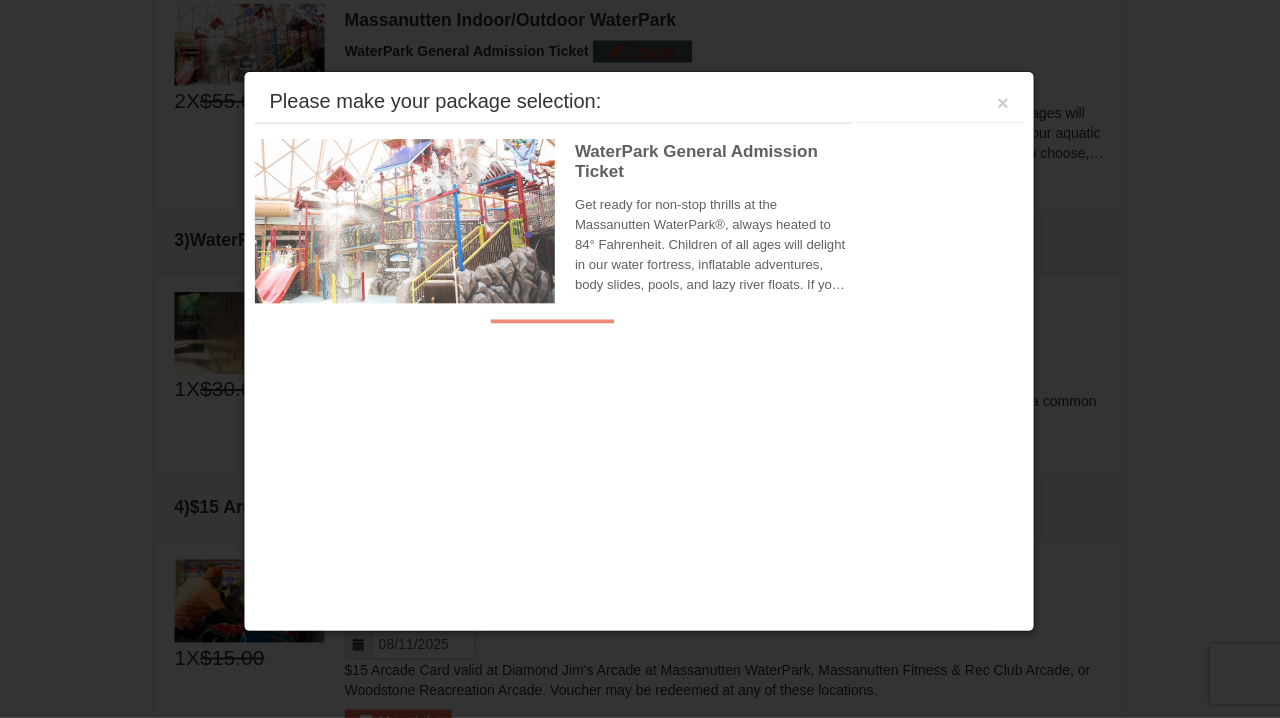 scroll, scrollTop: 910, scrollLeft: 0, axis: vertical 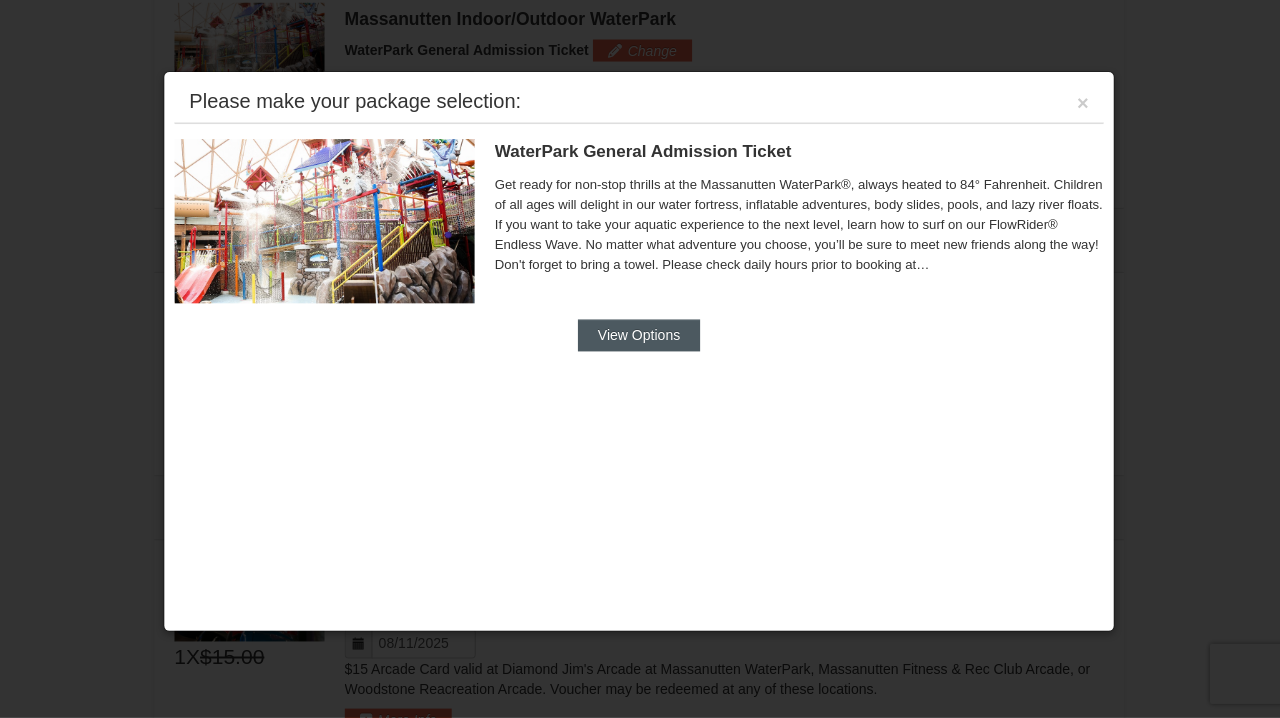 click on "View Options" at bounding box center (640, 336) 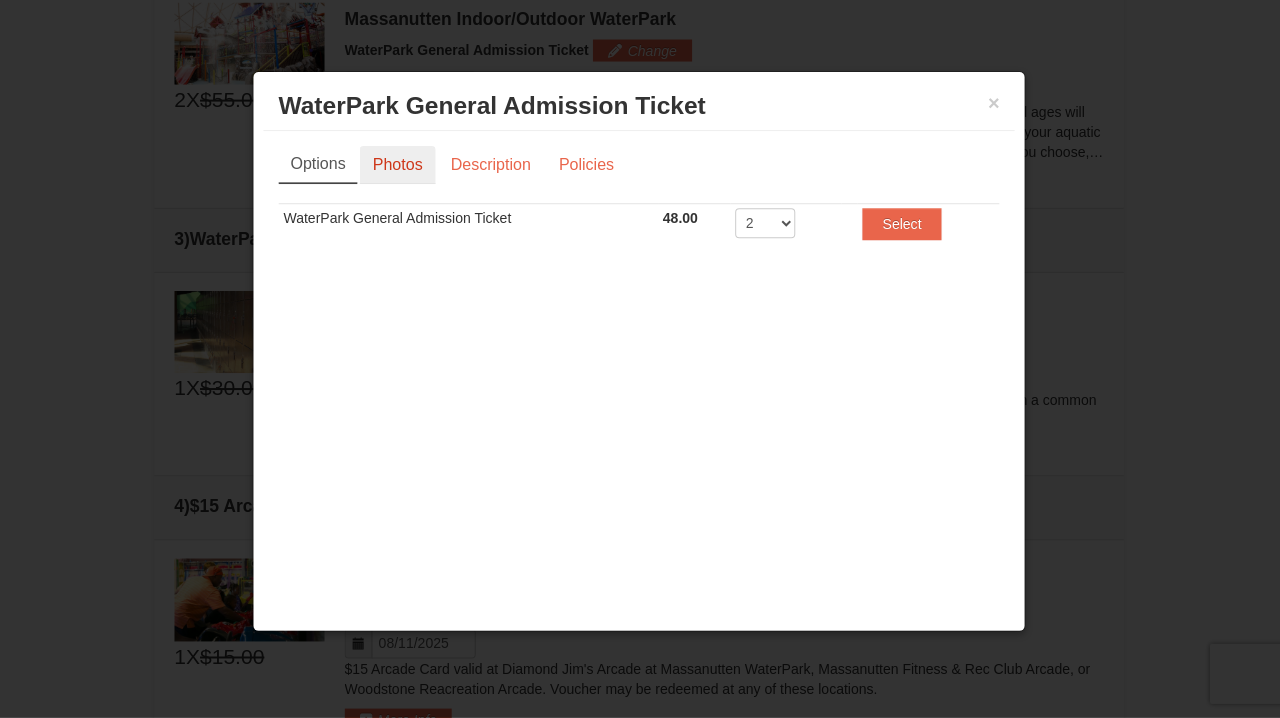 click on "Photos" at bounding box center [399, 166] 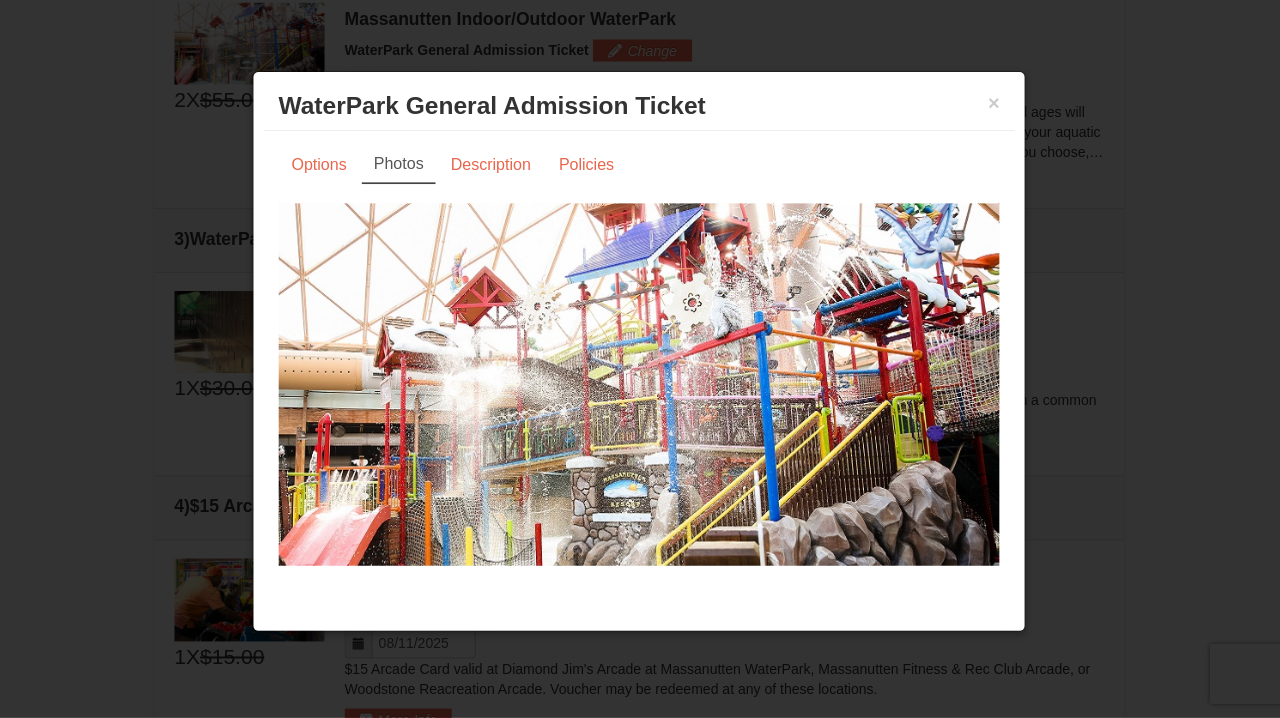 click at bounding box center [640, 401] 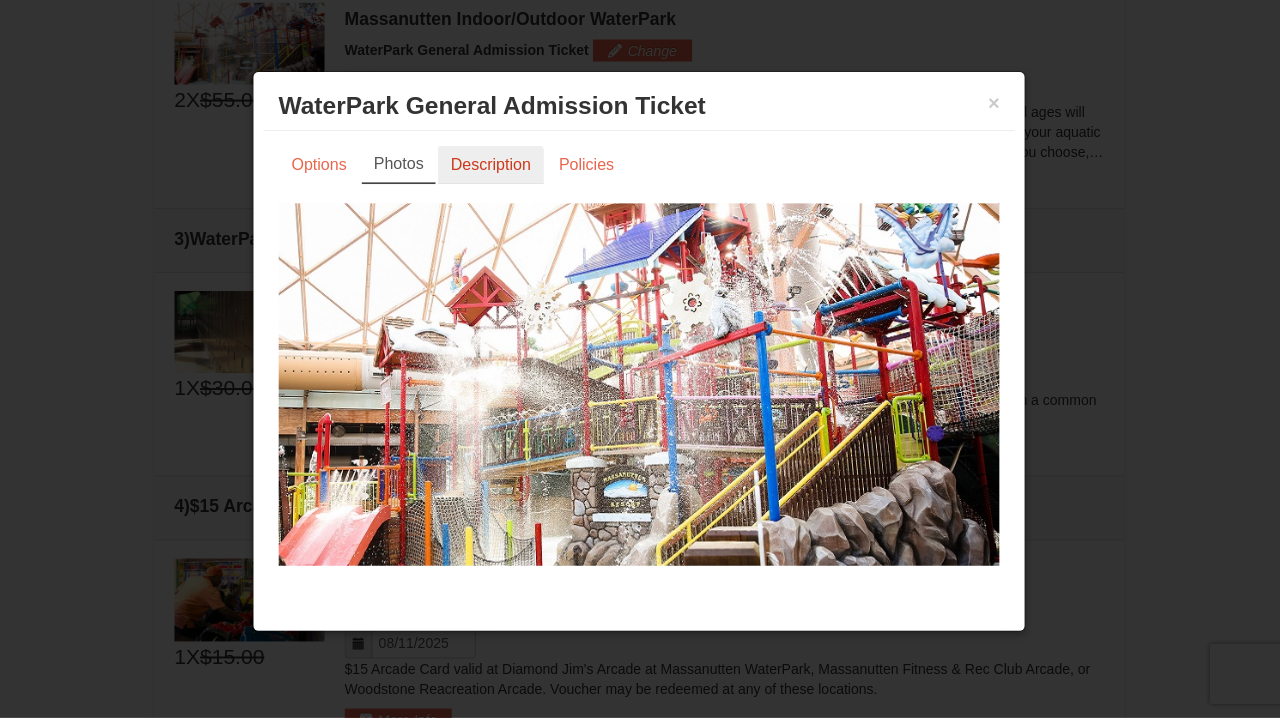 click on "Description" at bounding box center [492, 166] 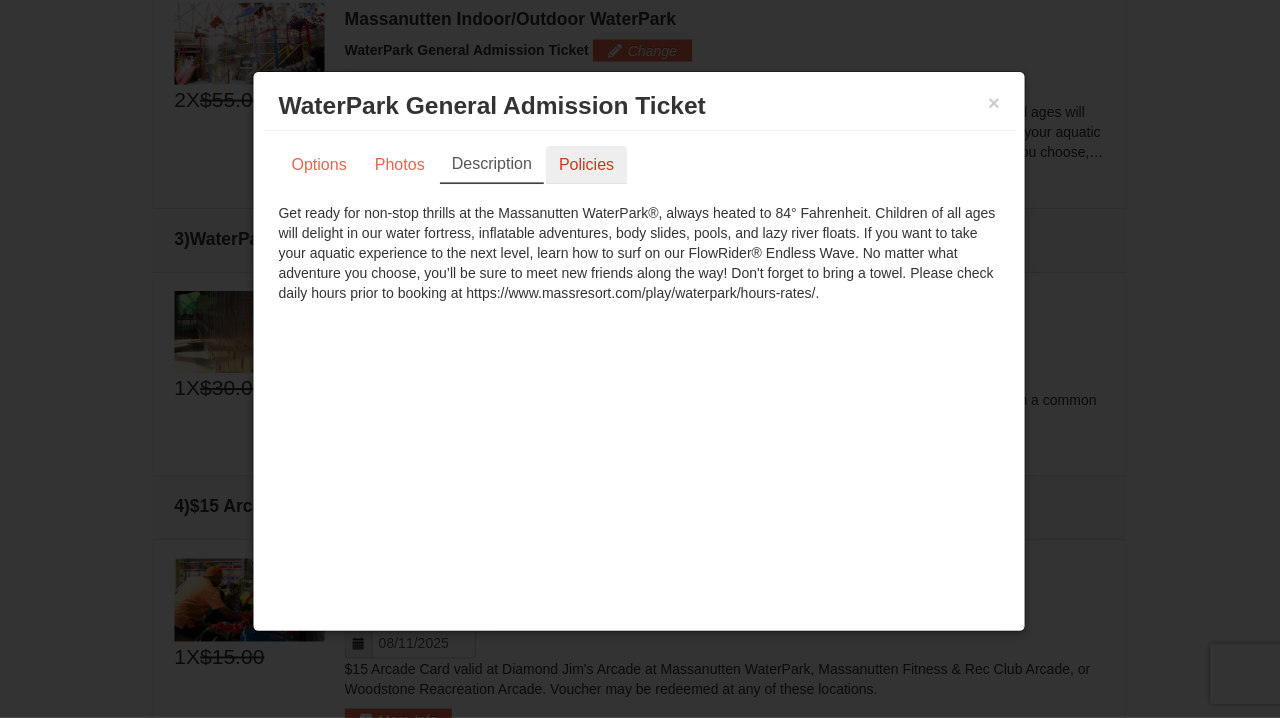 click on "Policies" at bounding box center [587, 166] 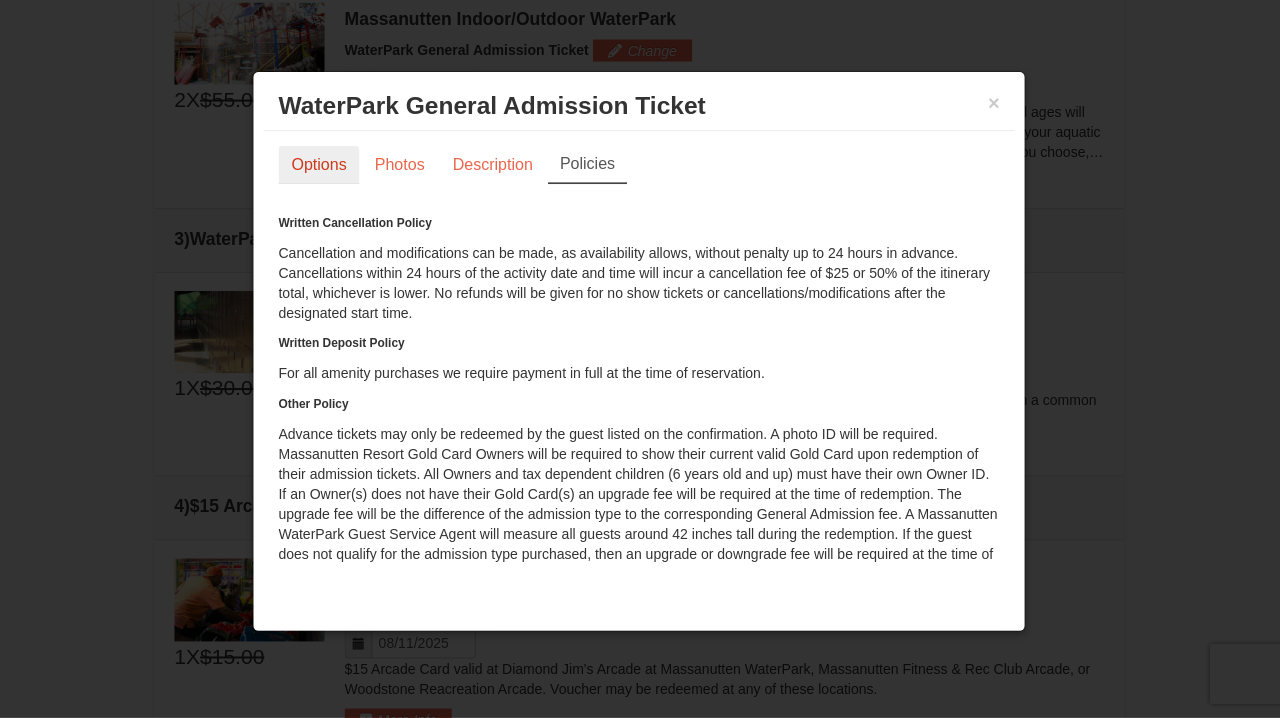 click on "Options" at bounding box center [320, 166] 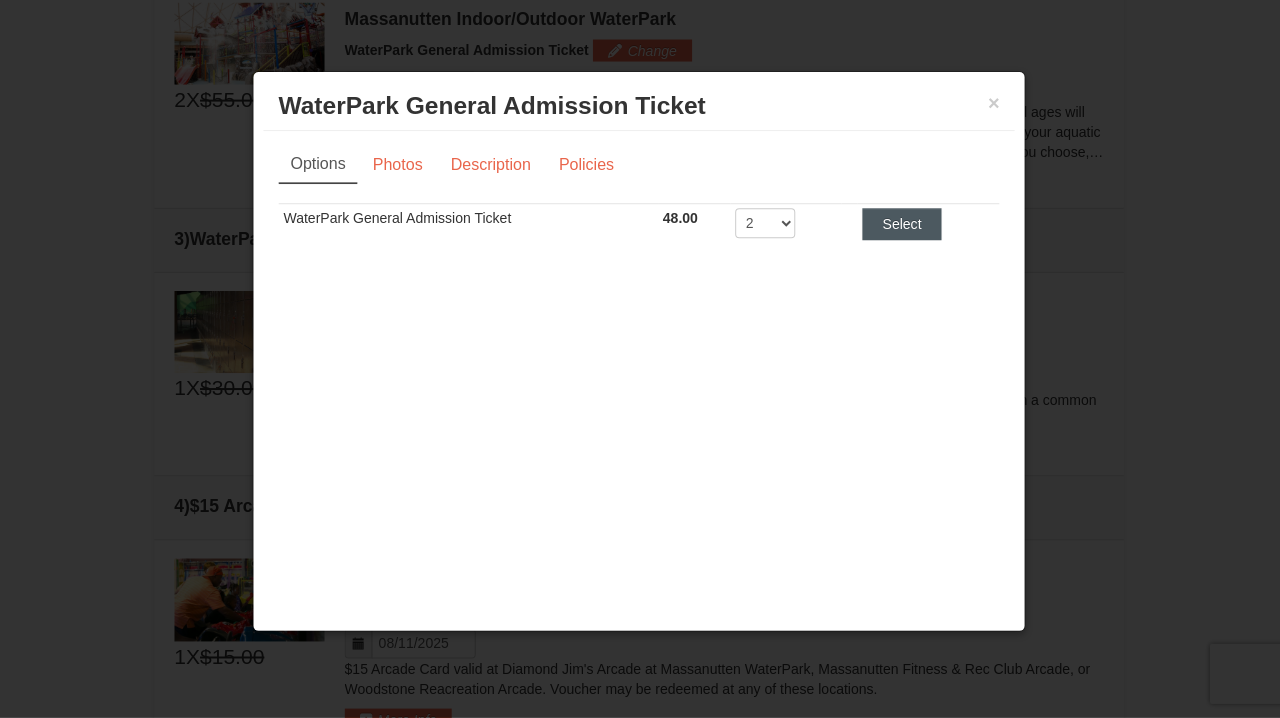 click on "Select" at bounding box center [902, 225] 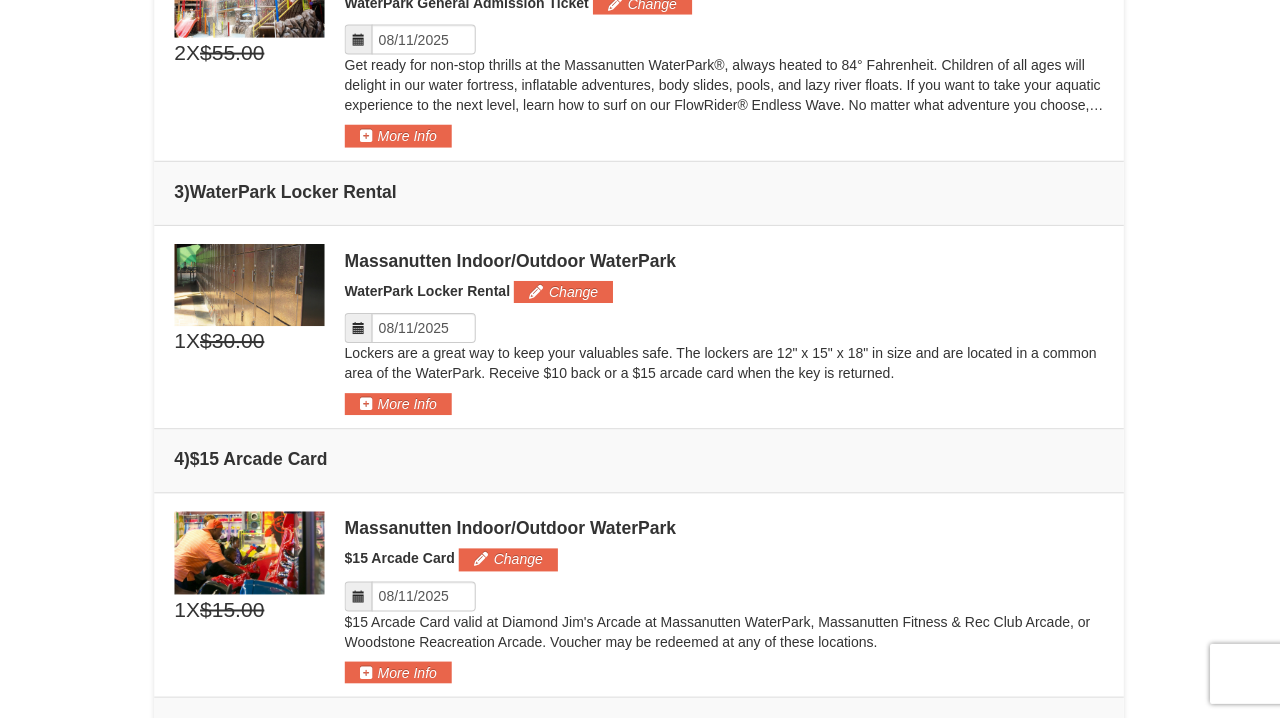 scroll, scrollTop: 1007, scrollLeft: 0, axis: vertical 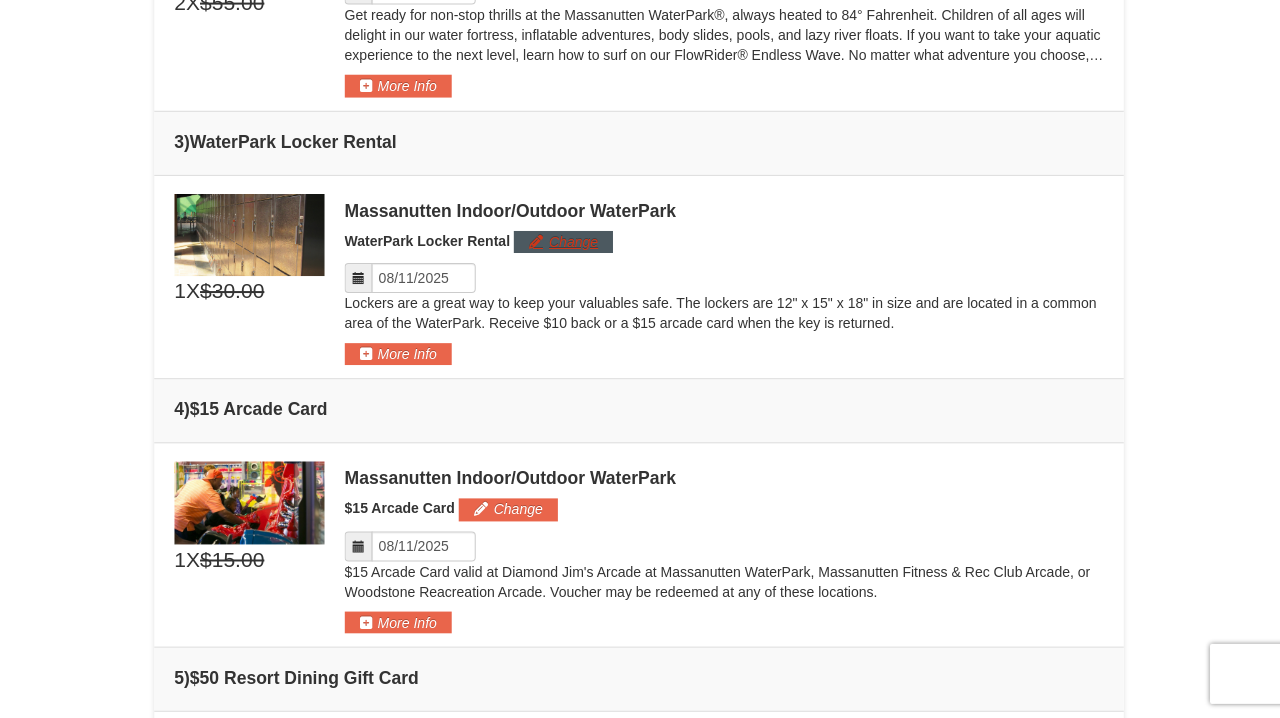 click on "Change" at bounding box center (564, 243) 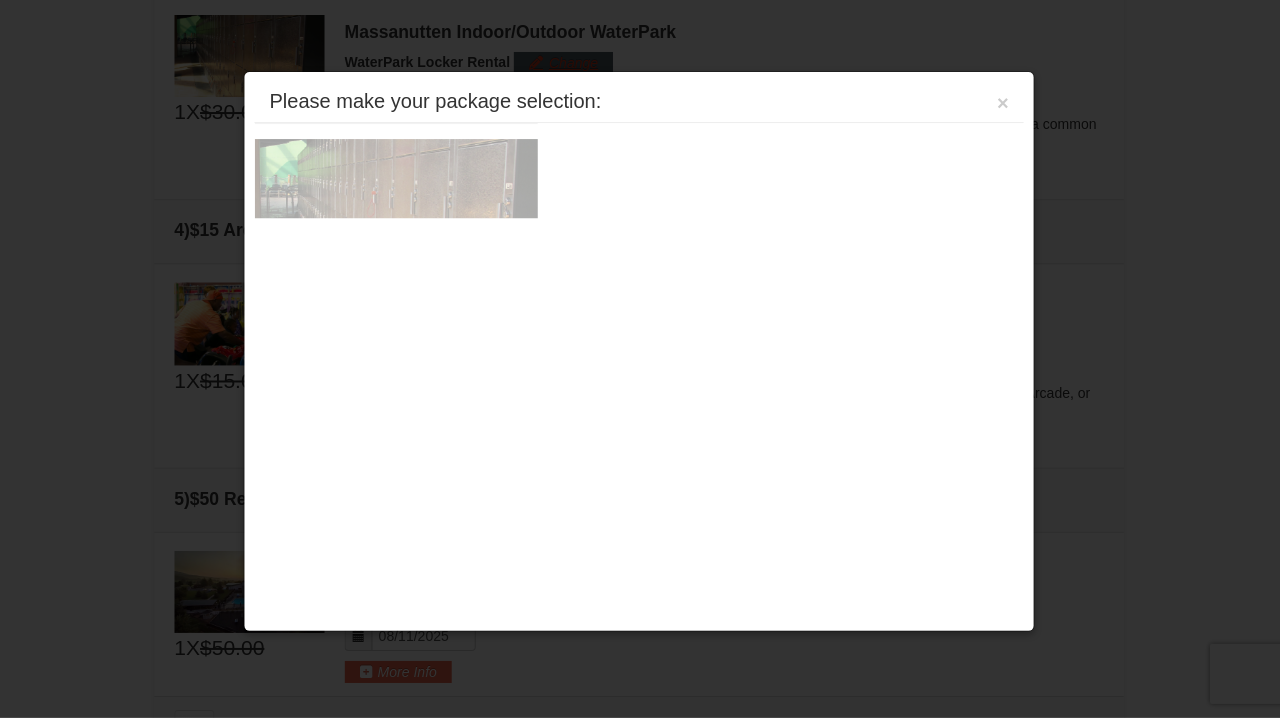 scroll, scrollTop: 1196, scrollLeft: 0, axis: vertical 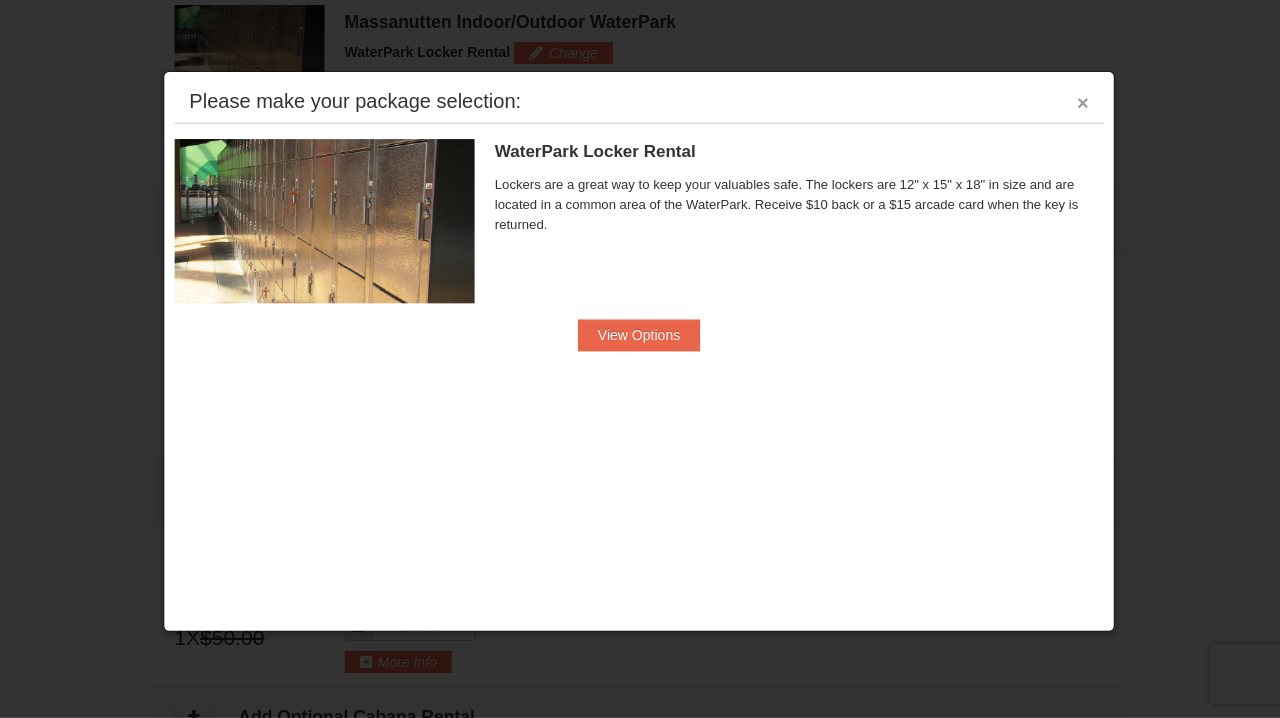 click on "×" at bounding box center [1083, 104] 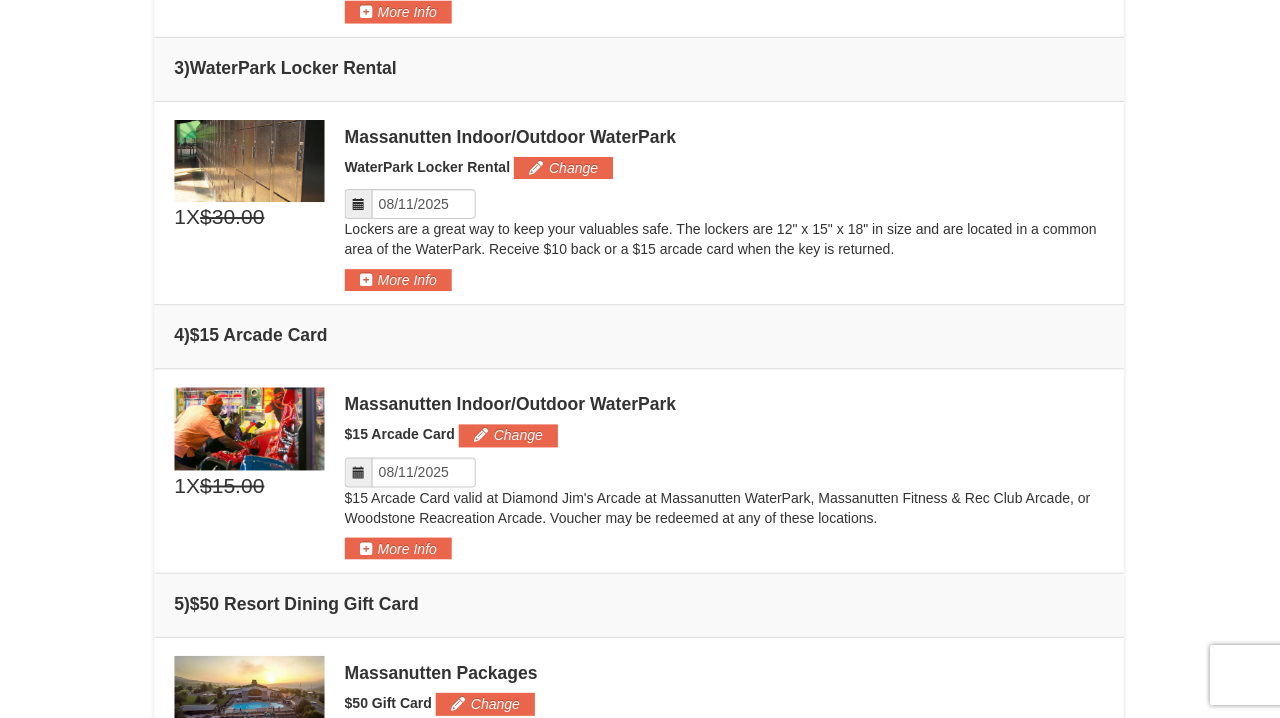 scroll, scrollTop: 1072, scrollLeft: 0, axis: vertical 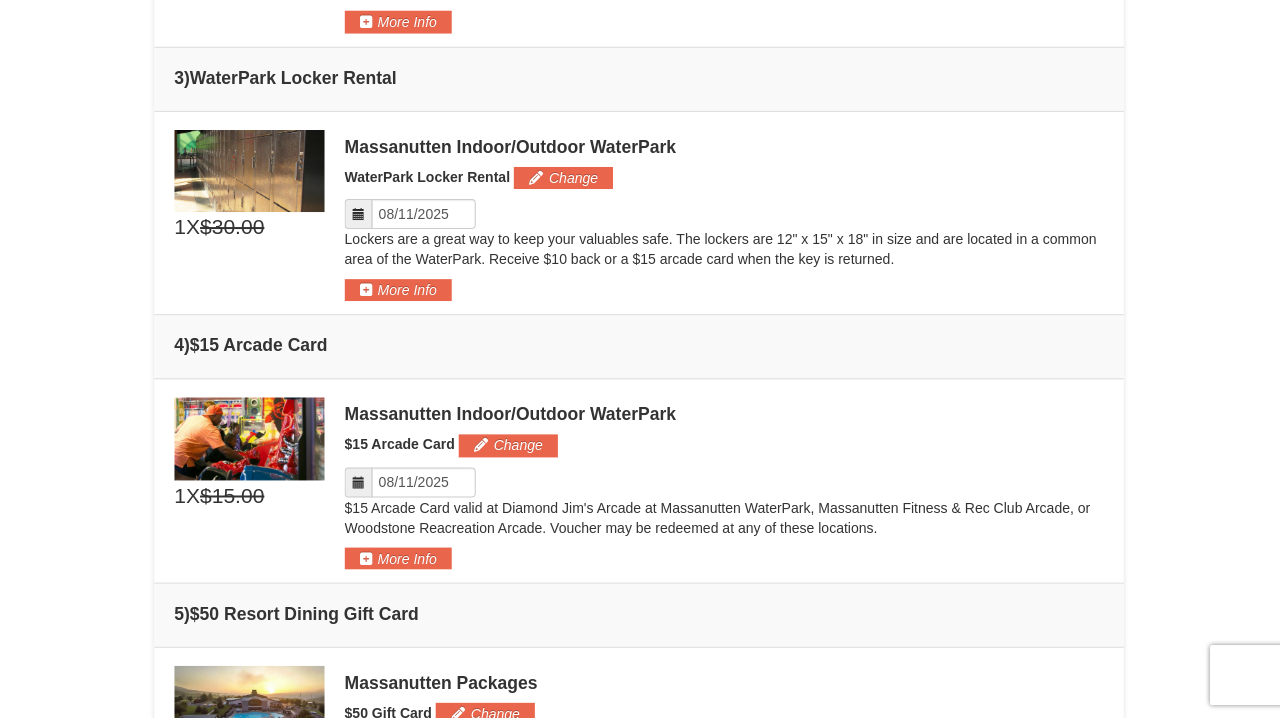 click on "X" at bounding box center [195, 227] 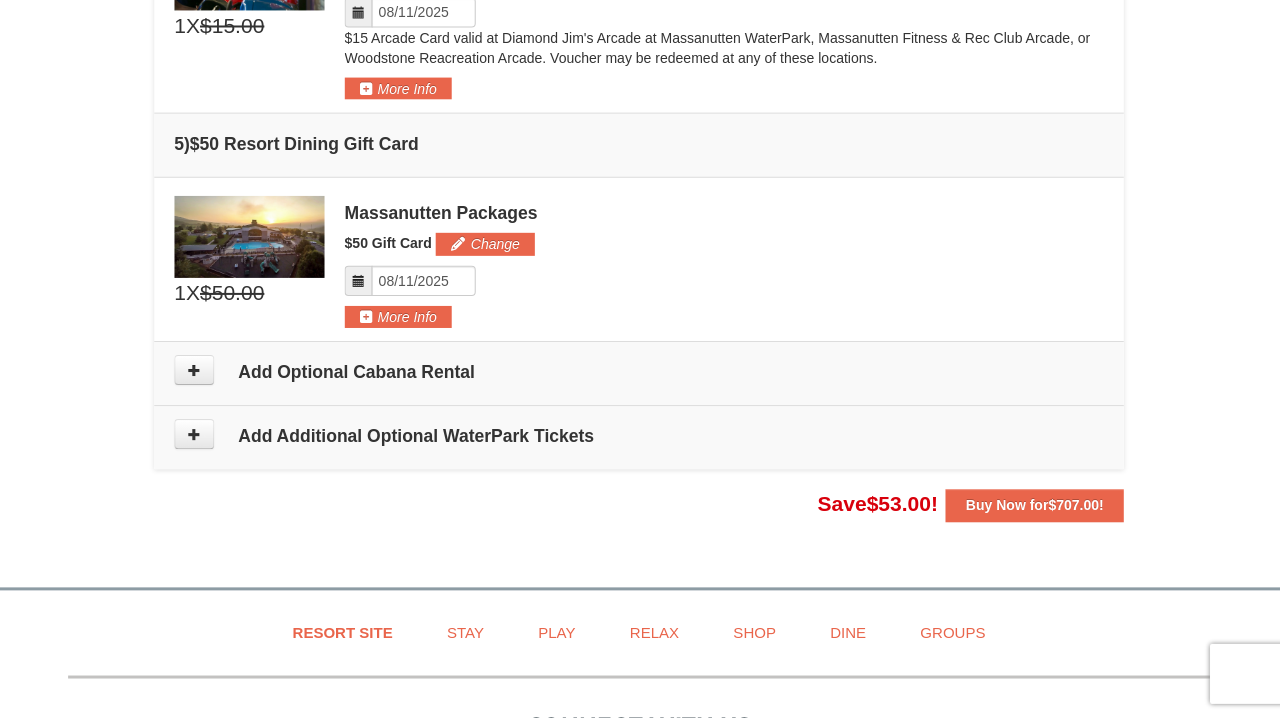 scroll, scrollTop: 1559, scrollLeft: 0, axis: vertical 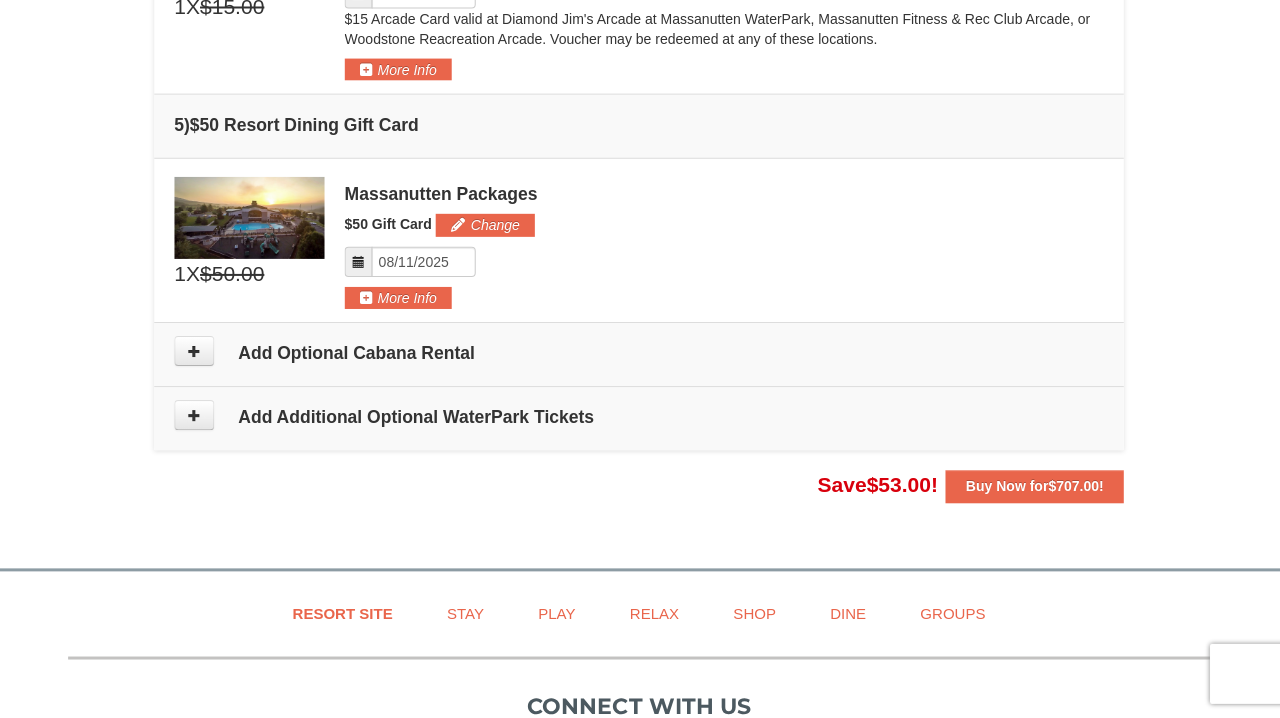 click on "Add Additional Optional WaterPark Tickets" at bounding box center (640, 418) 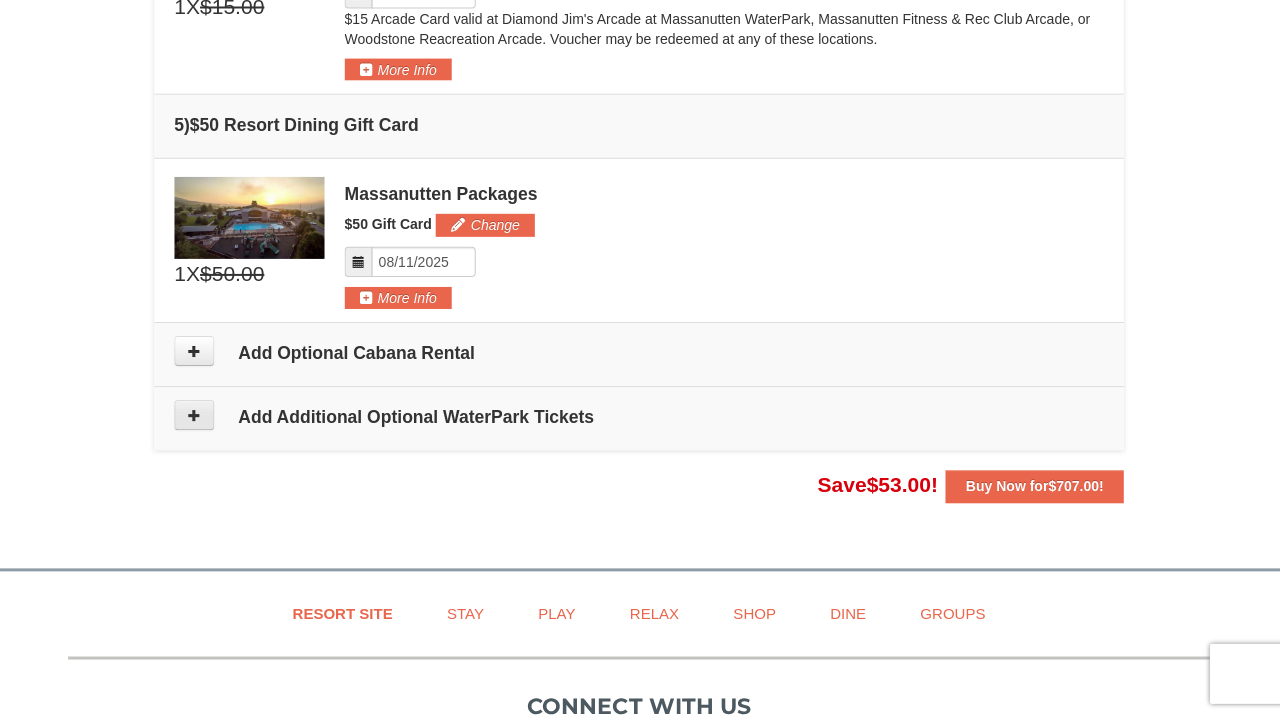 click at bounding box center [196, 416] 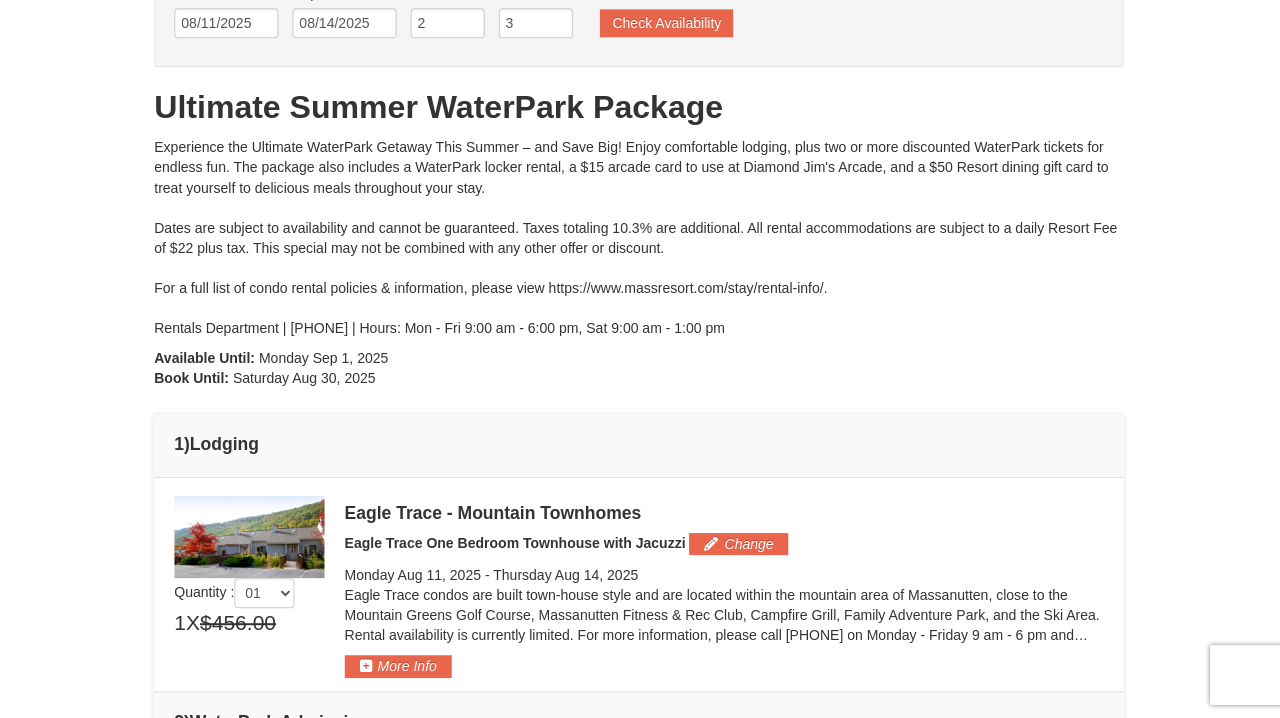 scroll, scrollTop: 0, scrollLeft: 0, axis: both 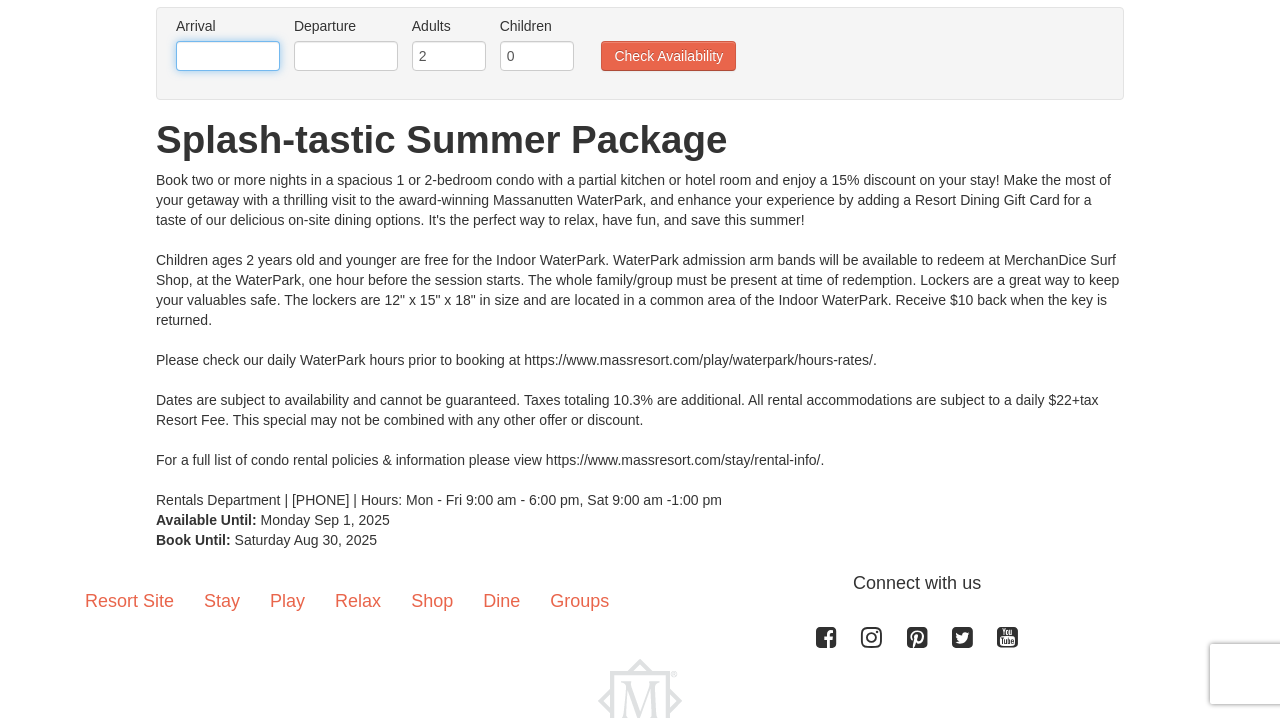 click at bounding box center [228, 56] 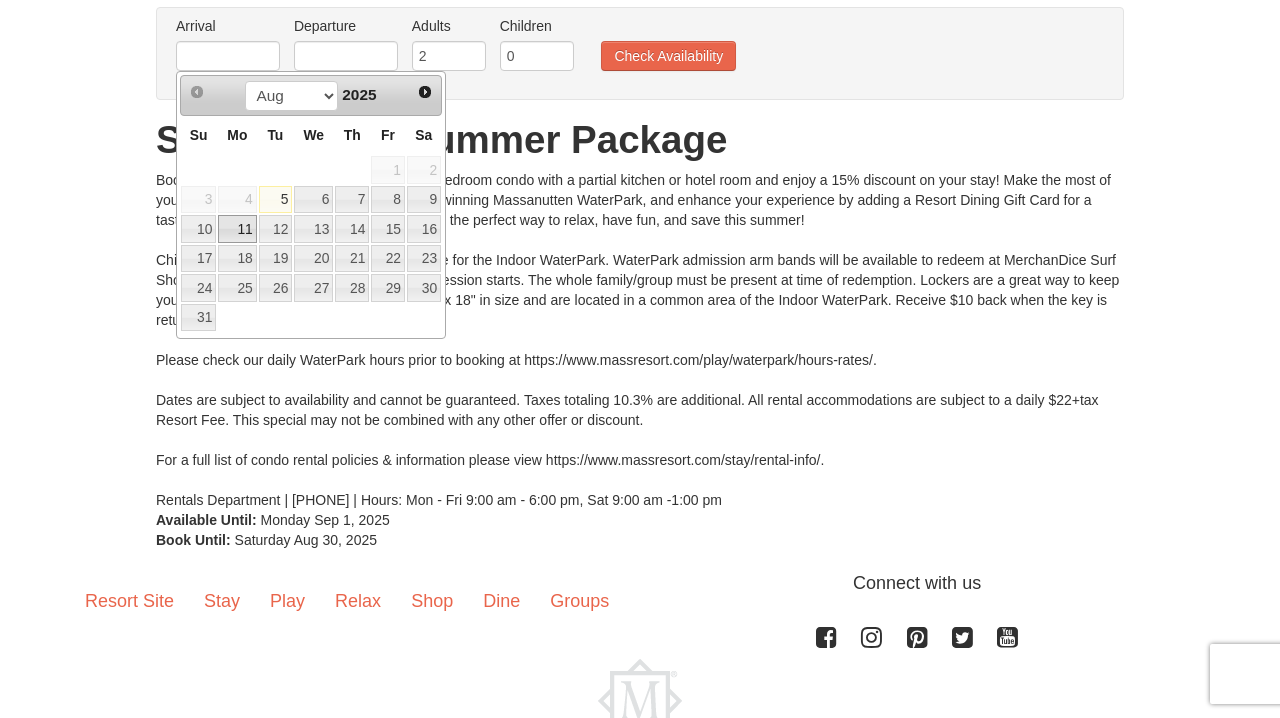 click on "11" at bounding box center [237, 229] 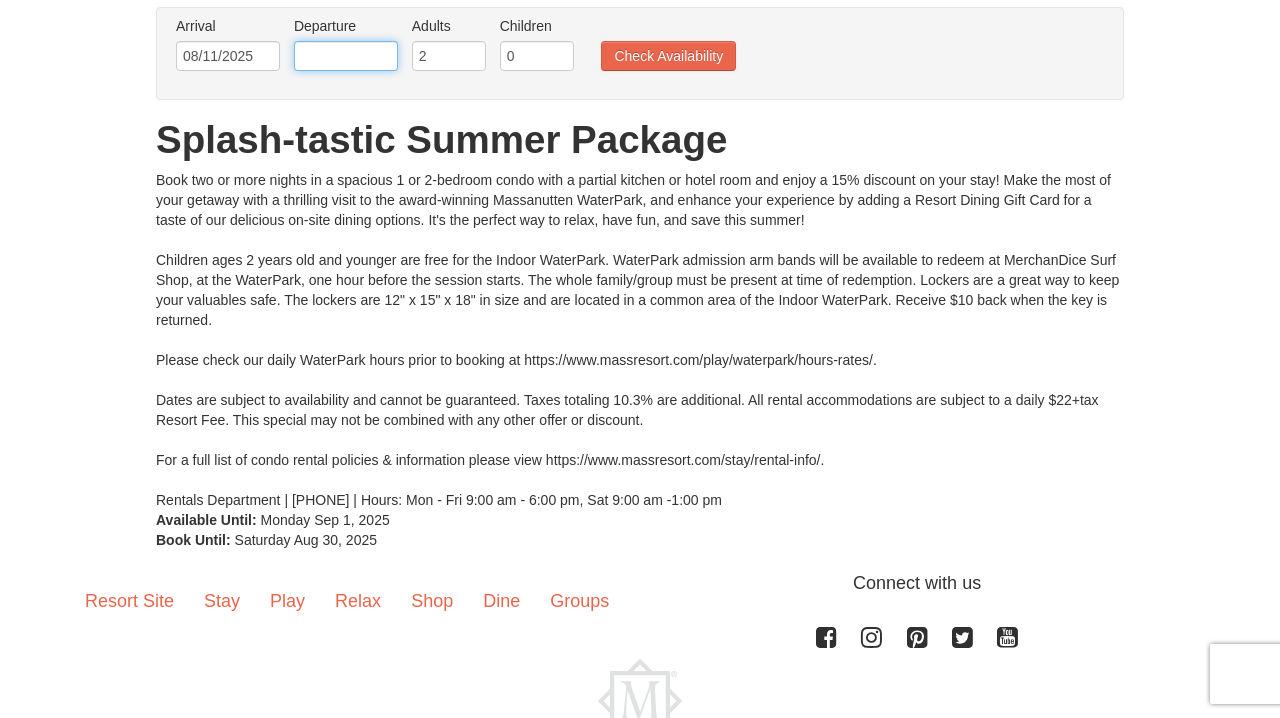 click at bounding box center [346, 56] 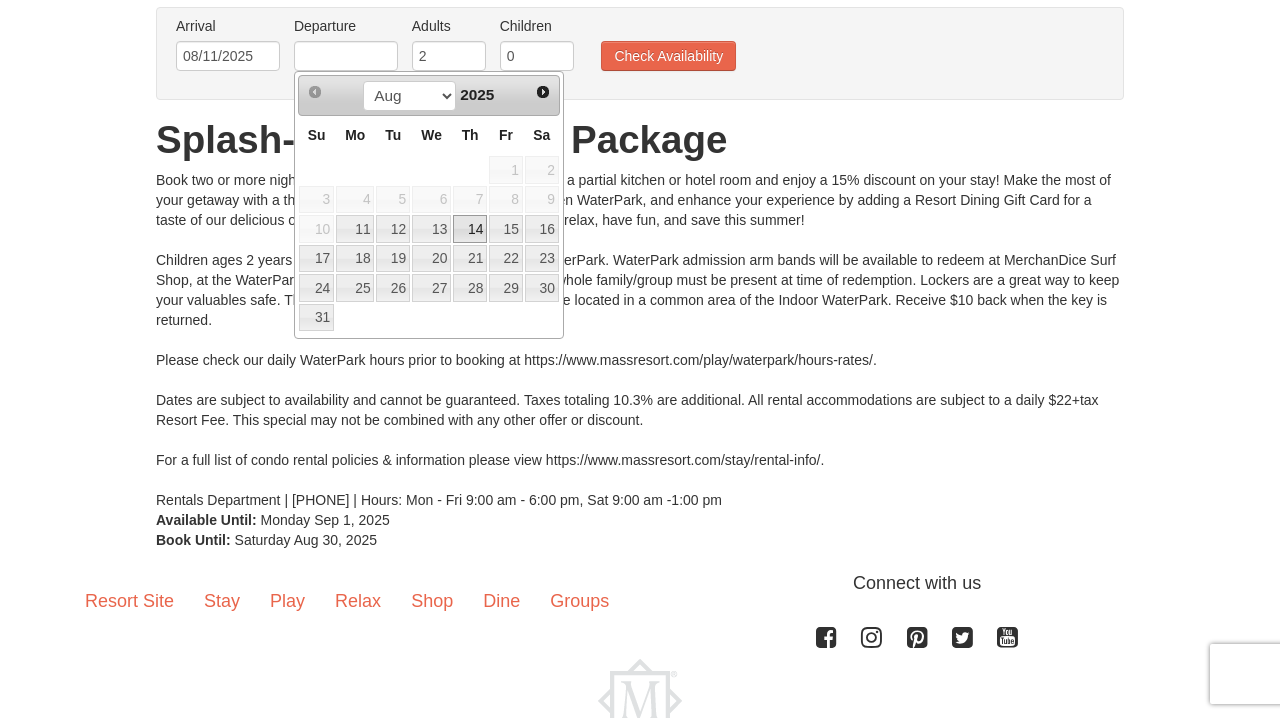 click on "14" at bounding box center (470, 229) 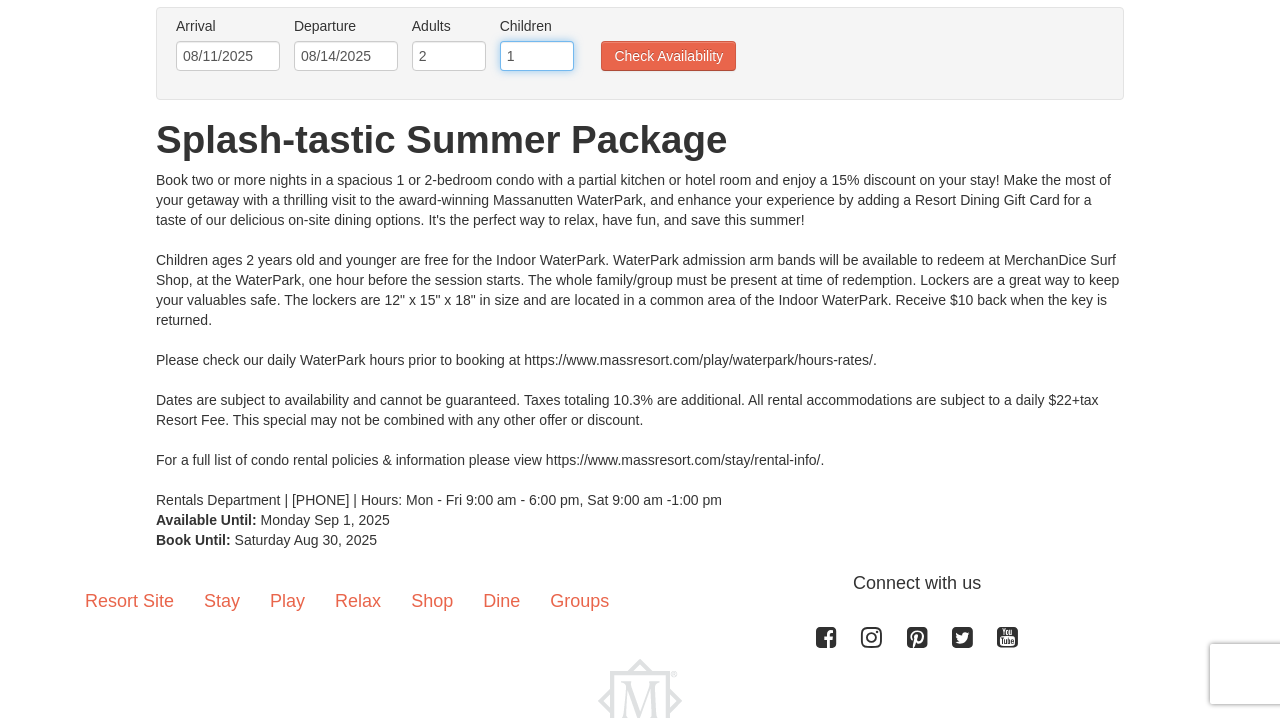 click on "1" at bounding box center [537, 56] 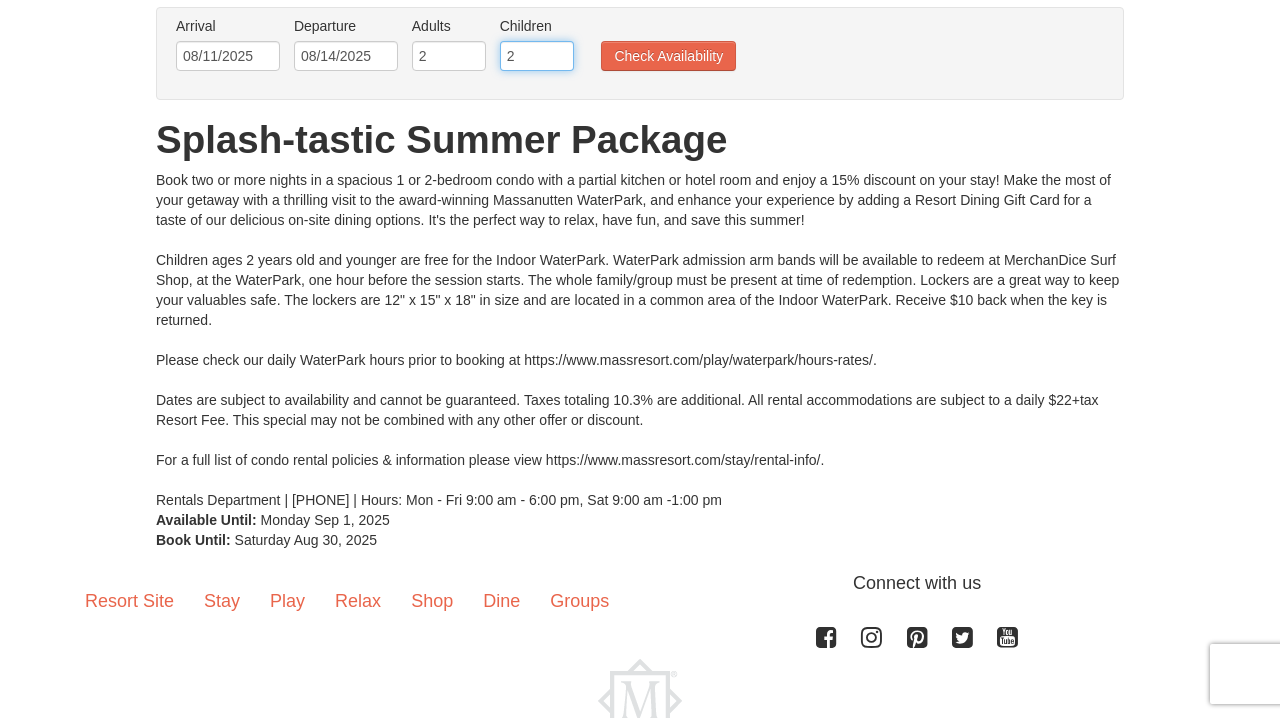 click on "2" at bounding box center (537, 56) 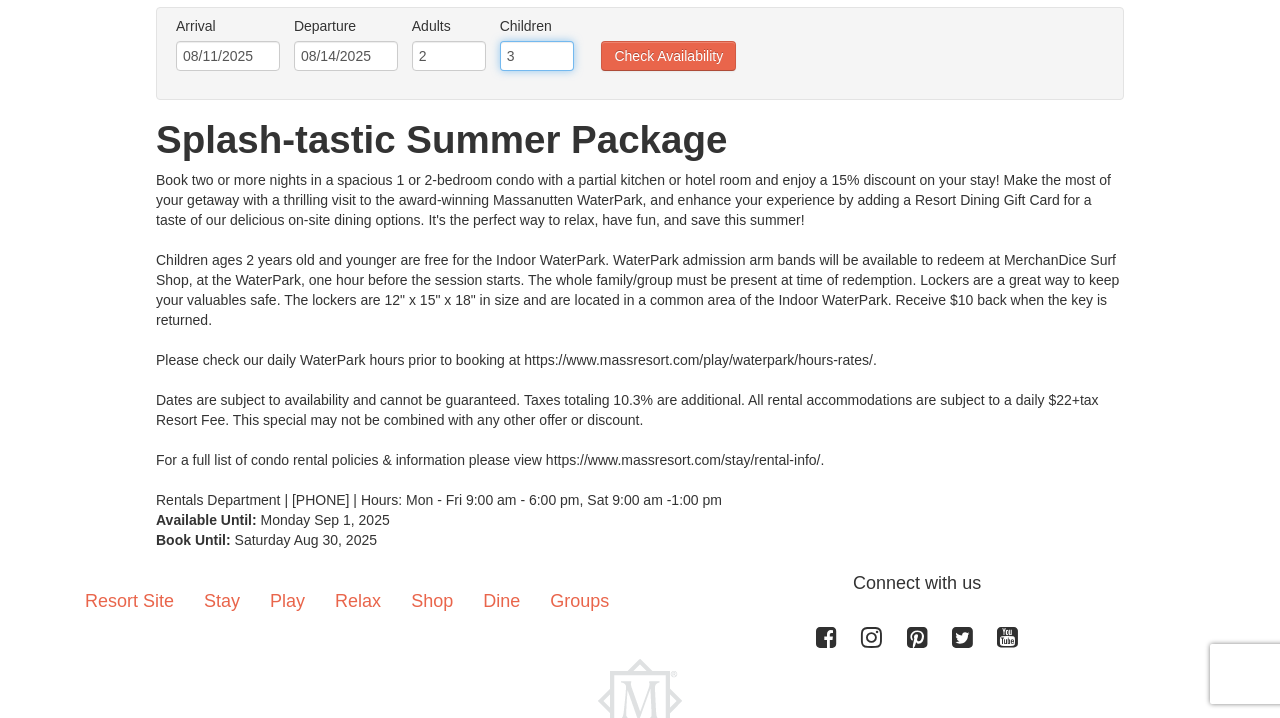 click on "3" at bounding box center (537, 56) 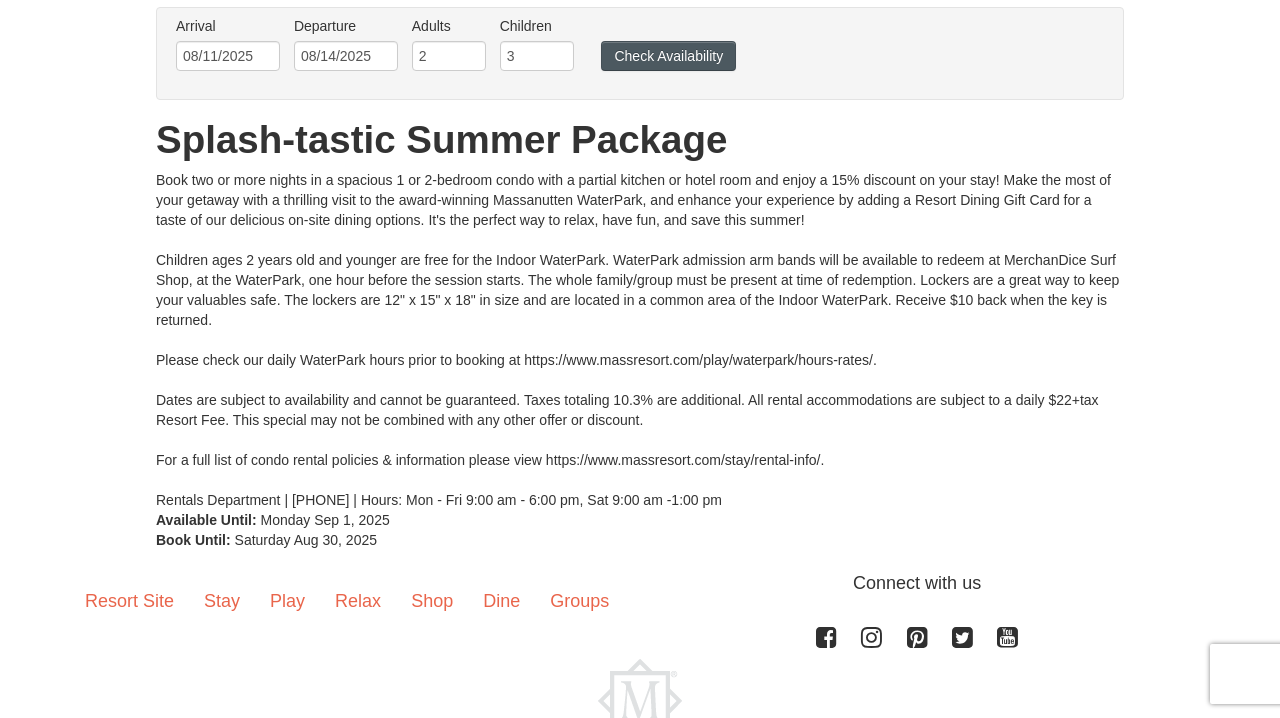 click on "Check Availability" at bounding box center [668, 56] 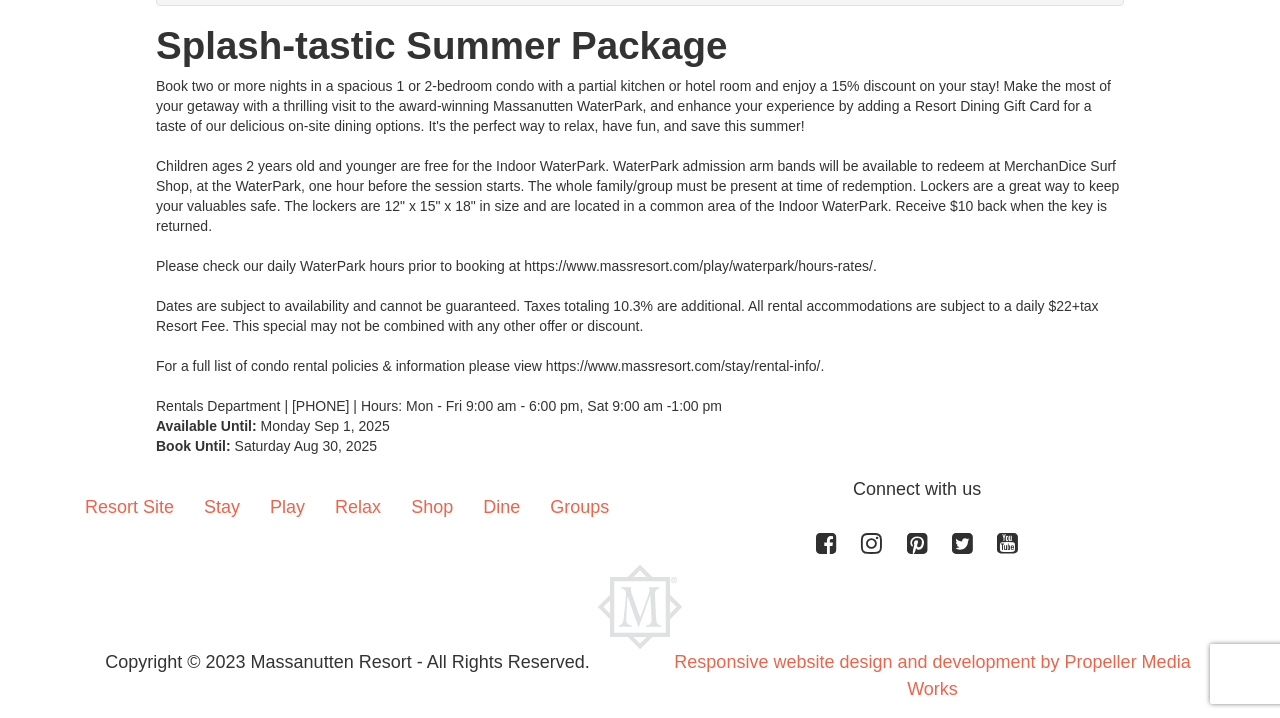 scroll, scrollTop: 24, scrollLeft: 0, axis: vertical 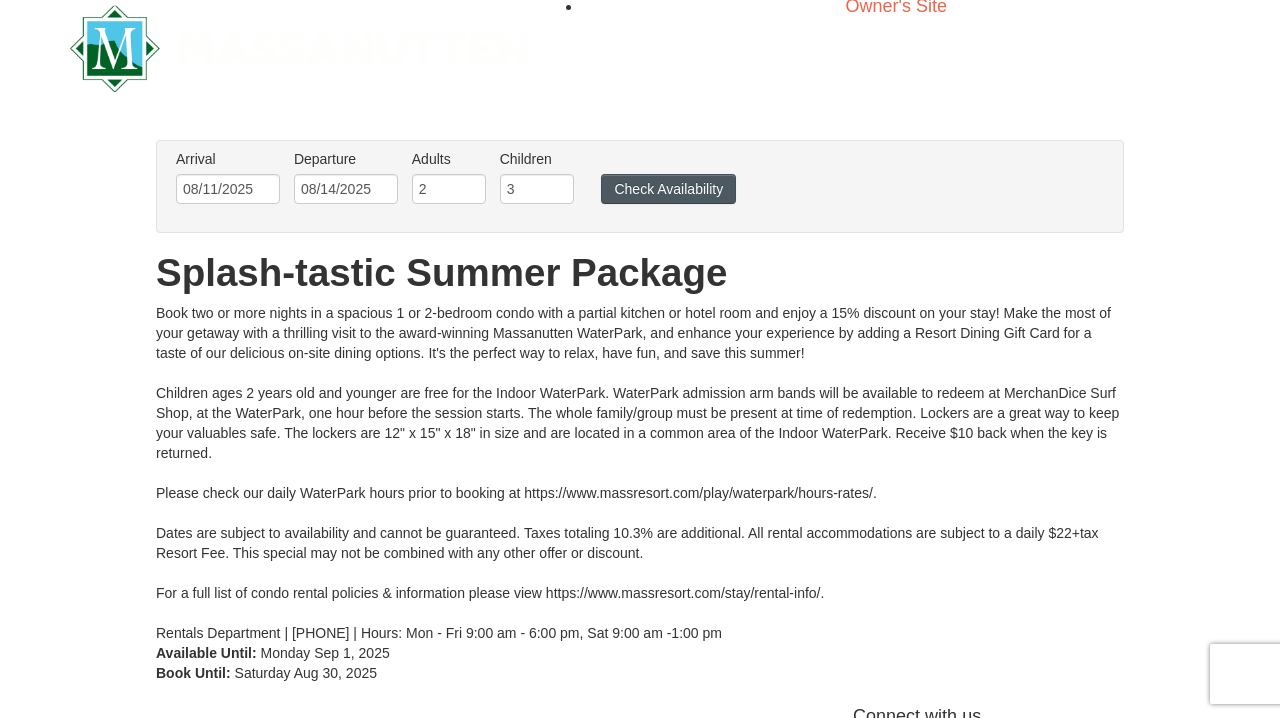 click on "Check Availability" at bounding box center [668, 189] 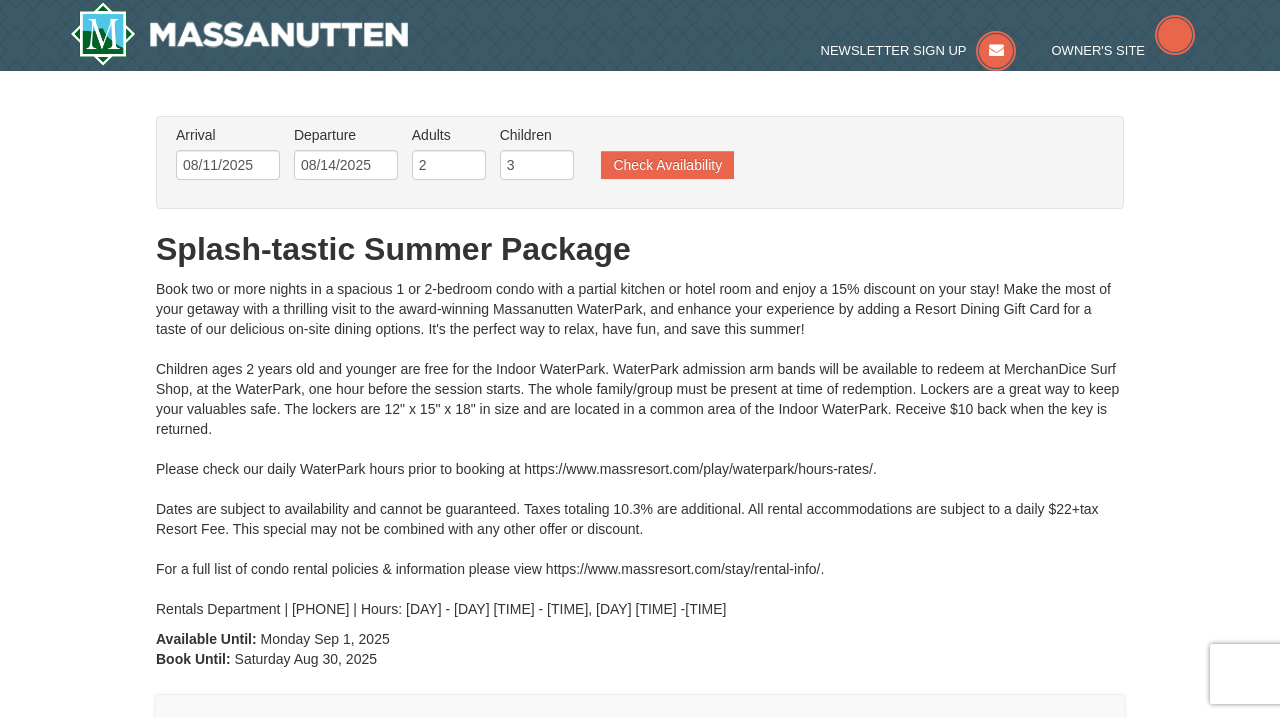 scroll, scrollTop: 0, scrollLeft: 0, axis: both 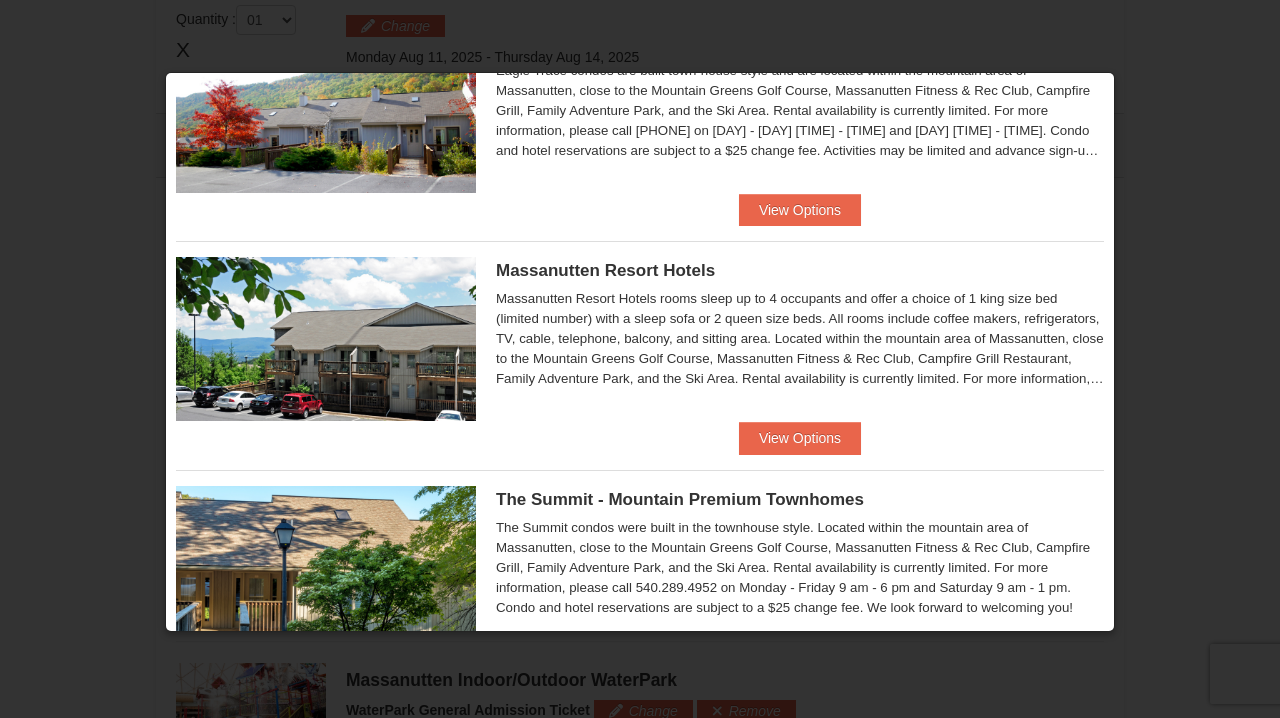 click at bounding box center (326, 339) 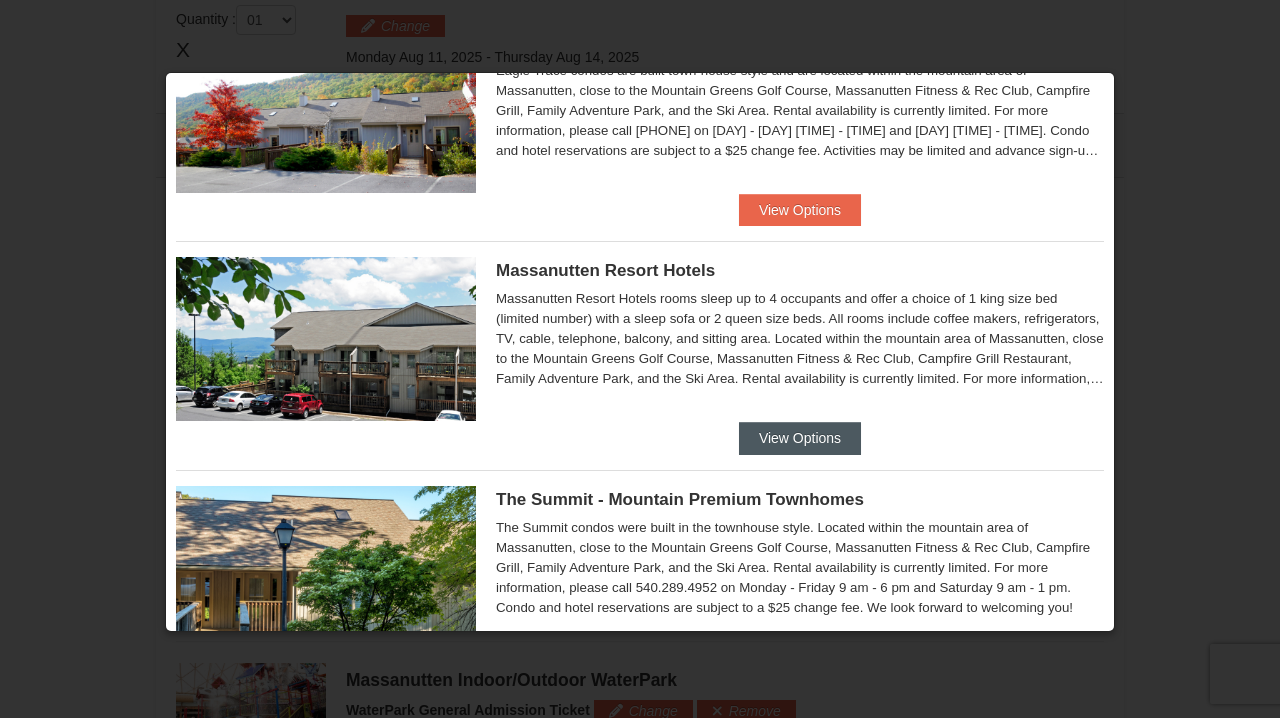 click on "View Options" at bounding box center [800, 438] 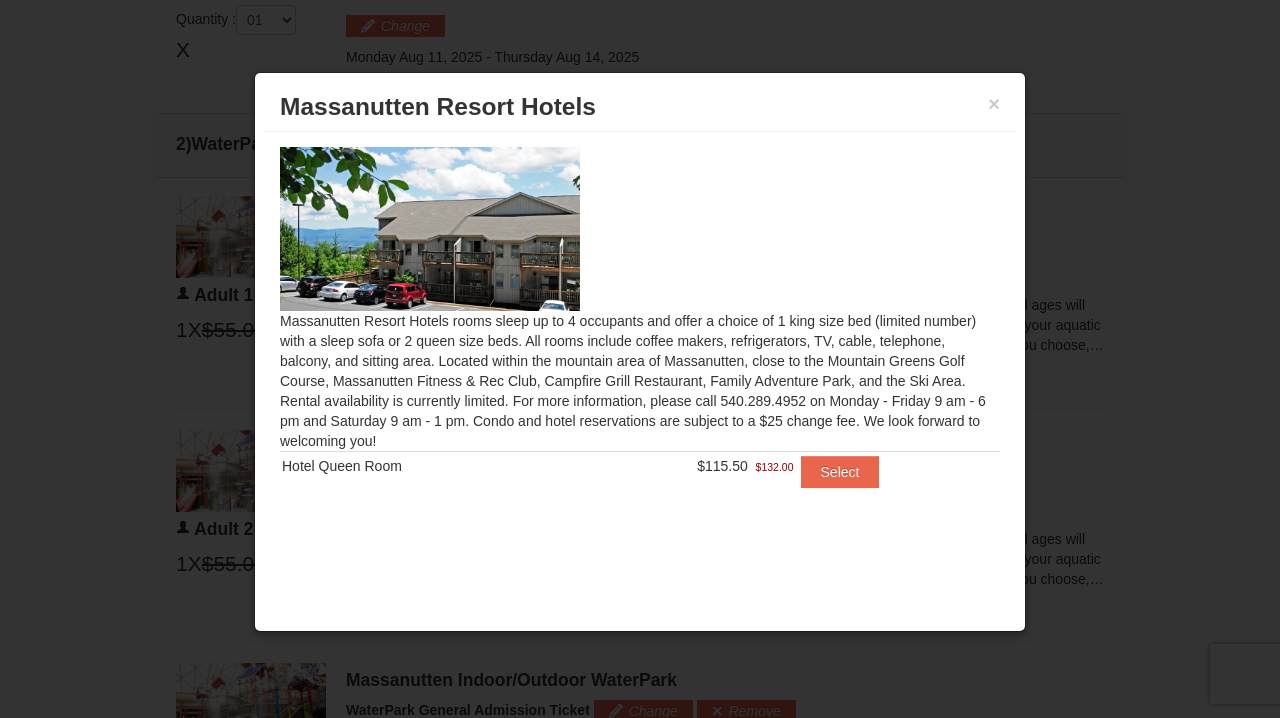 click at bounding box center [430, 229] 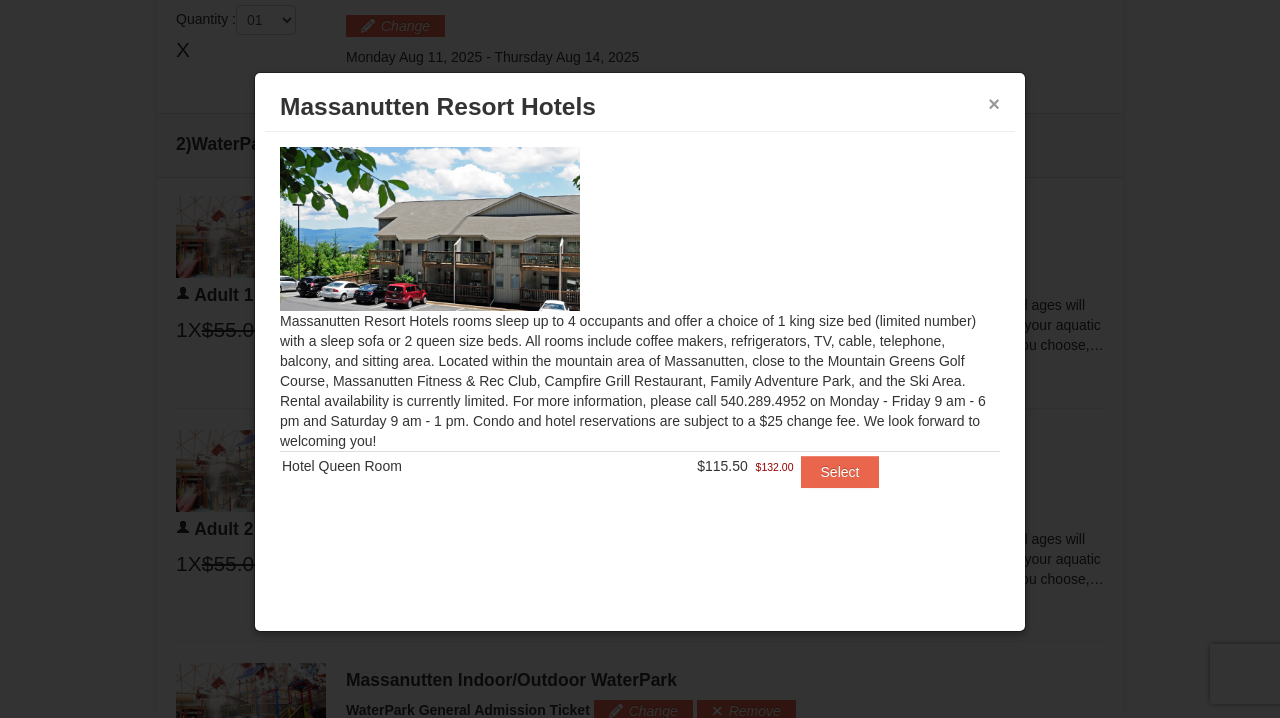 click on "×" at bounding box center (994, 104) 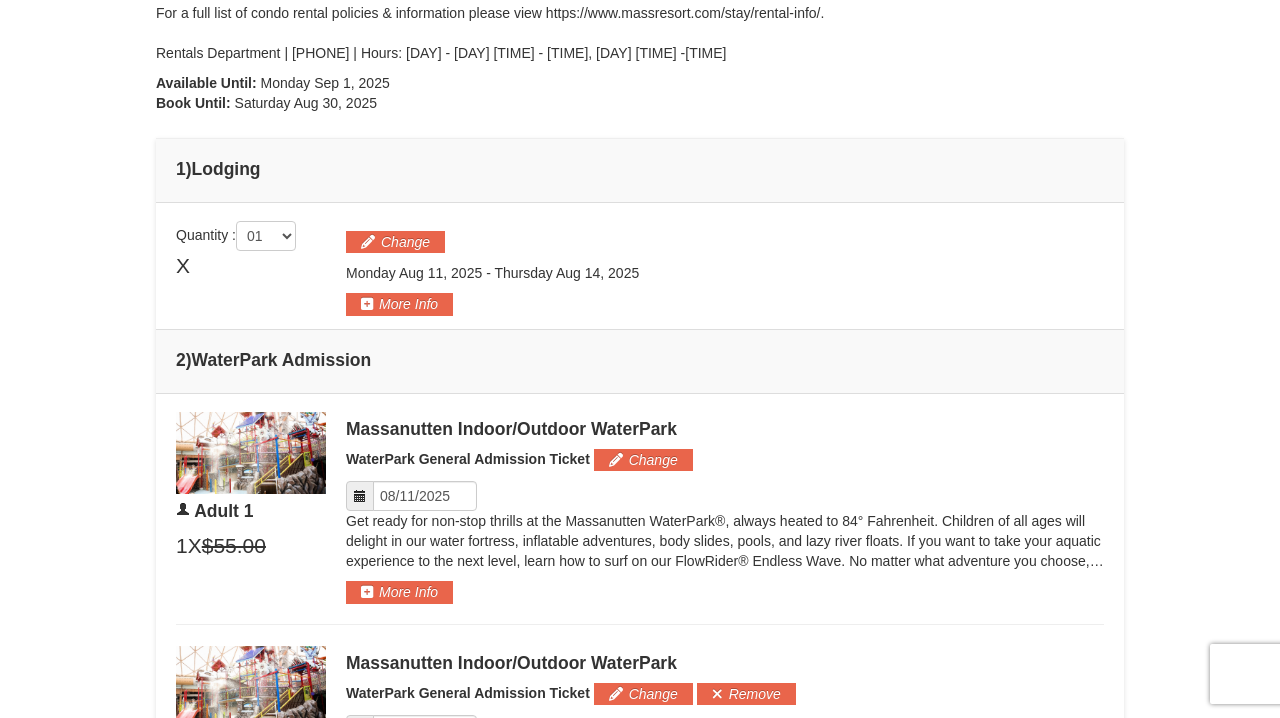 scroll, scrollTop: 452, scrollLeft: 0, axis: vertical 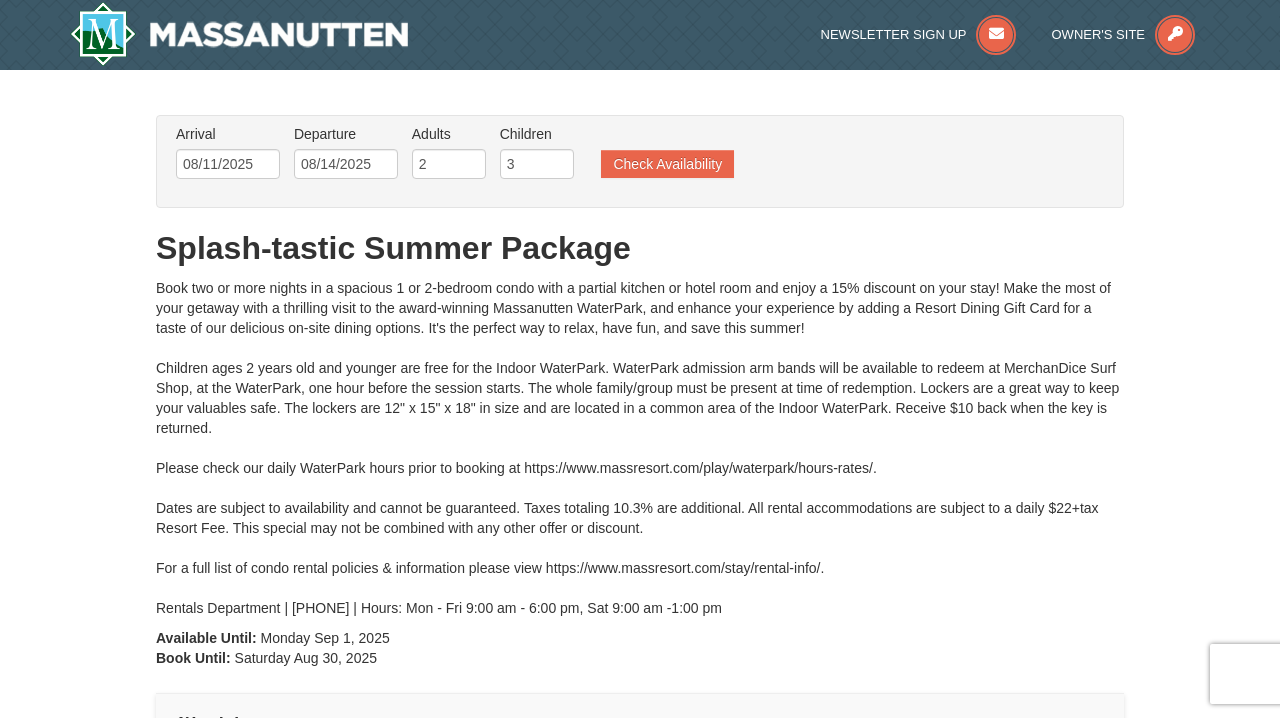 type on "08/11/2025" 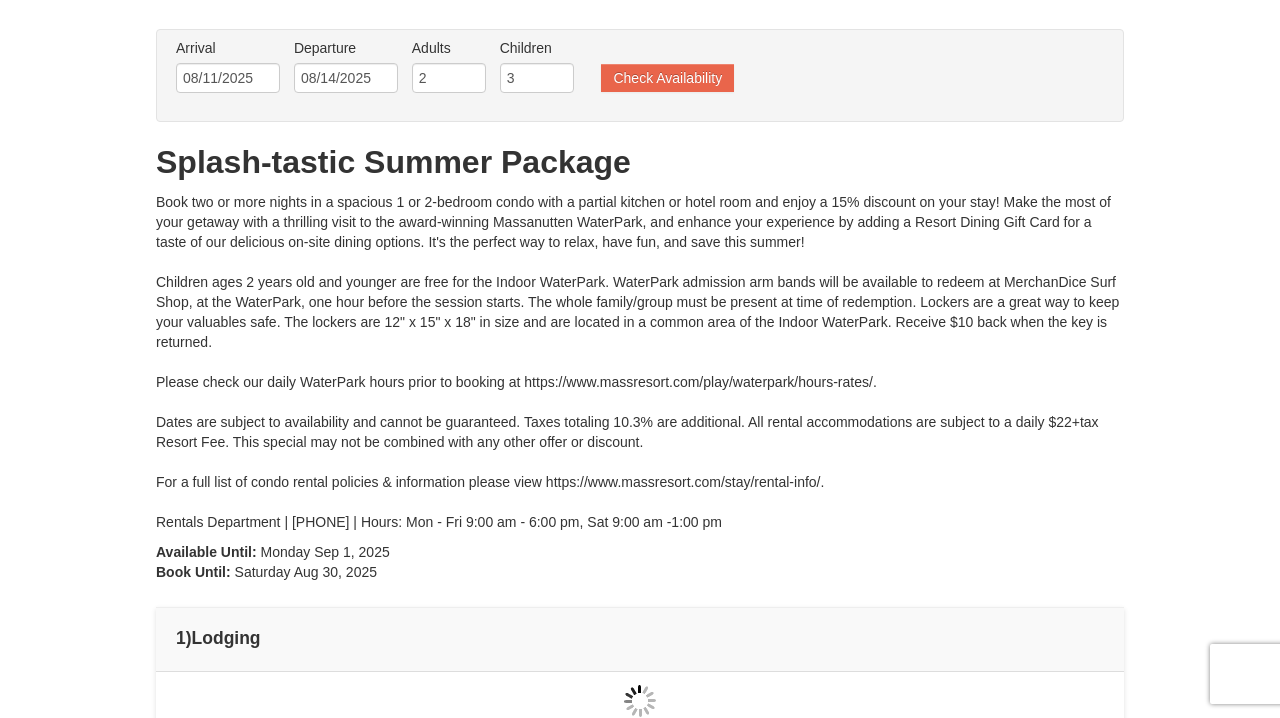 scroll, scrollTop: 0, scrollLeft: 0, axis: both 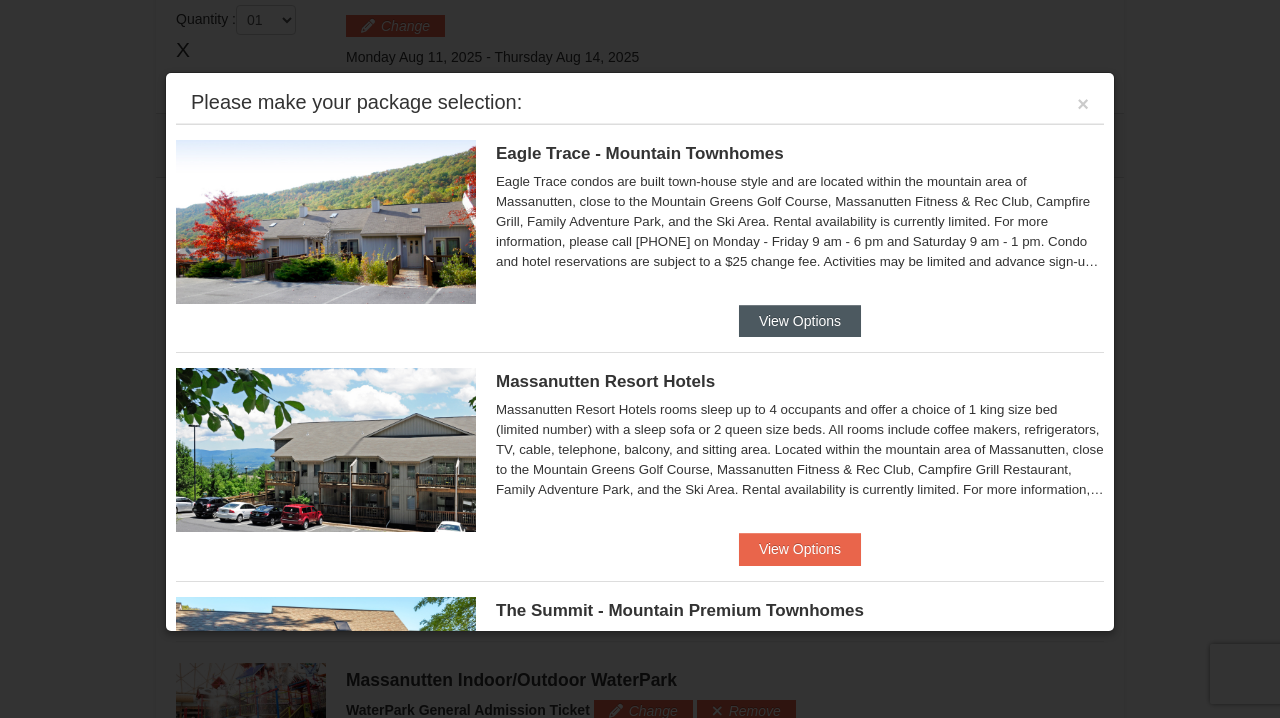 click on "View Options" at bounding box center (800, 321) 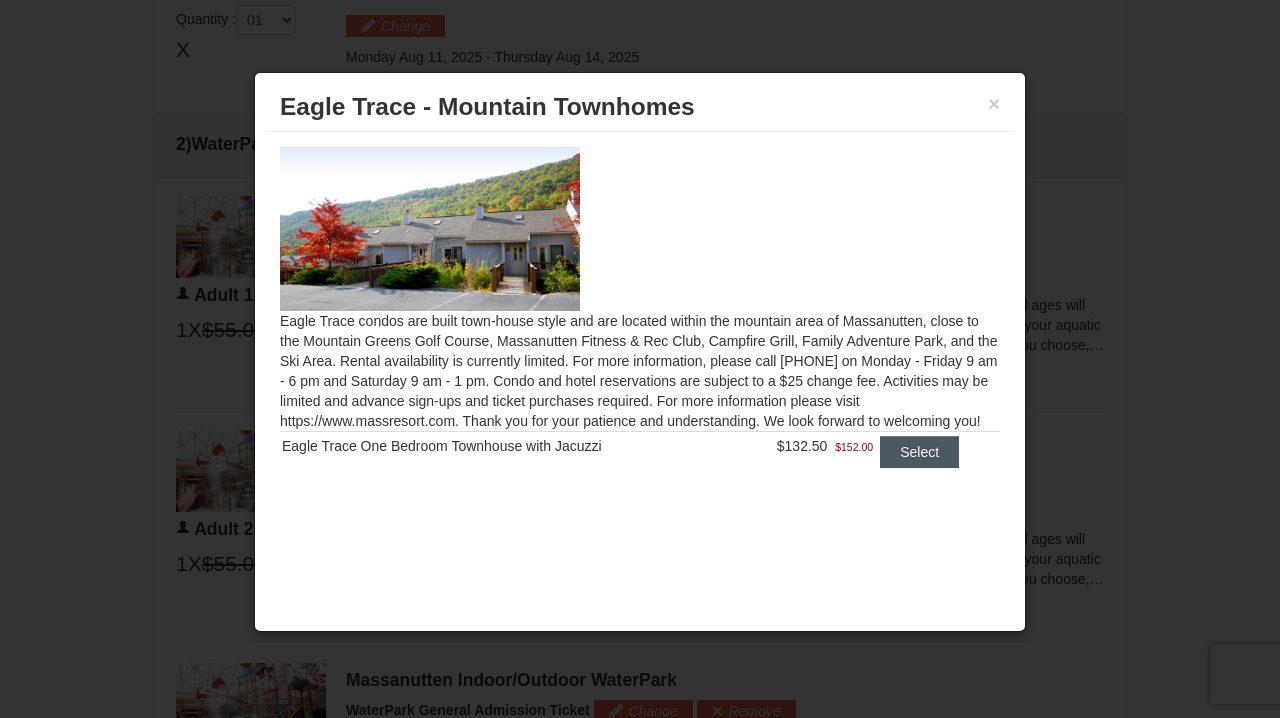 click on "Select" at bounding box center (919, 452) 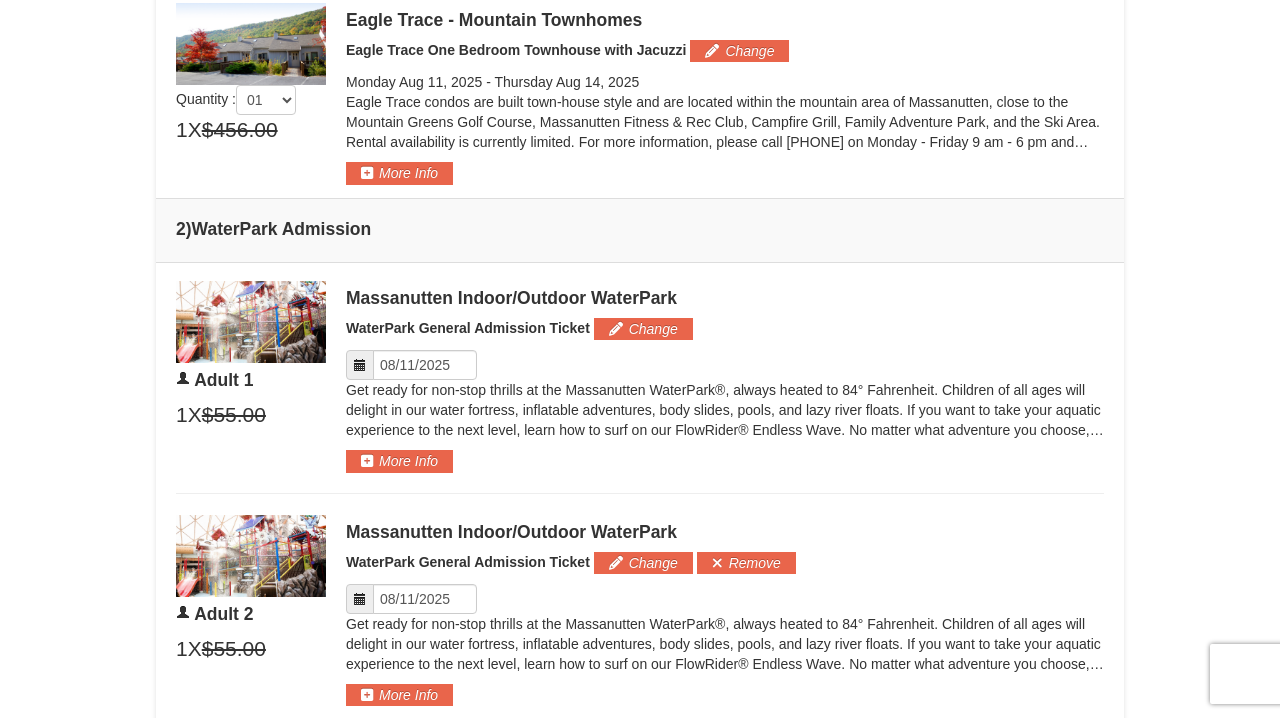 scroll, scrollTop: 796, scrollLeft: 0, axis: vertical 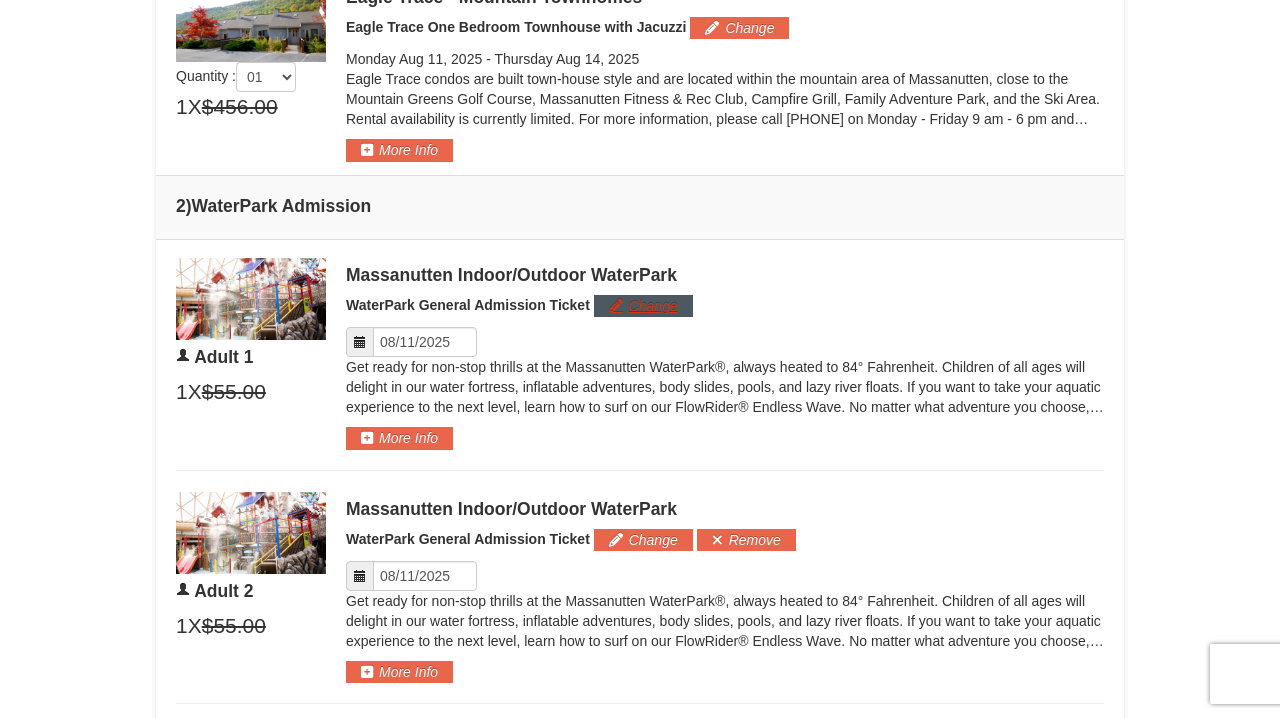 click on "Change" at bounding box center (643, 306) 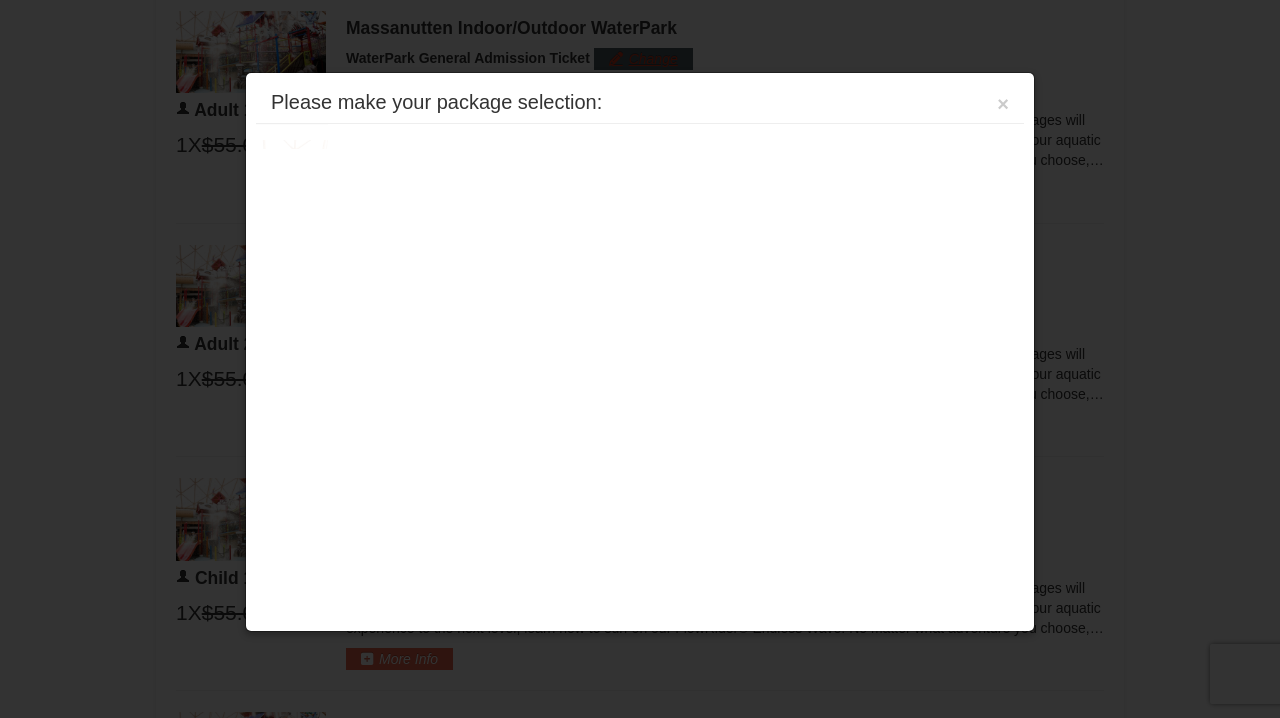 scroll, scrollTop: 1053, scrollLeft: 0, axis: vertical 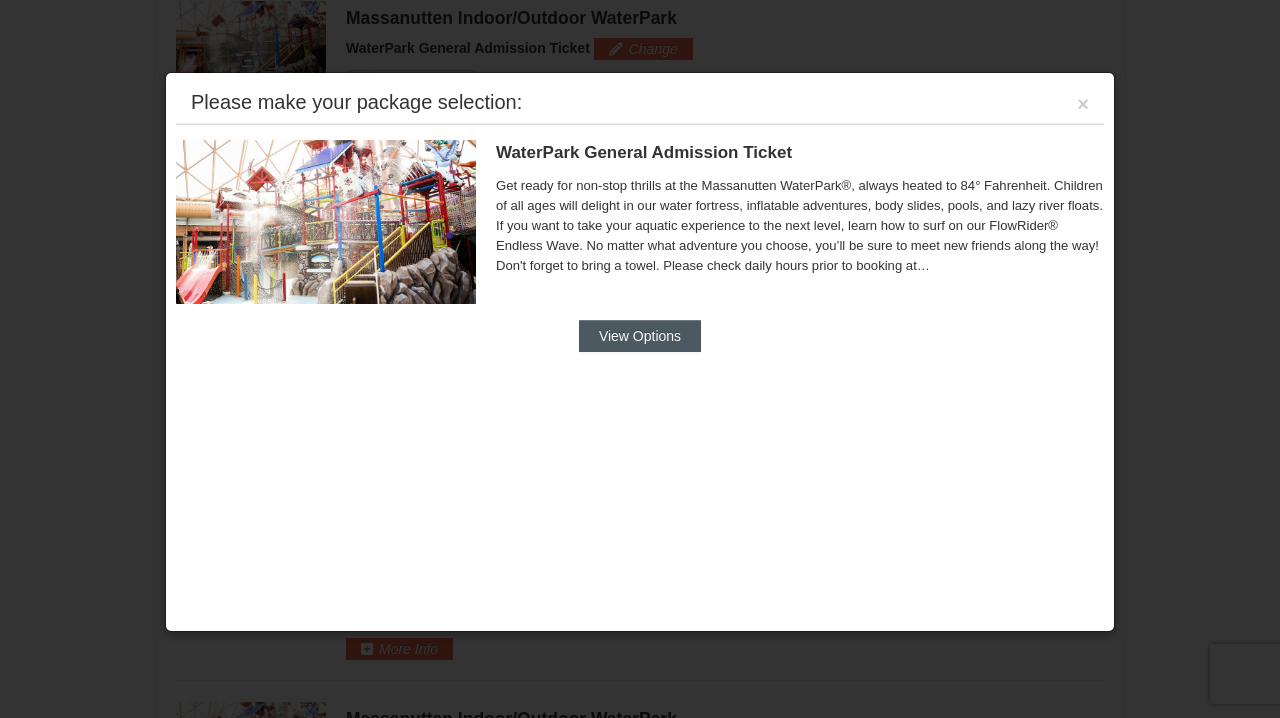 click on "View Options" at bounding box center (640, 336) 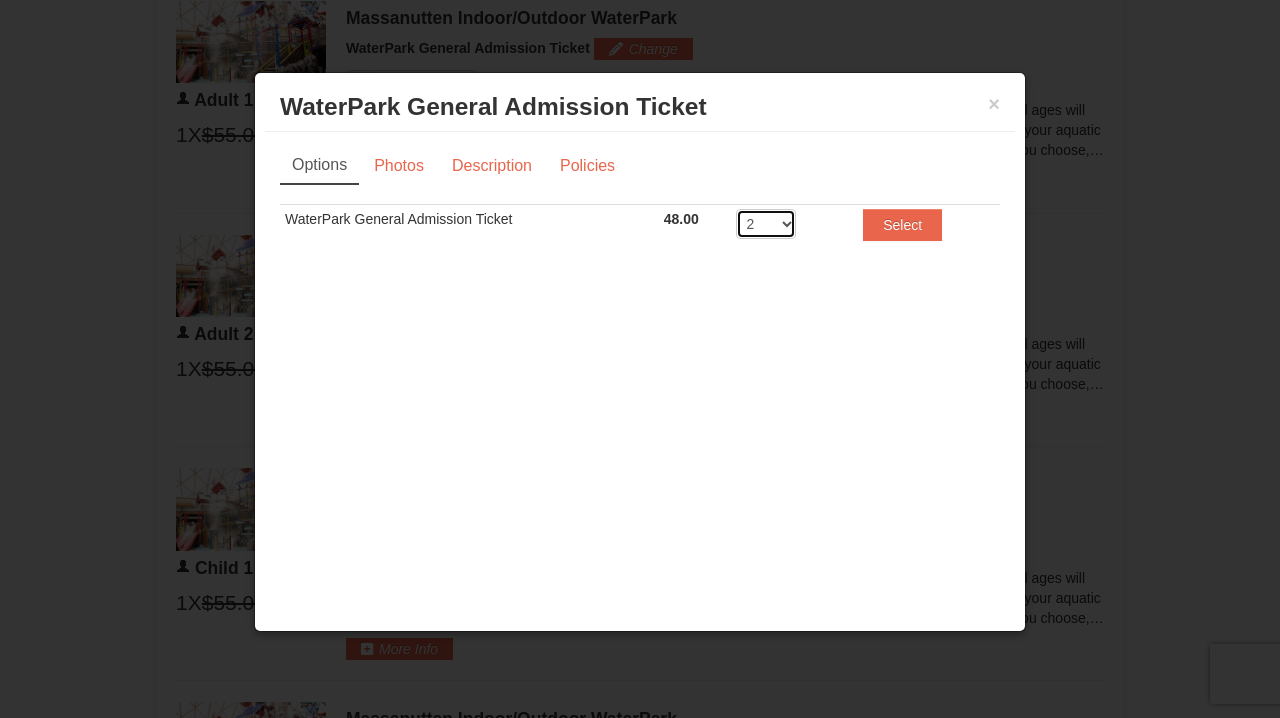 select on "4" 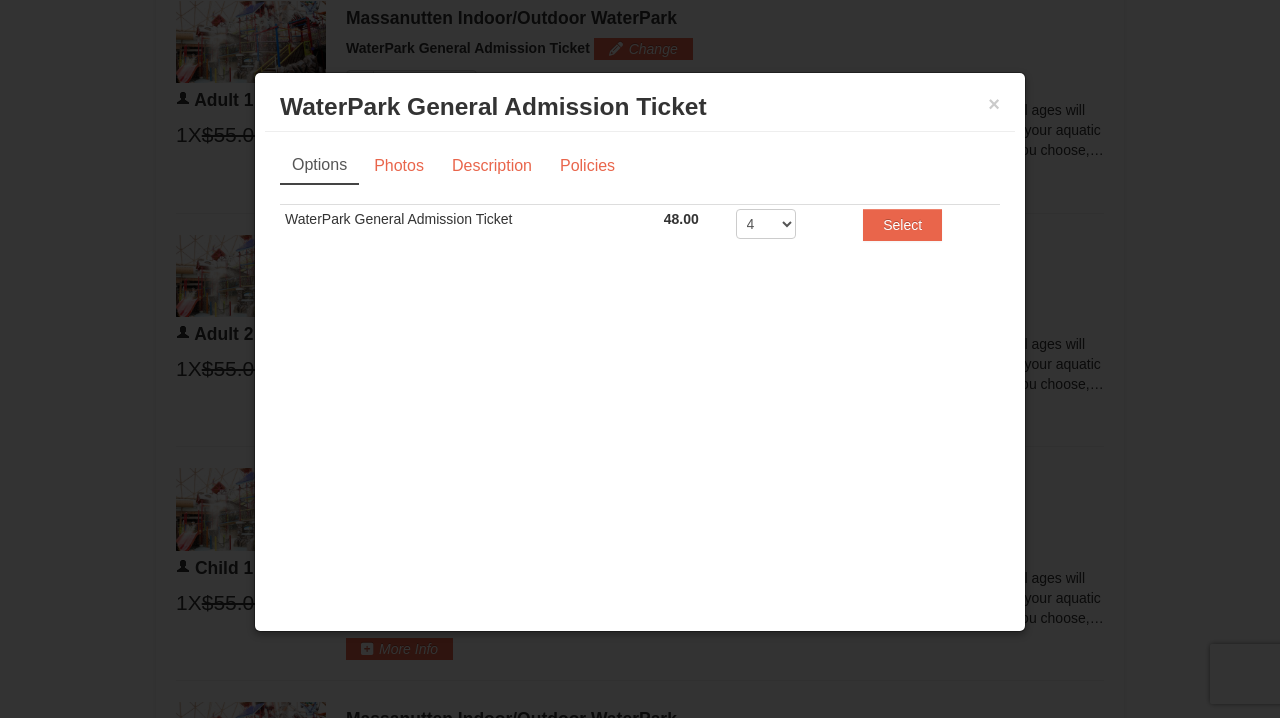 click on "Options
Photos
Description
Policies
Sorry, no matches found.
Please remove some filters, or change your dates to find available options.
WaterPark General Admission Ticket
48.00
Includes all fees. Tax excluded.
2 3 4 5 6 7 8
Buy Now
Select" at bounding box center [640, 210] 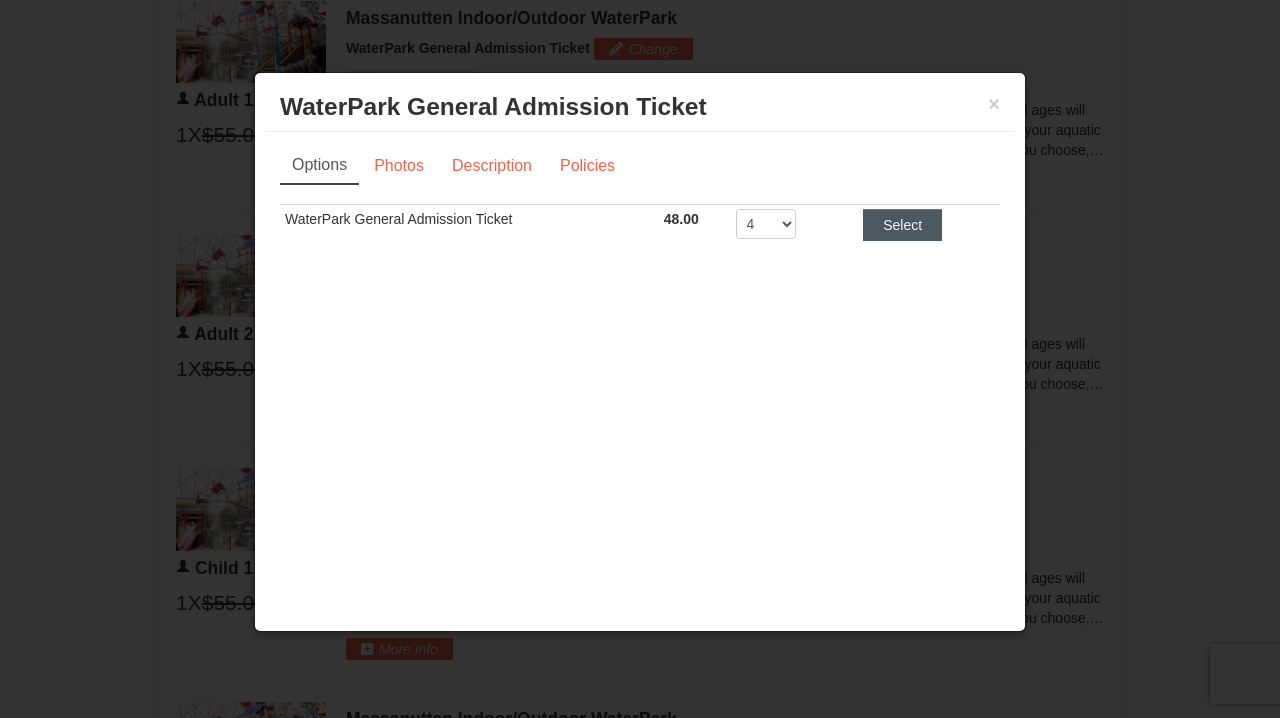 click on "Select" at bounding box center (902, 225) 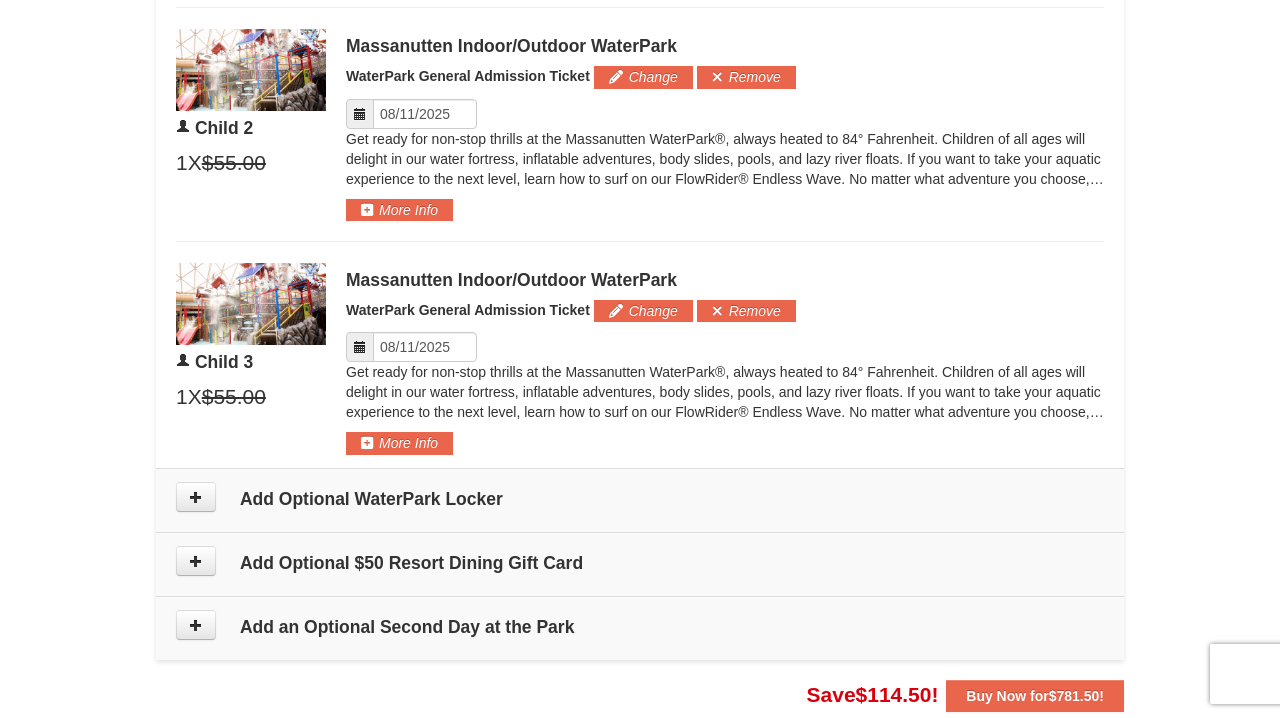 scroll, scrollTop: 1734, scrollLeft: 0, axis: vertical 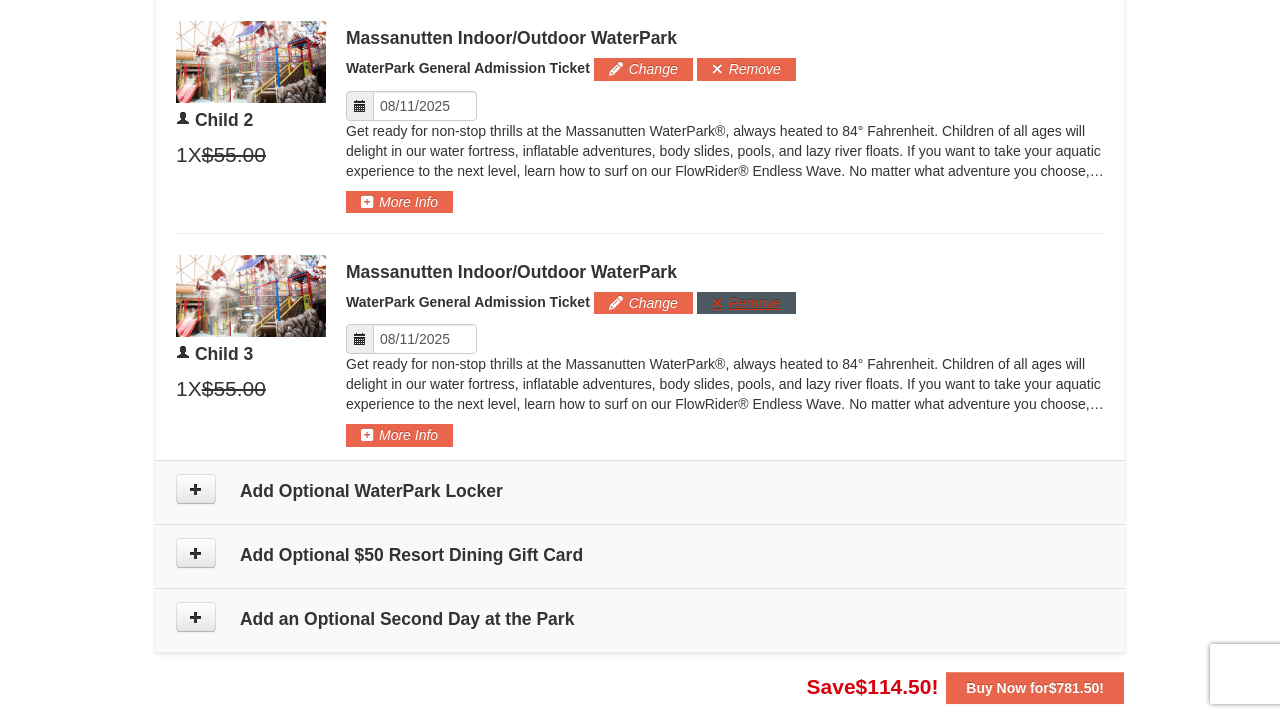 click on "Remove" at bounding box center [746, 303] 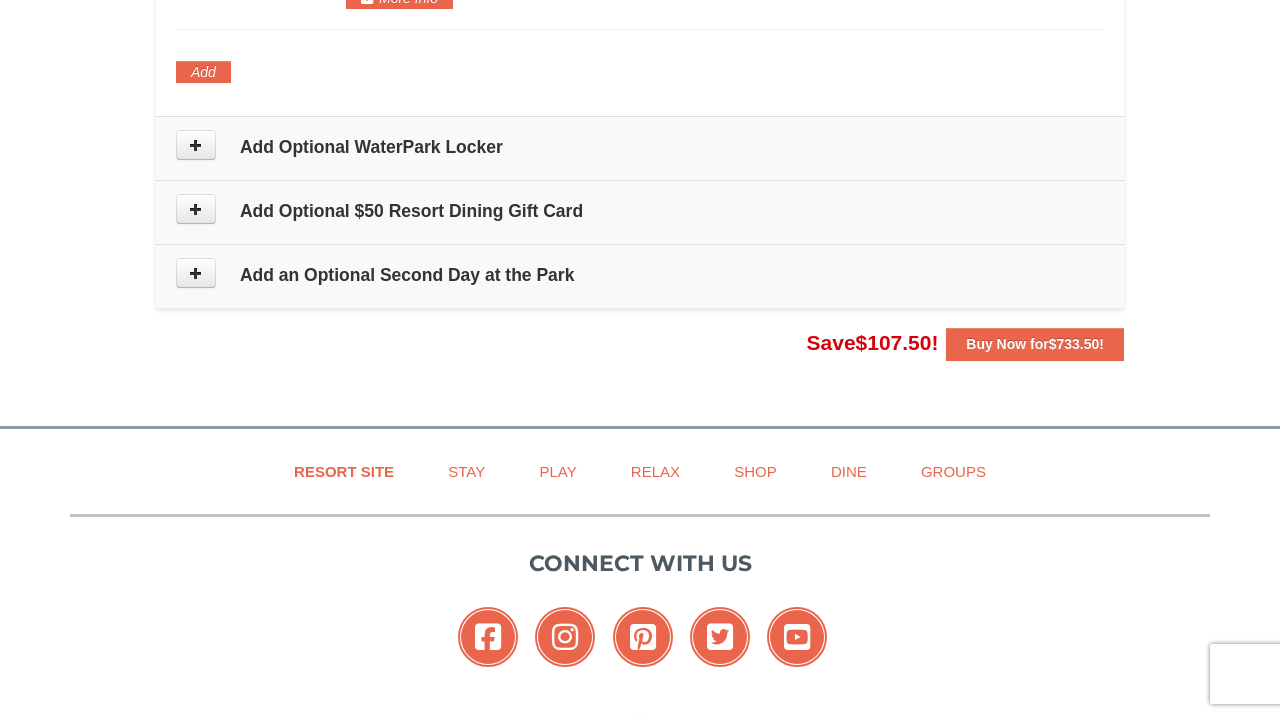 scroll, scrollTop: 1958, scrollLeft: 0, axis: vertical 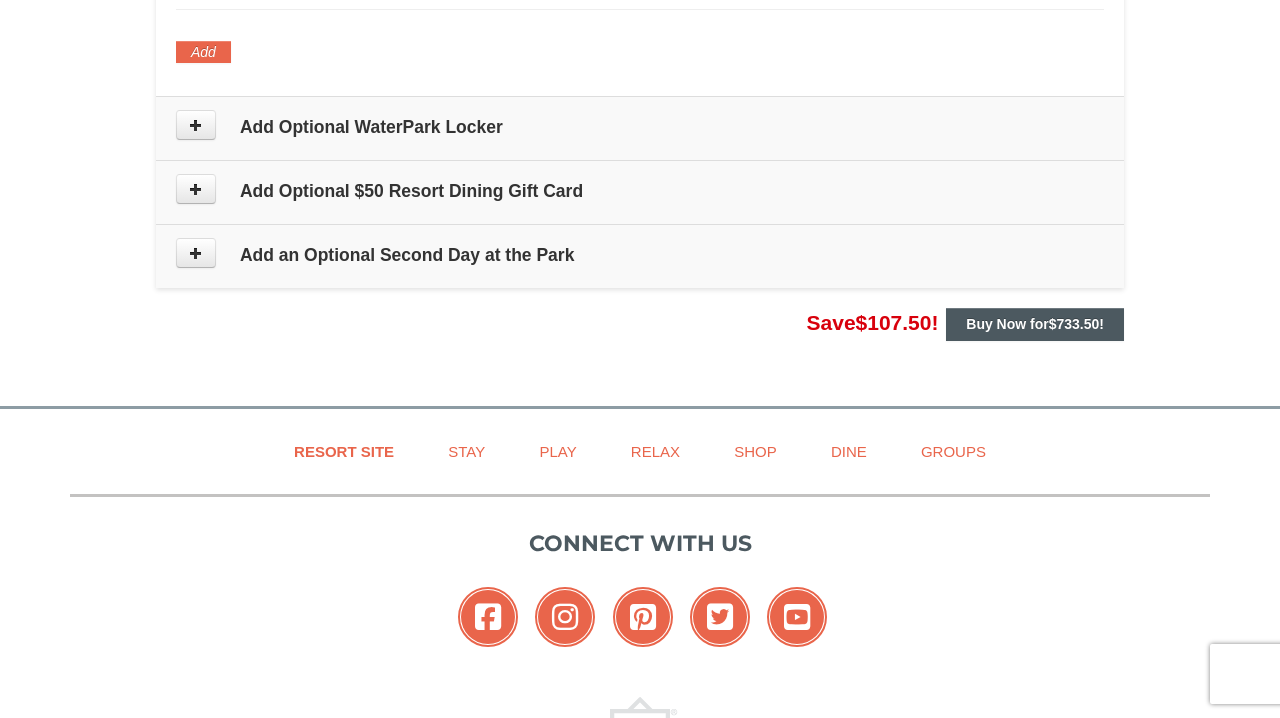 click on "Buy Now for
$733.50 !" at bounding box center (1035, 324) 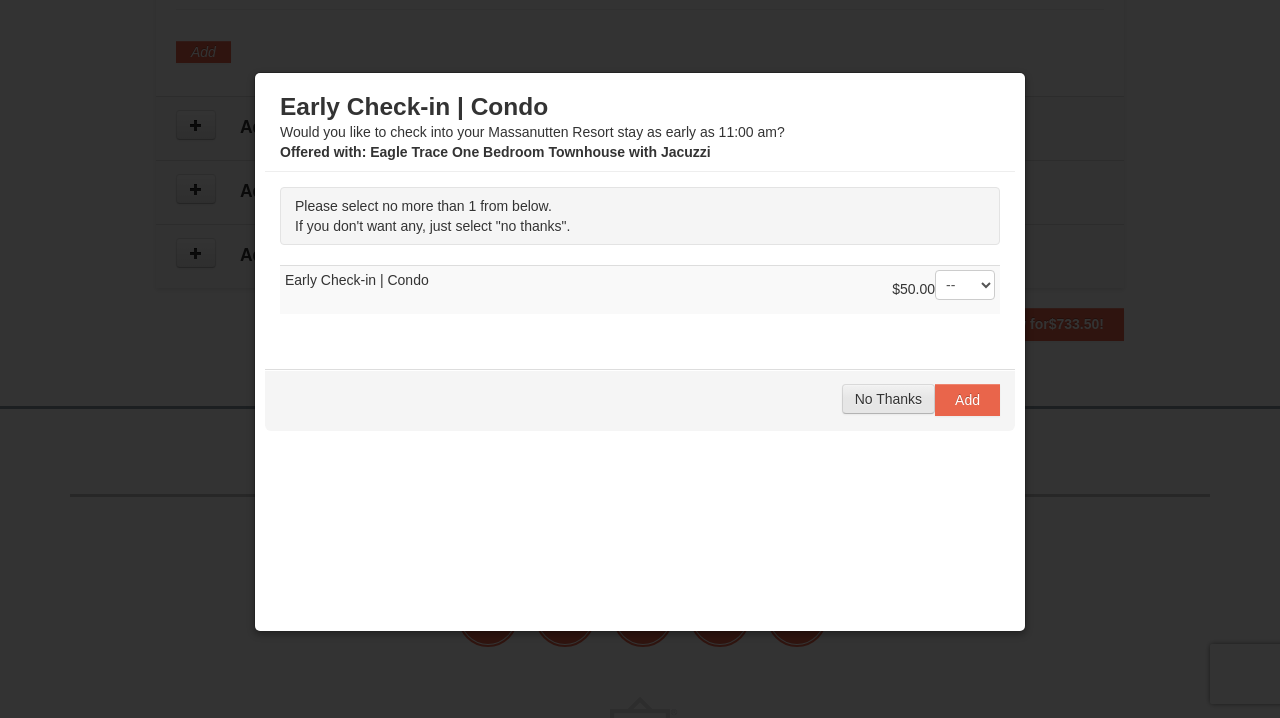 click on "No Thanks" at bounding box center (888, 399) 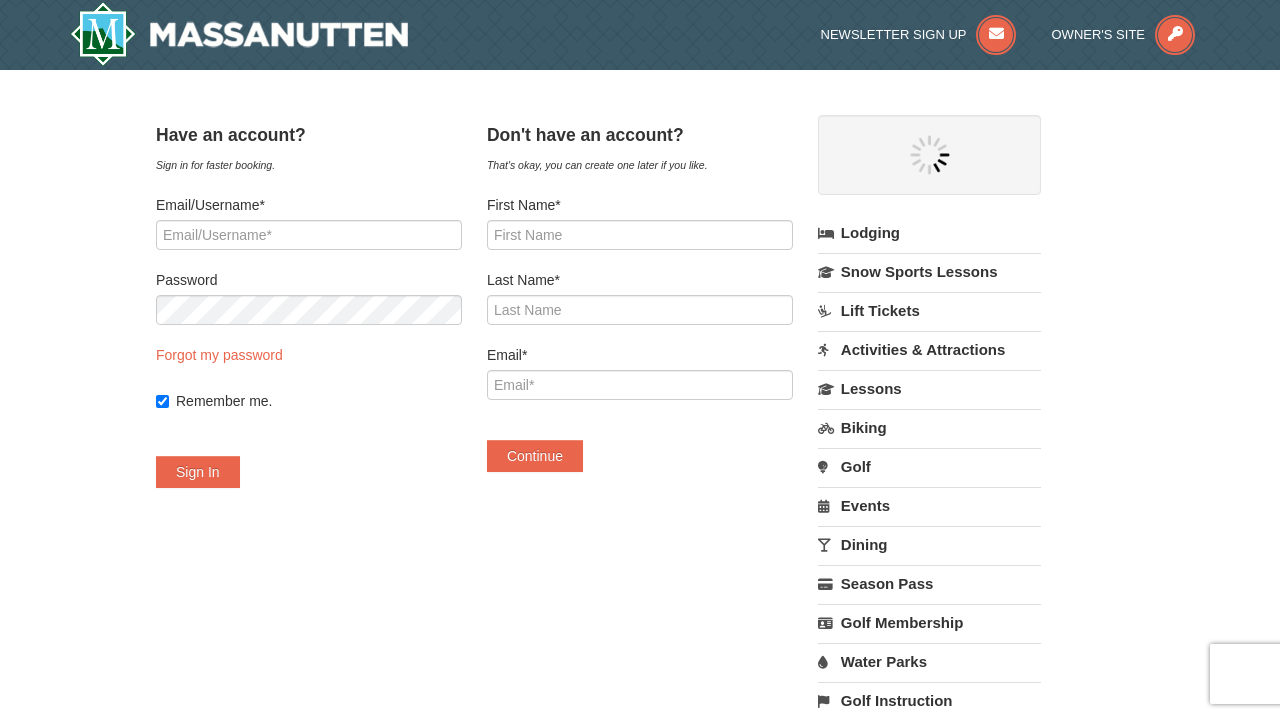 scroll, scrollTop: 0, scrollLeft: 0, axis: both 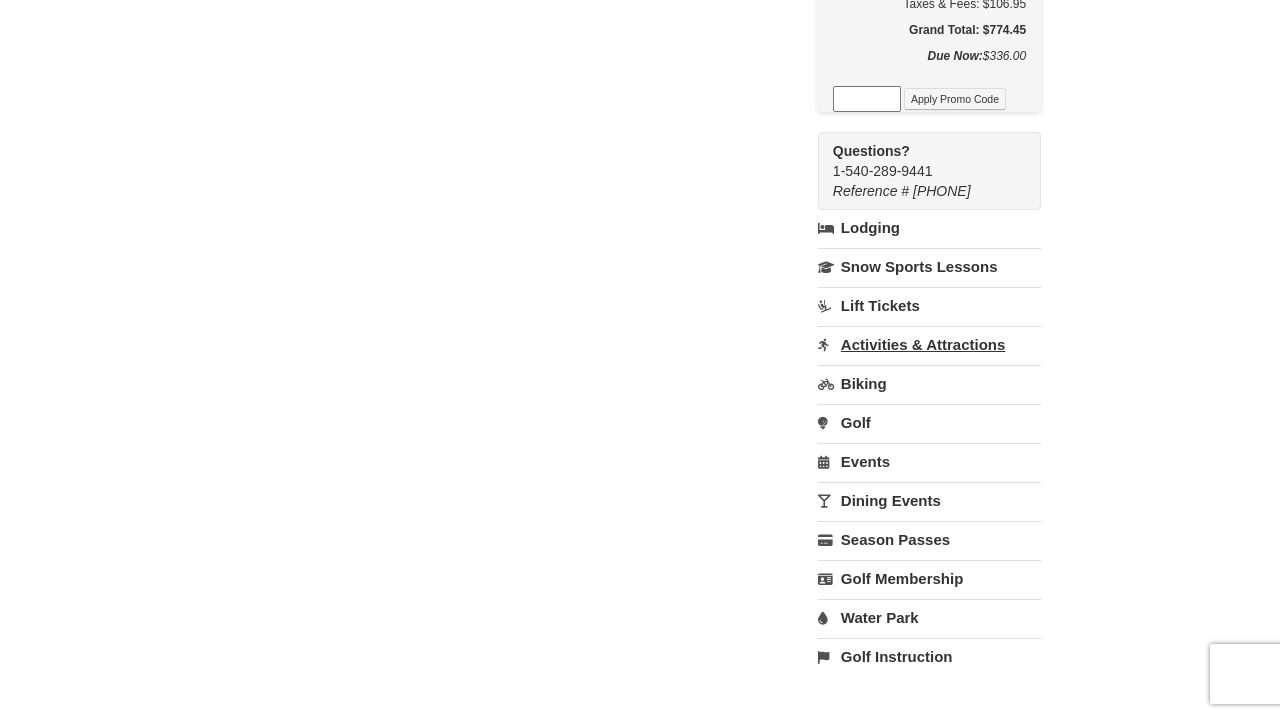 click on "Activities & Attractions" at bounding box center (929, 344) 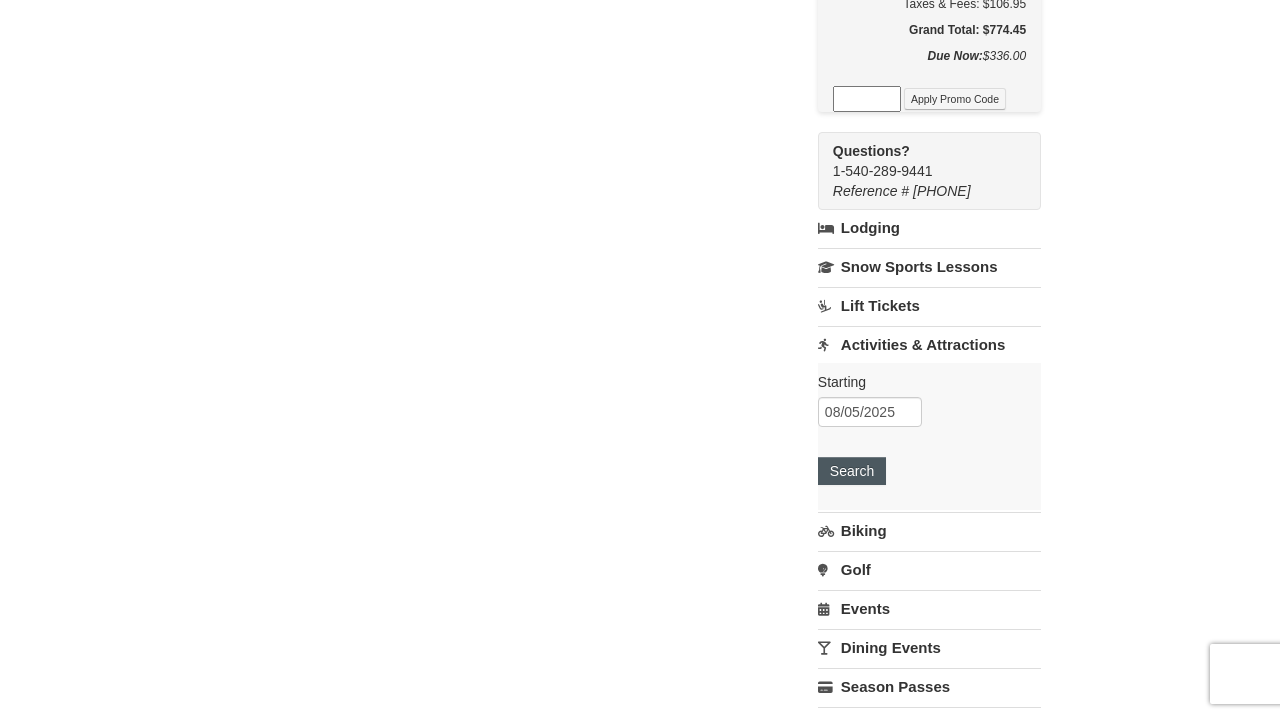 click on "Search" at bounding box center (852, 471) 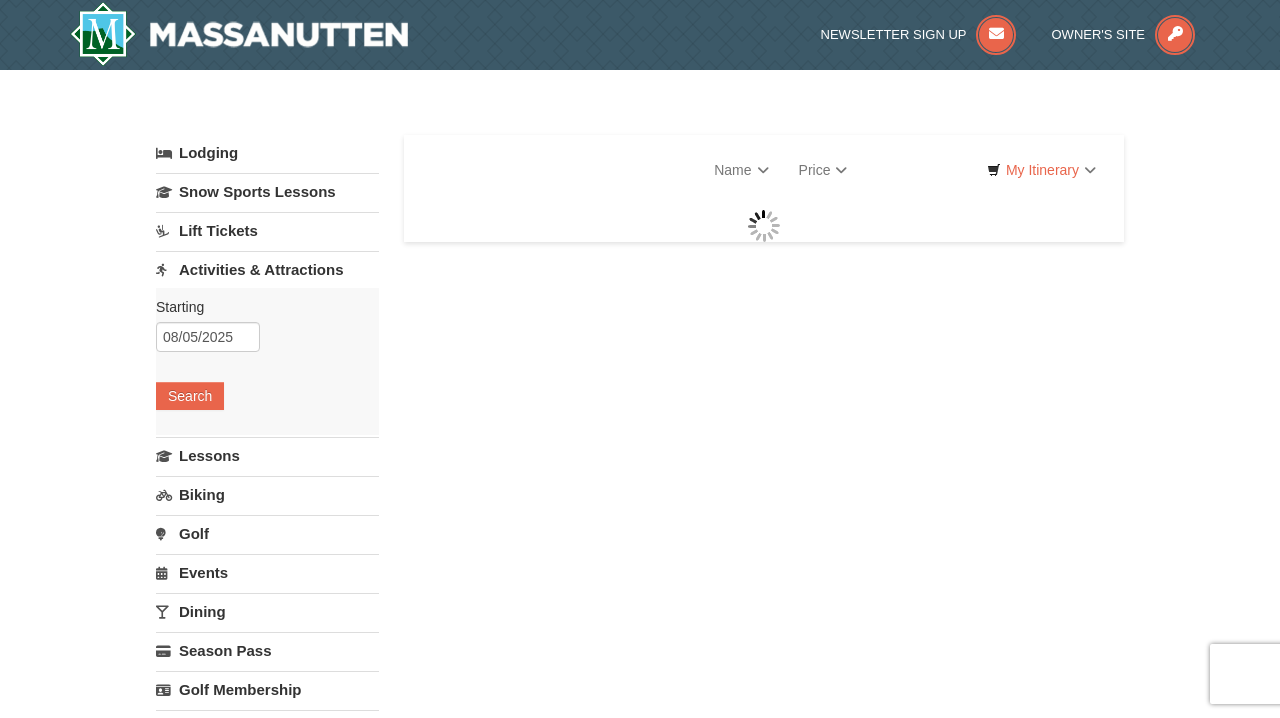 scroll, scrollTop: 0, scrollLeft: 0, axis: both 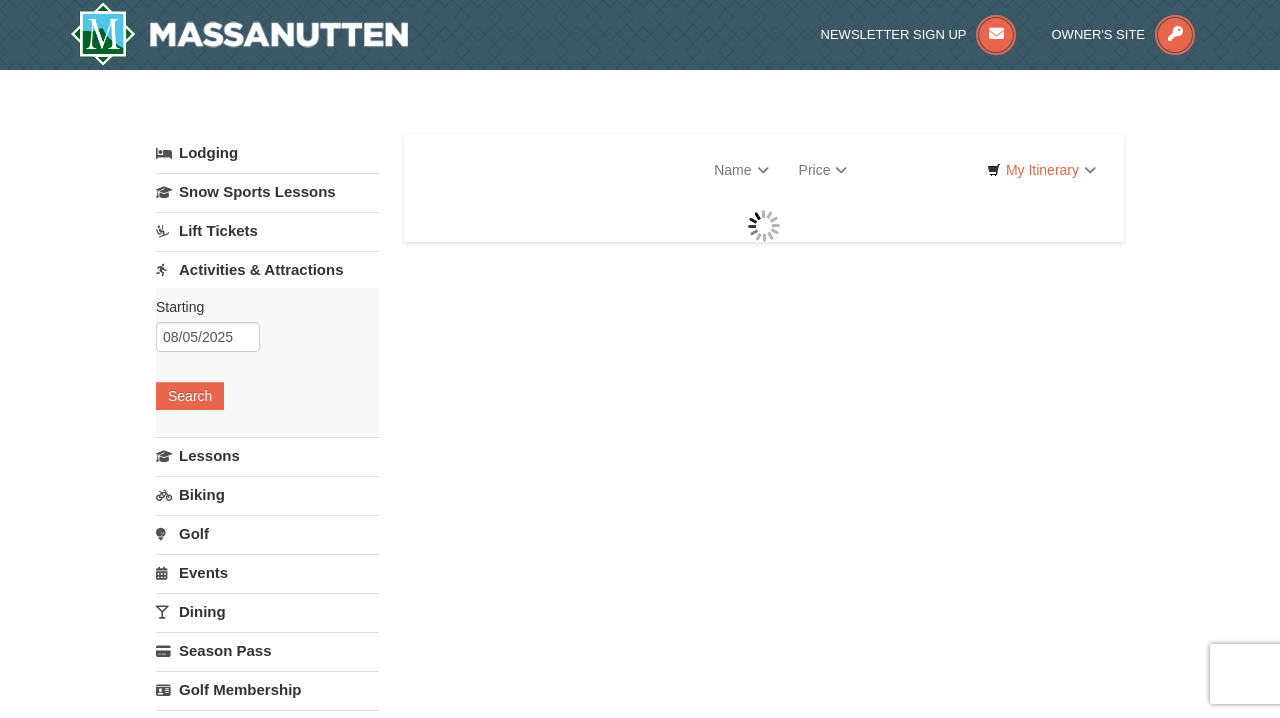 select on "8" 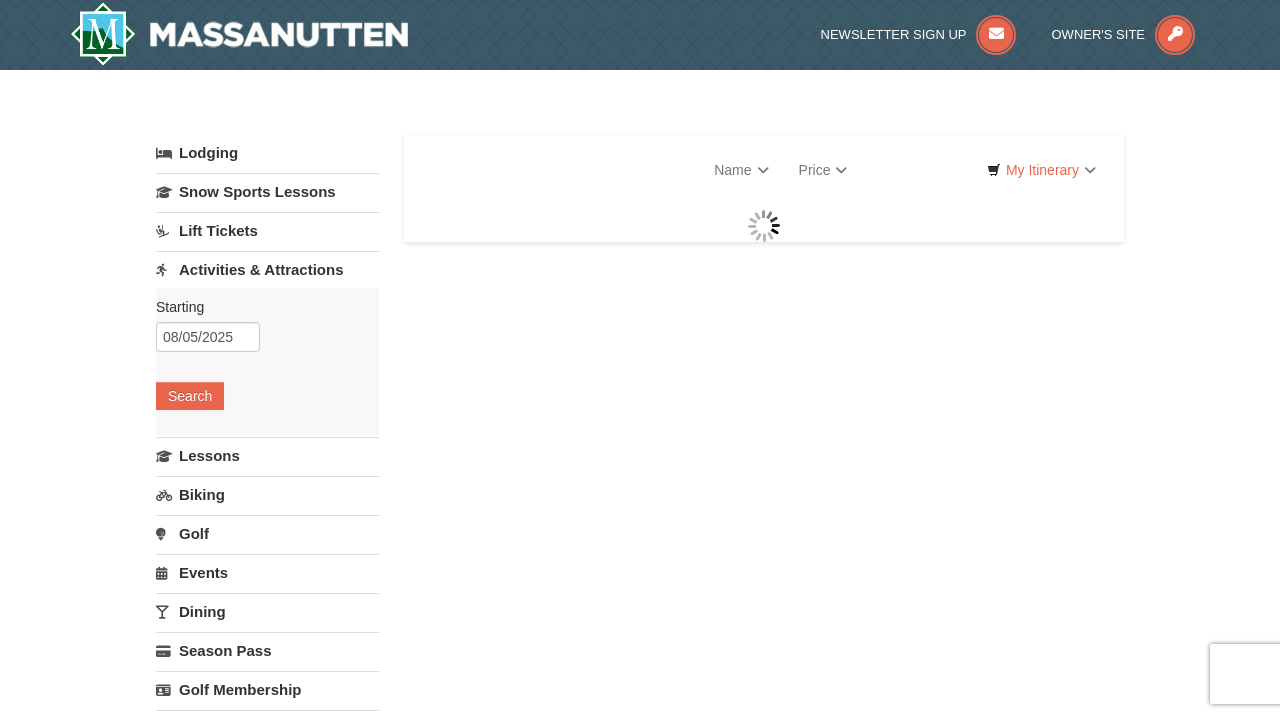 select on "8" 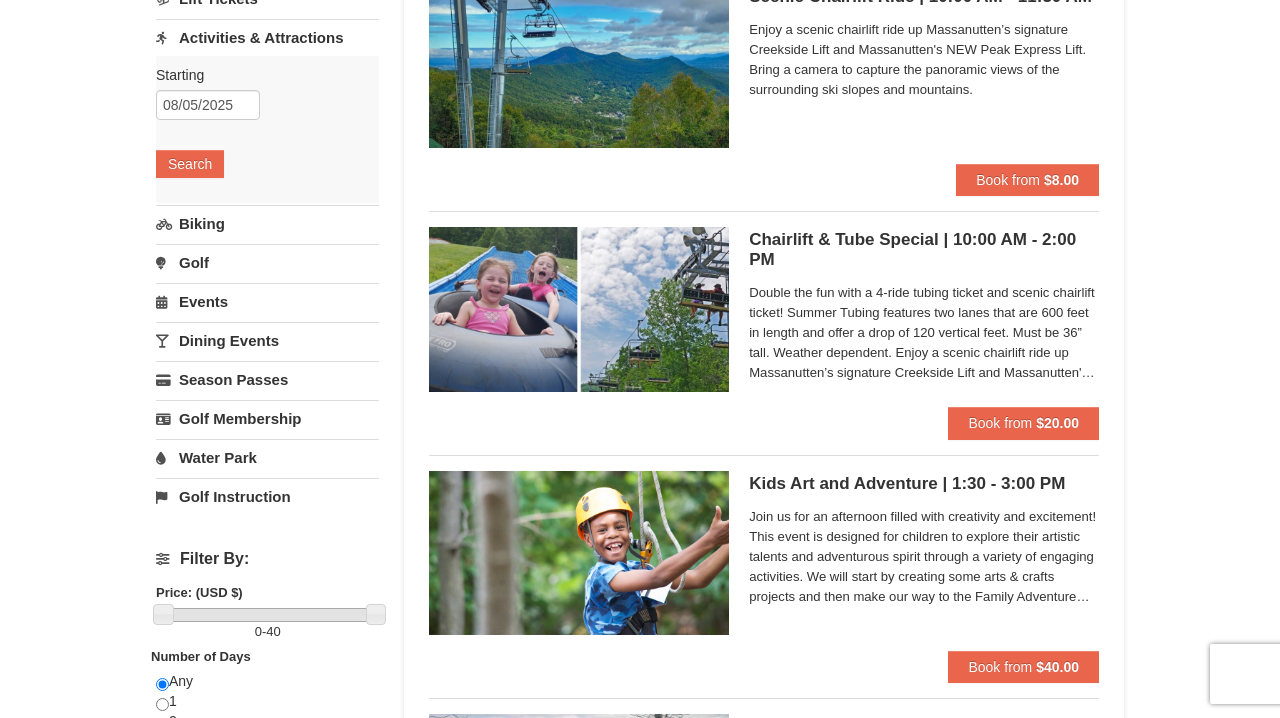 scroll, scrollTop: 232, scrollLeft: 0, axis: vertical 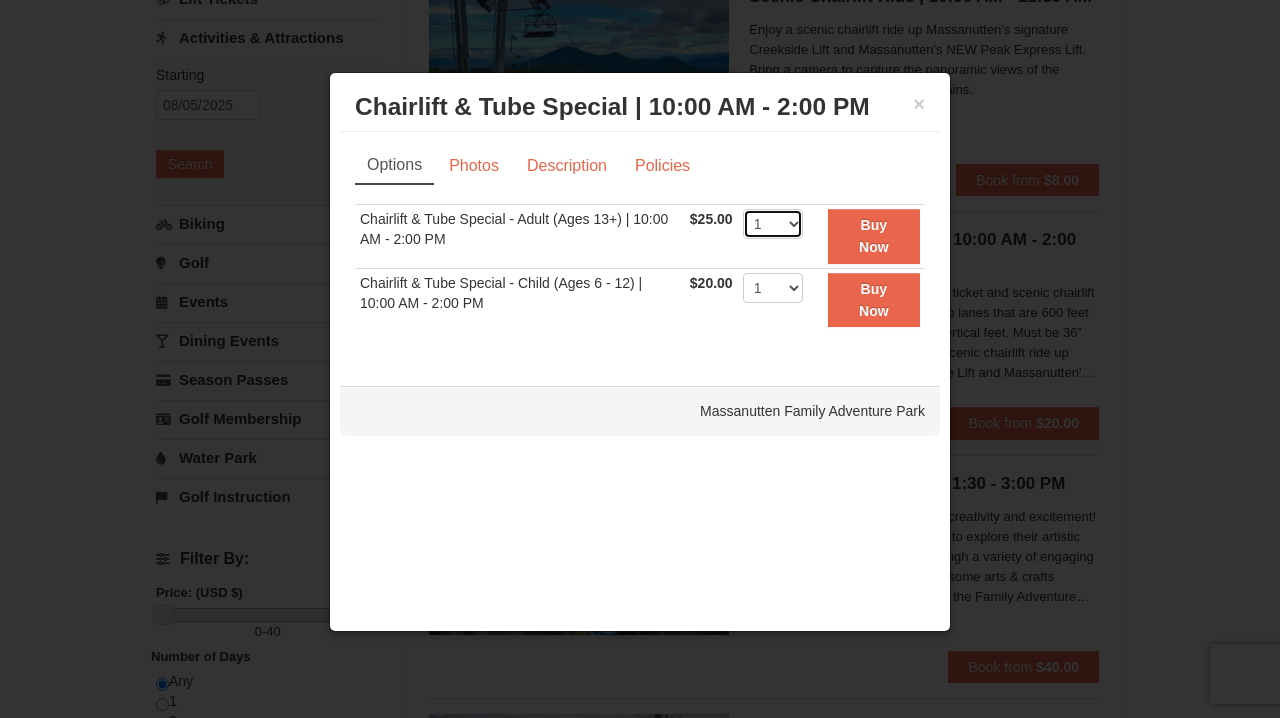 select on "2" 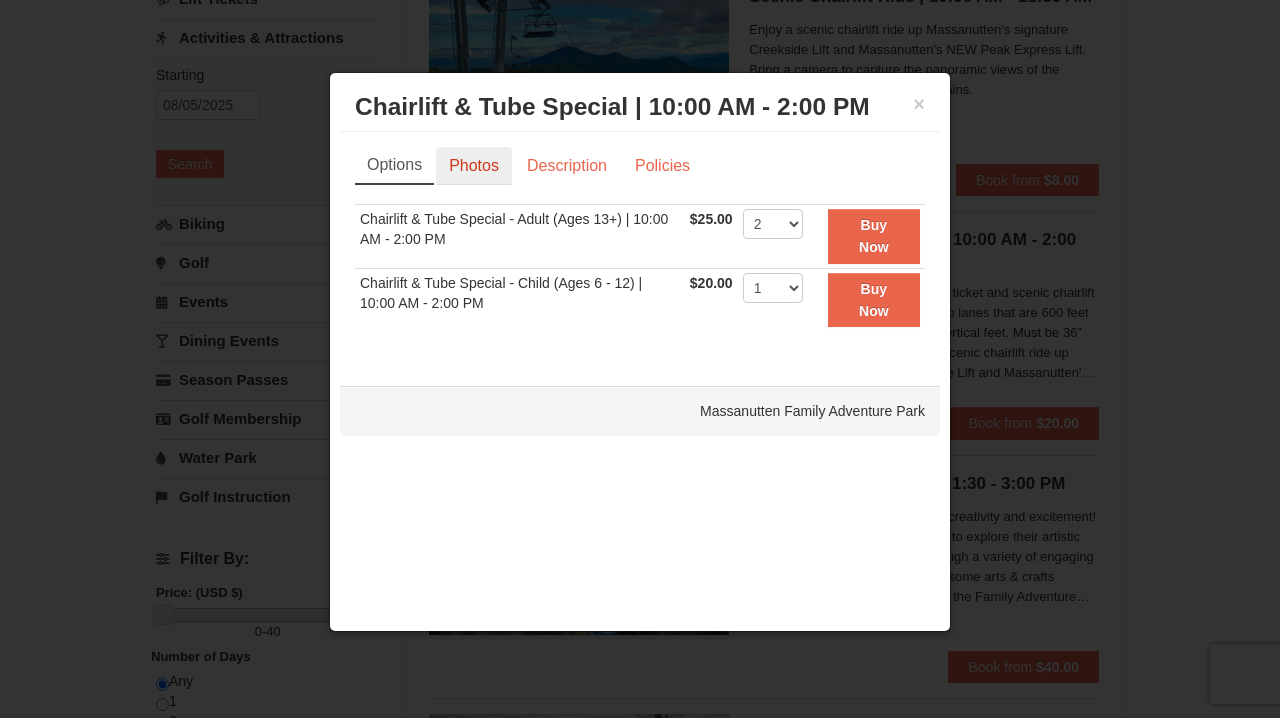 click on "Photos" at bounding box center [474, 166] 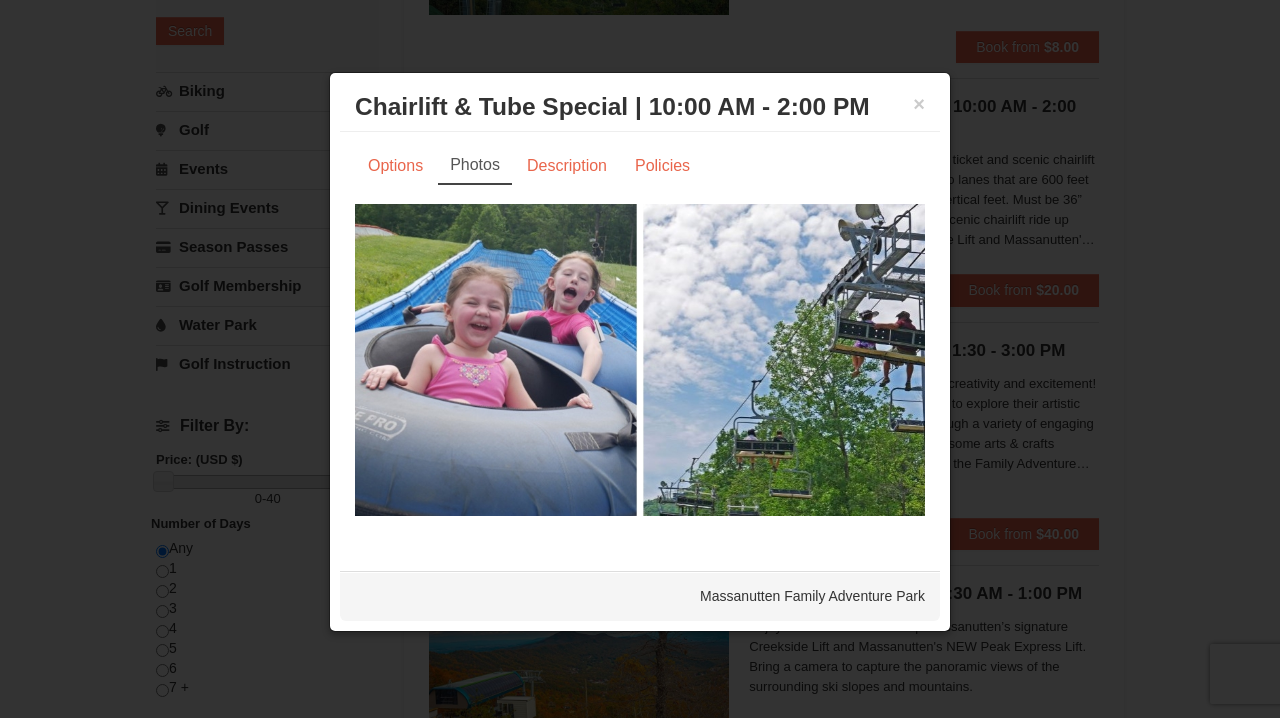 scroll, scrollTop: 369, scrollLeft: 0, axis: vertical 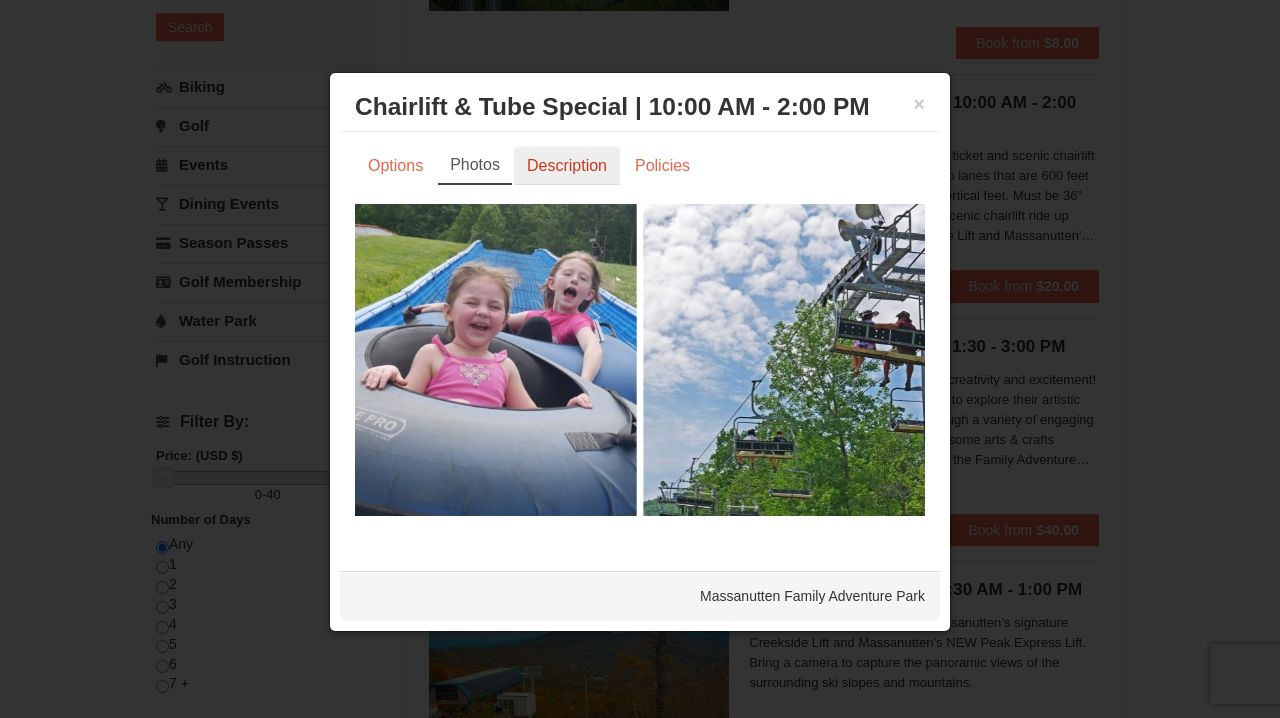 click on "Description" at bounding box center (567, 166) 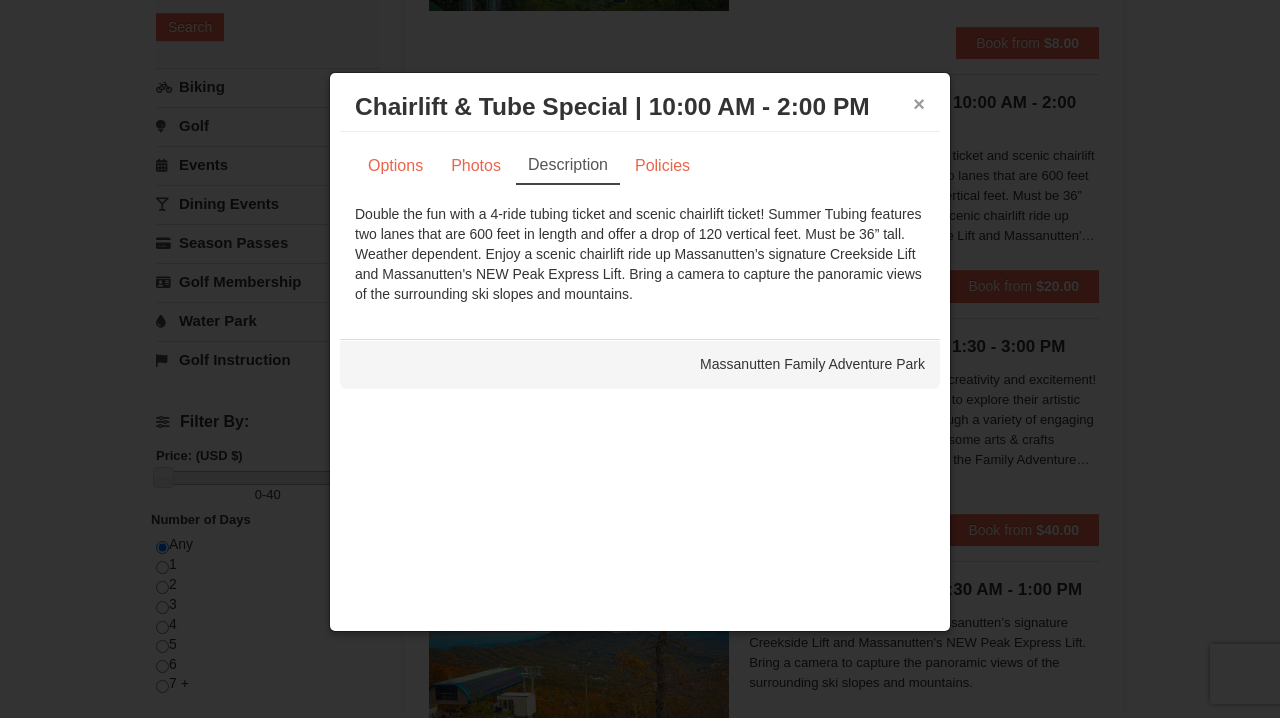 click on "×" at bounding box center (919, 104) 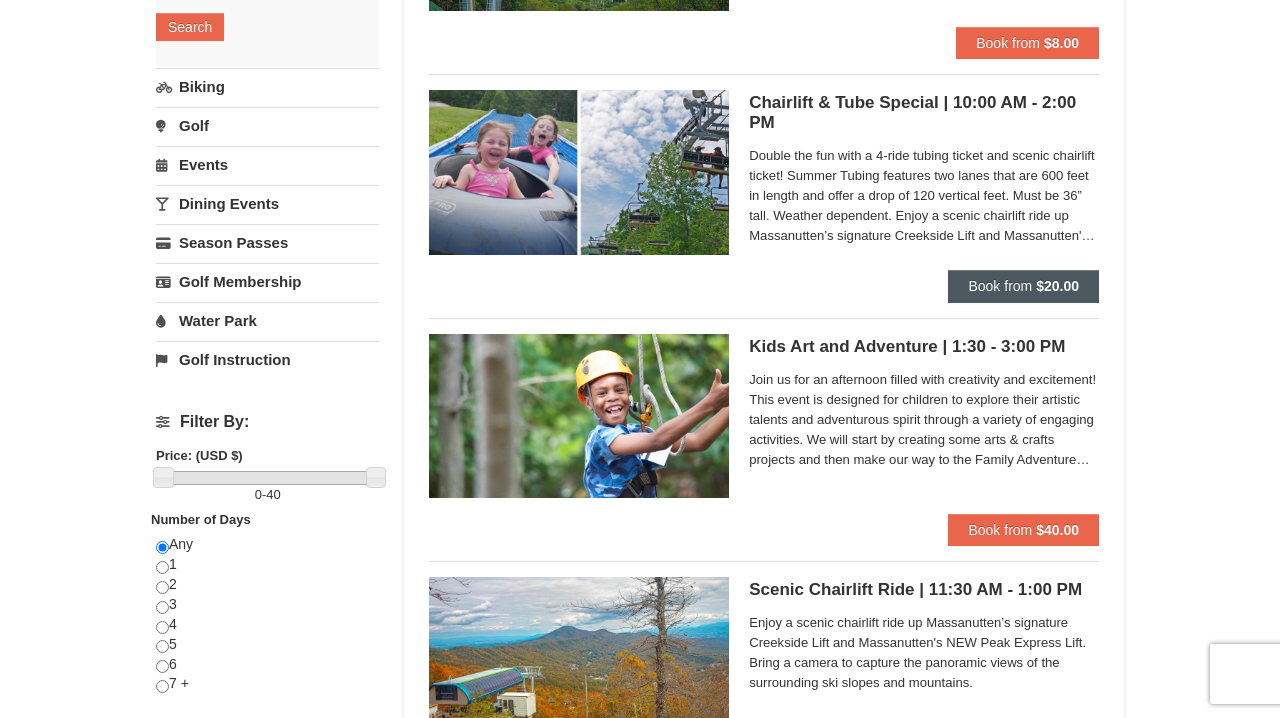 click on "Book from" at bounding box center (1000, 286) 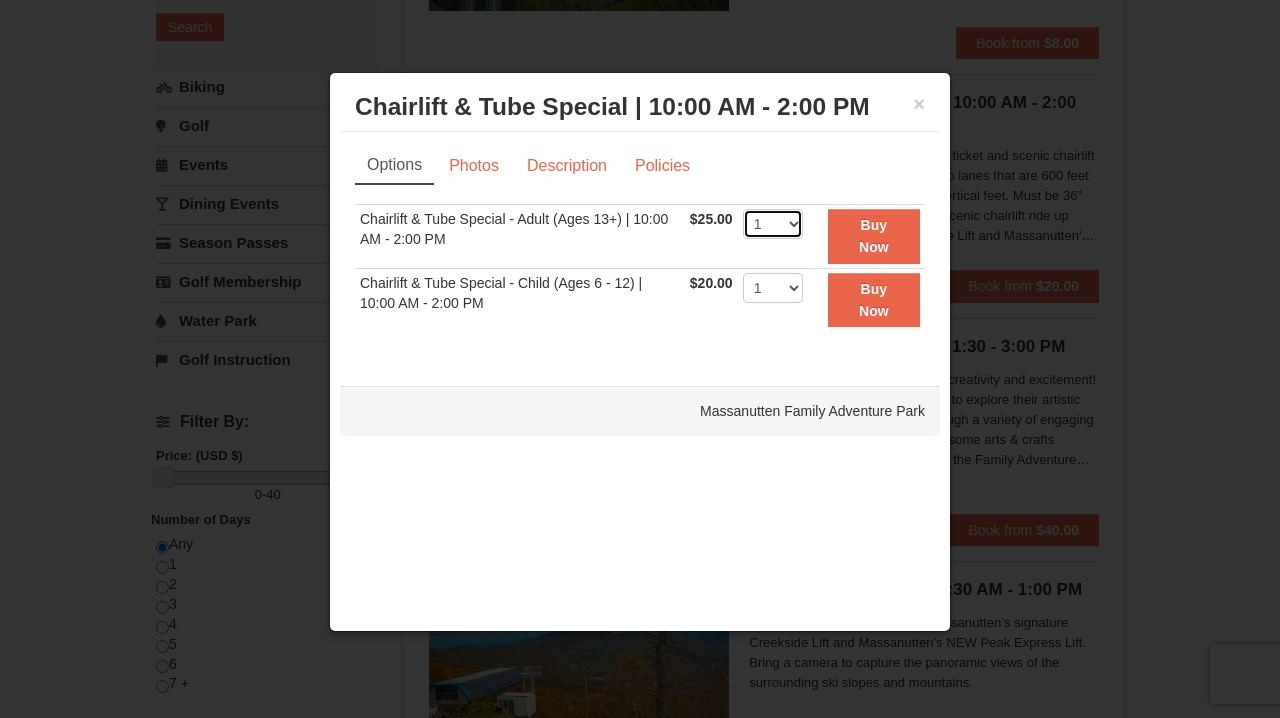 select on "2" 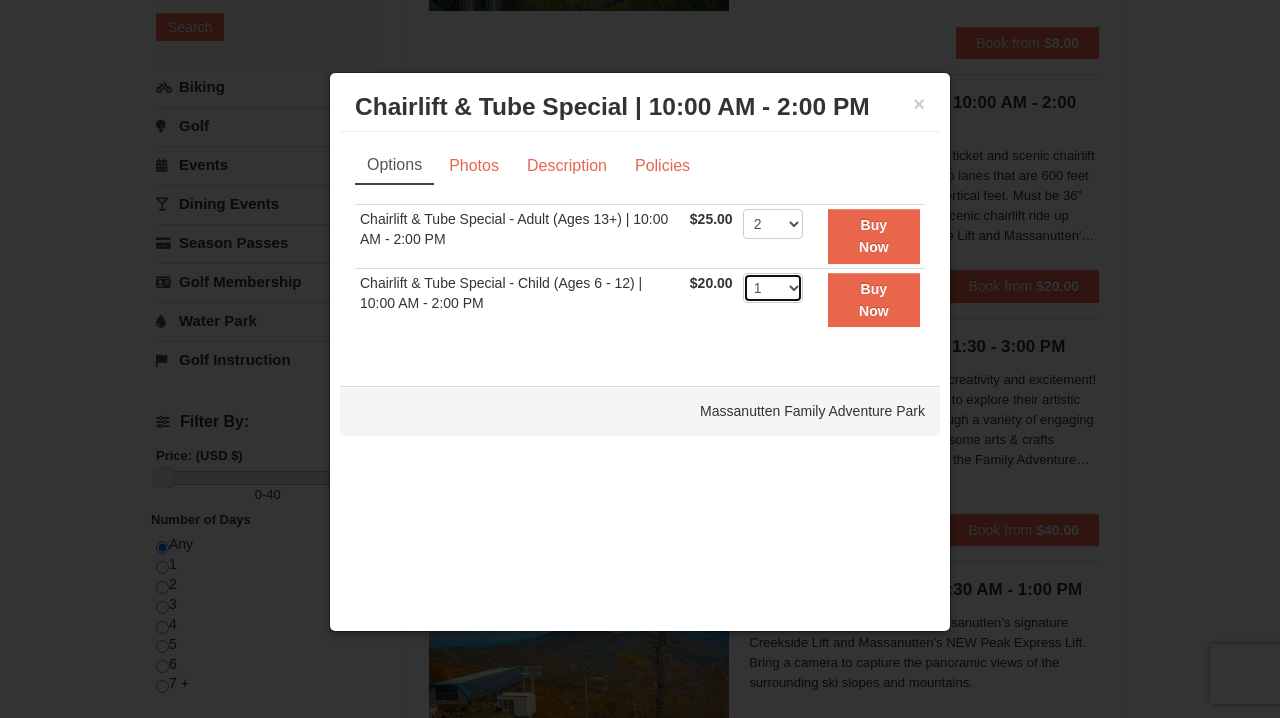 select on "2" 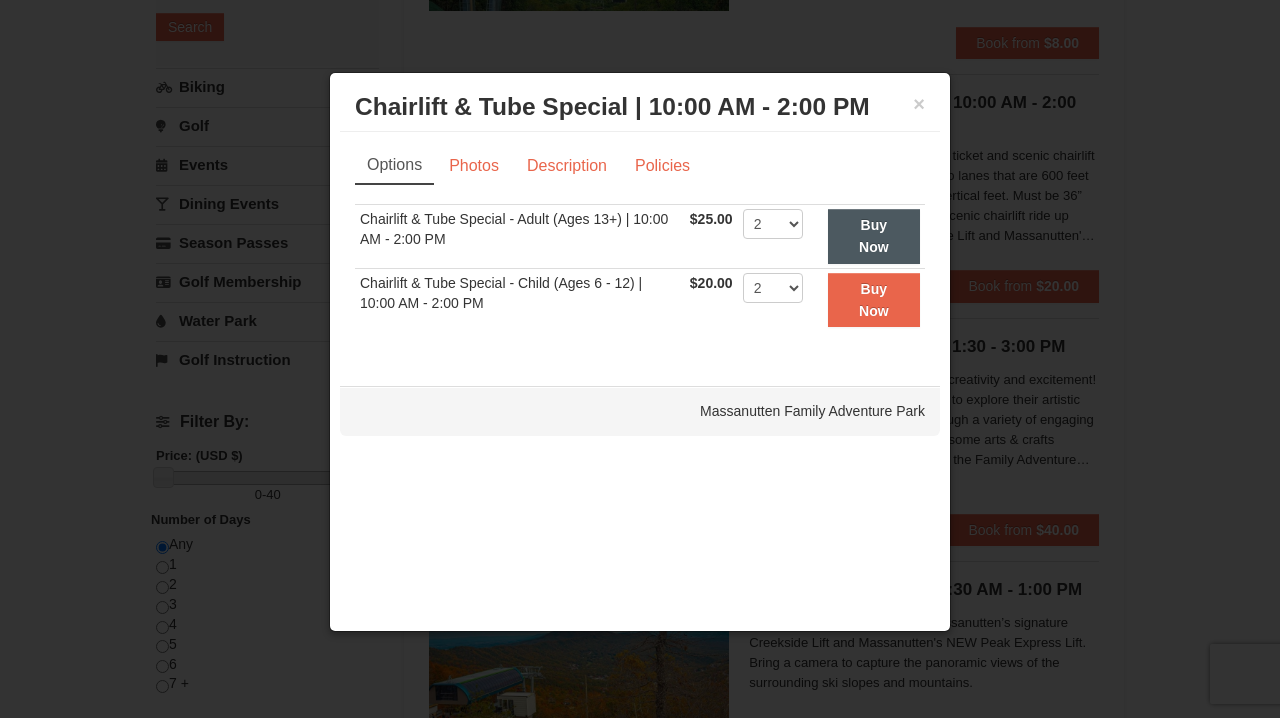 click on "Buy Now" at bounding box center [874, 236] 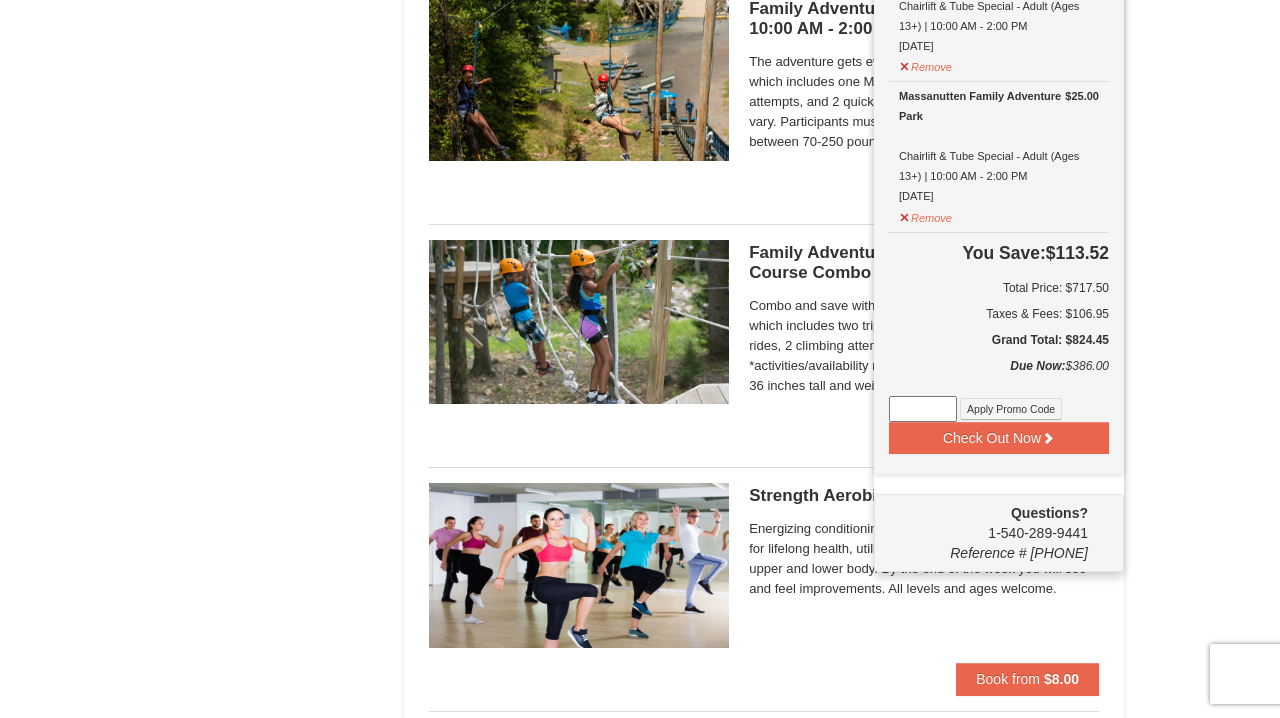 scroll, scrollTop: 1665, scrollLeft: 0, axis: vertical 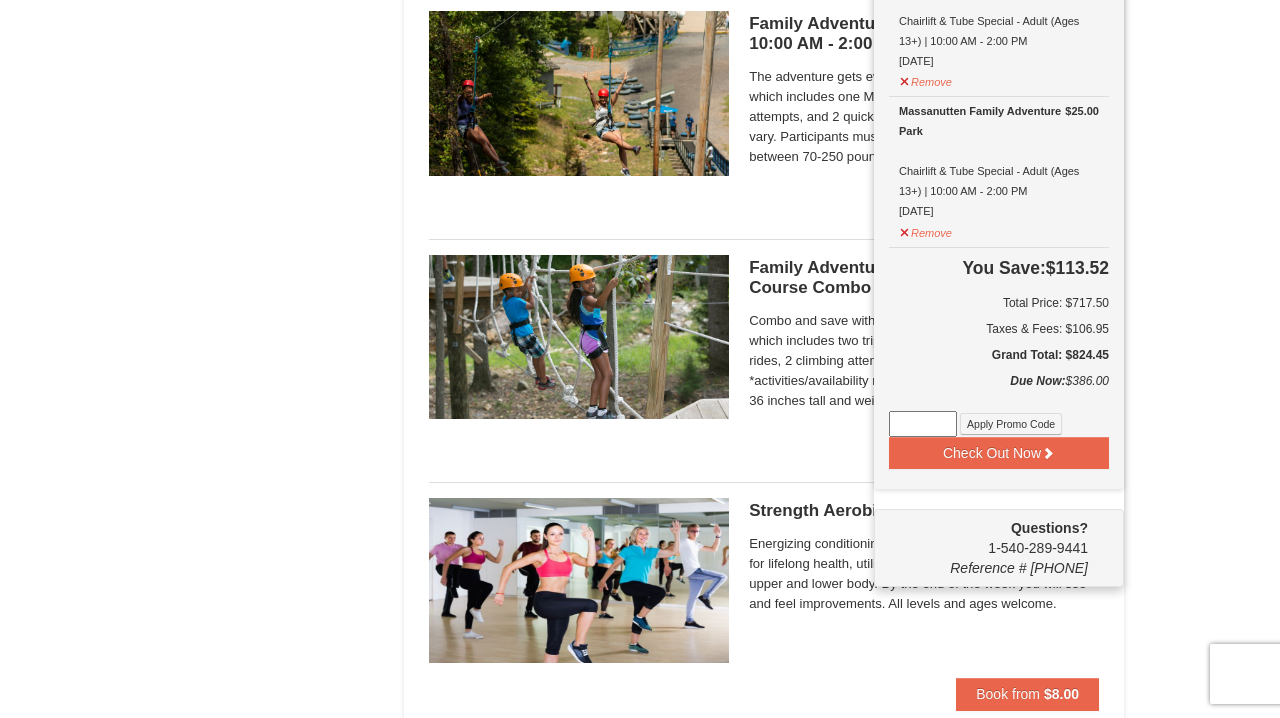click on "×
Categories
List
Filter
My Itinerary (10)
Check Out Now
Splash-tastic Summer Package
$390.00
Remove" at bounding box center (640, 1183) 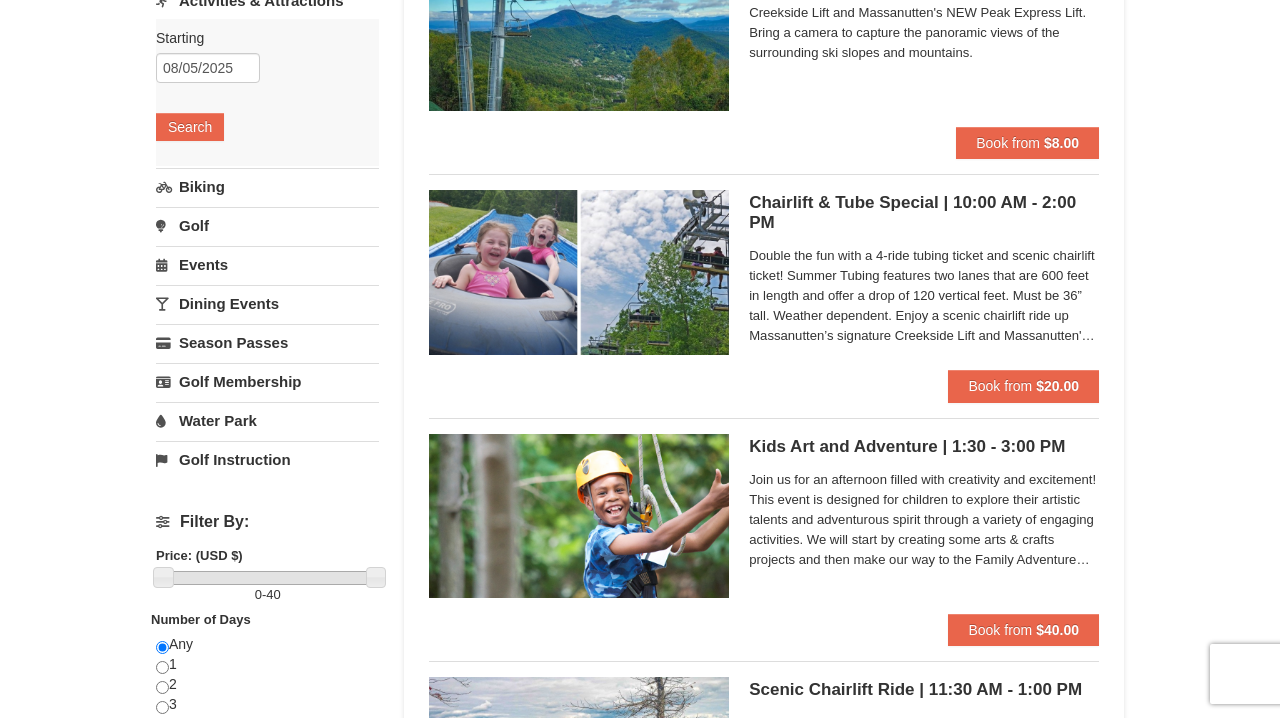 scroll, scrollTop: 179, scrollLeft: 0, axis: vertical 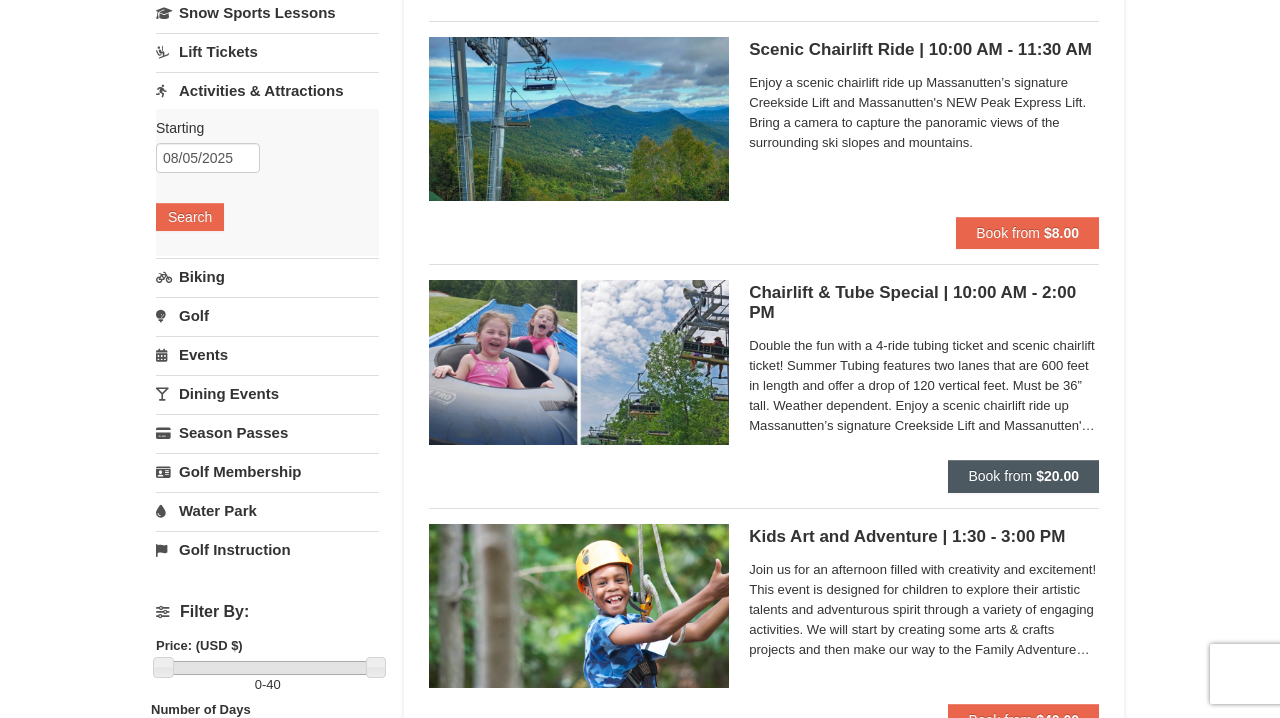 click on "Book from" at bounding box center [1000, 476] 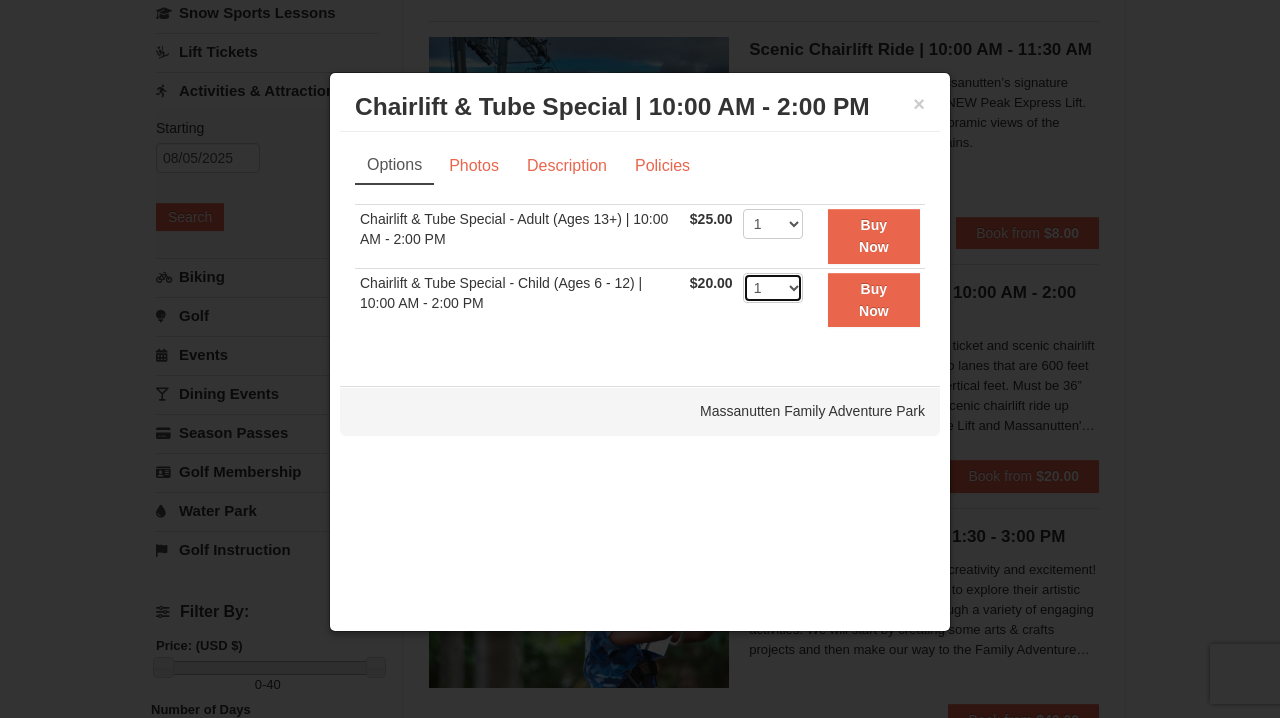select on "2" 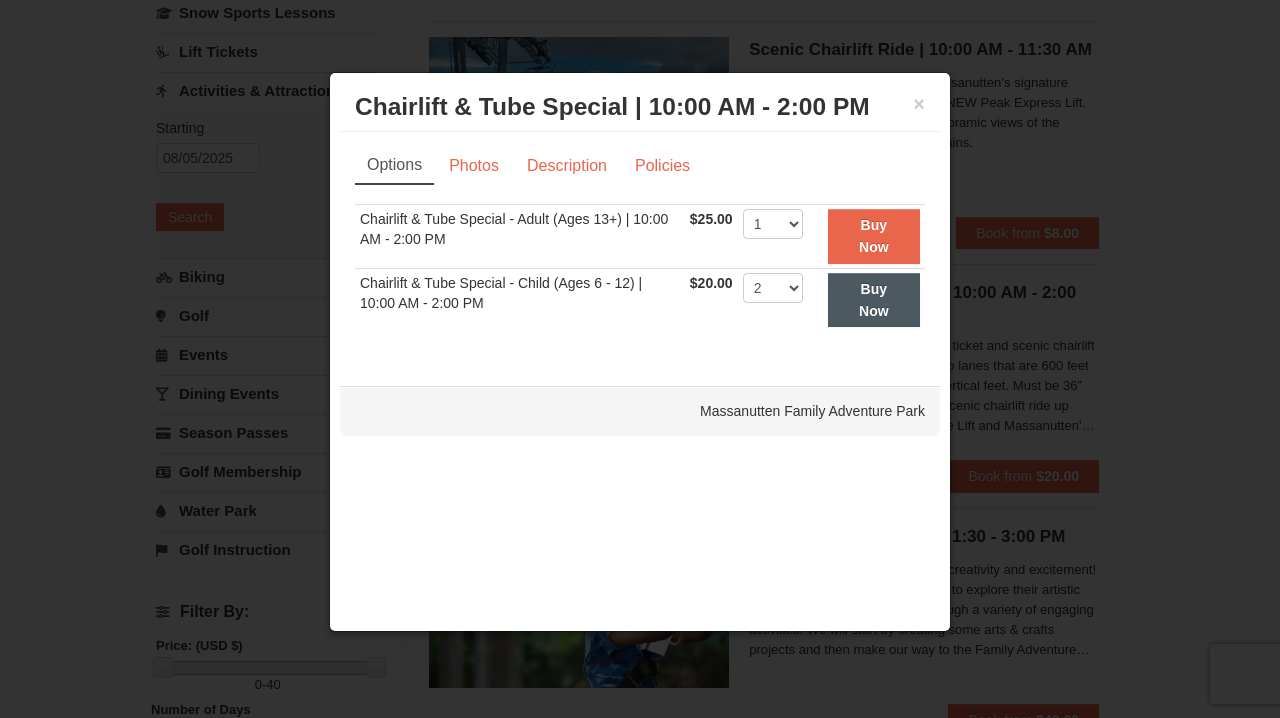 click on "Buy Now" at bounding box center (874, 300) 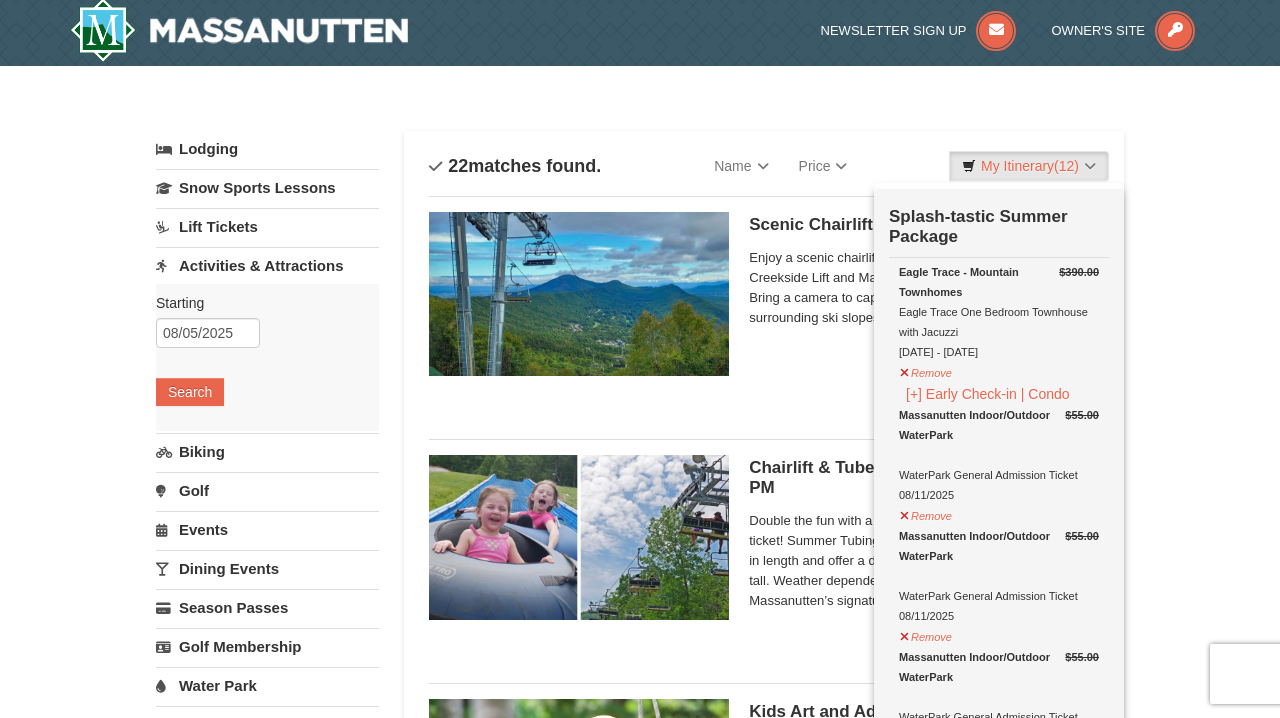 scroll, scrollTop: 6, scrollLeft: 0, axis: vertical 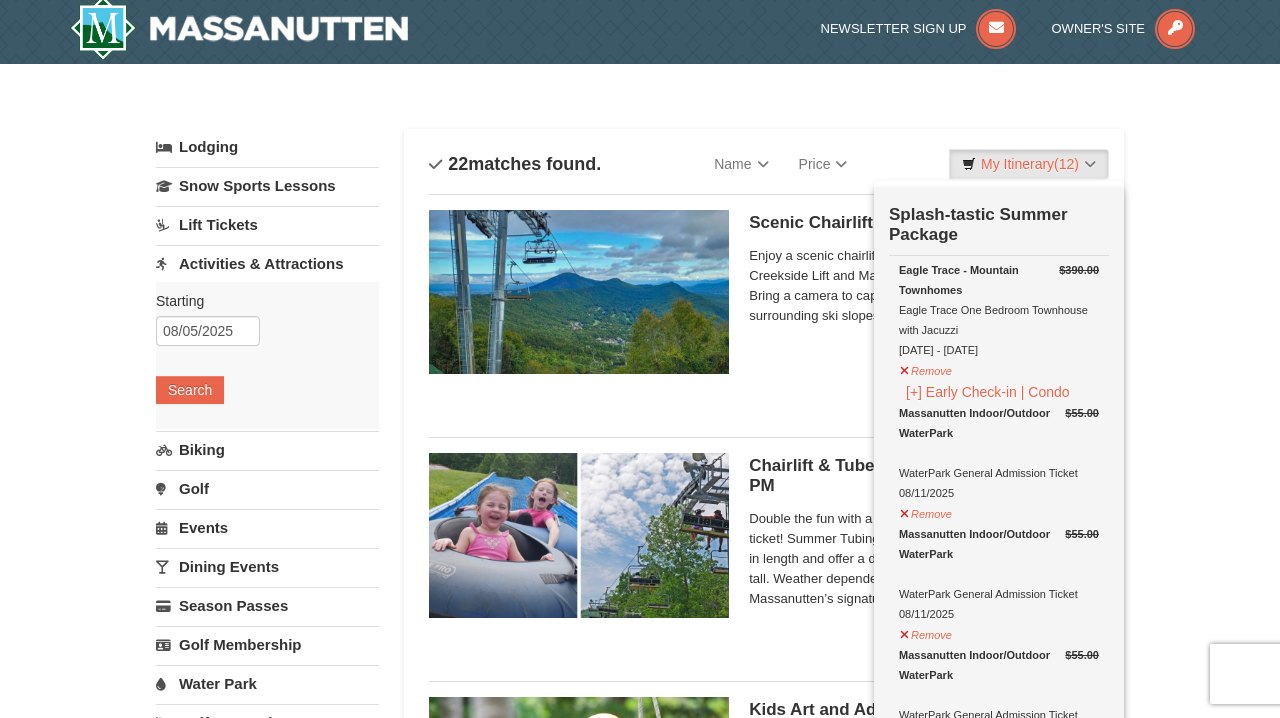 click on "×
Categories
List
Filter
My Itinerary (12)
Check Out Now
Splash-tastic Summer Package
$390.00
Remove" at bounding box center [640, 2842] 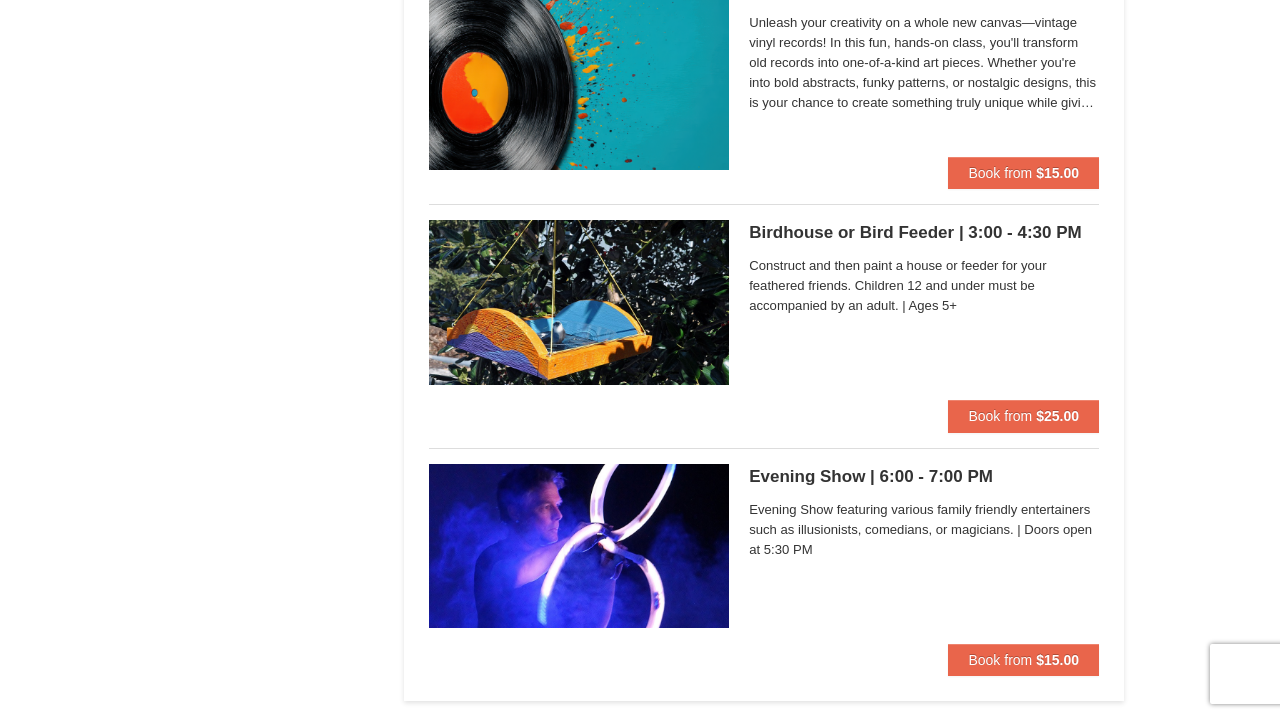 scroll, scrollTop: 4987, scrollLeft: 0, axis: vertical 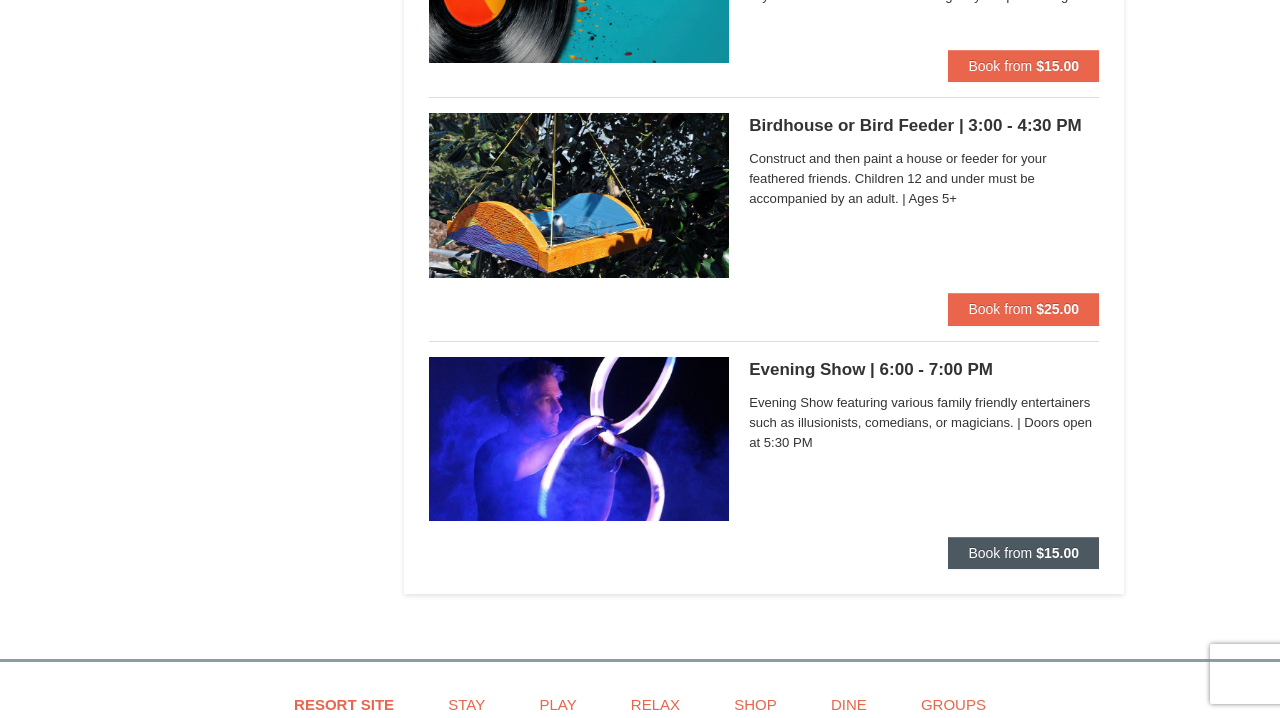 click on "Book from" at bounding box center [1000, 553] 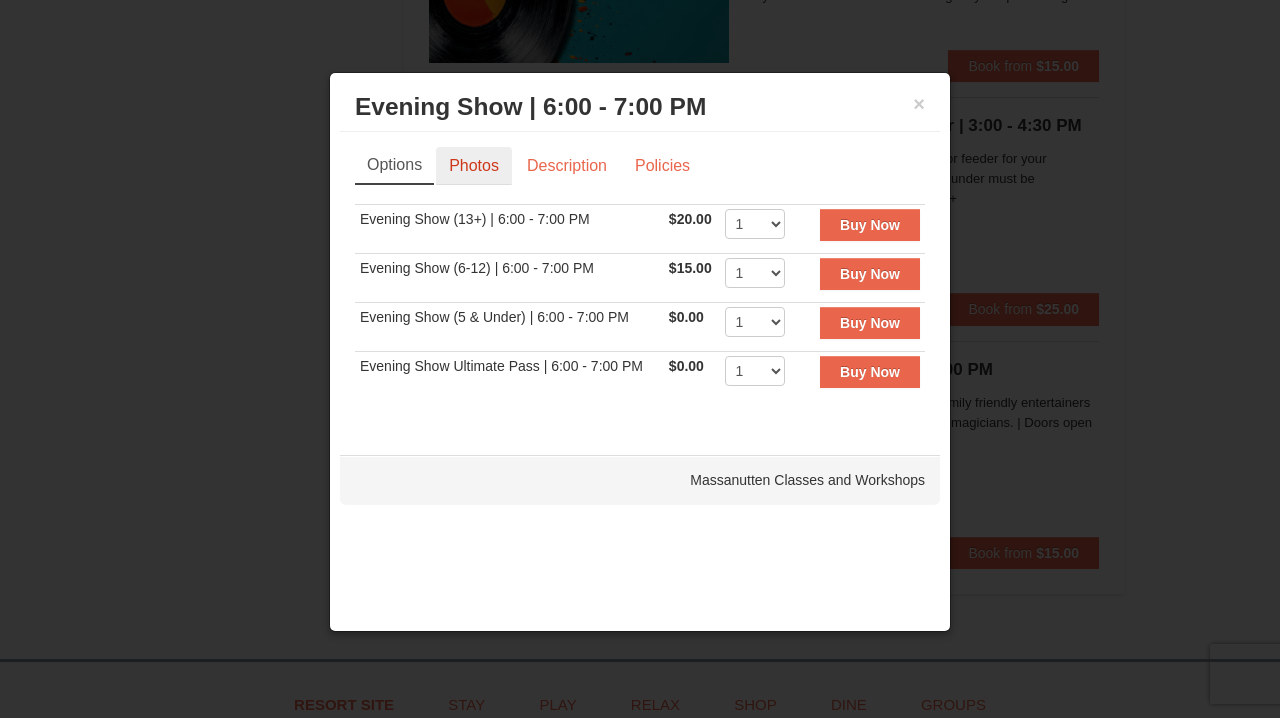 click on "Photos" at bounding box center (474, 166) 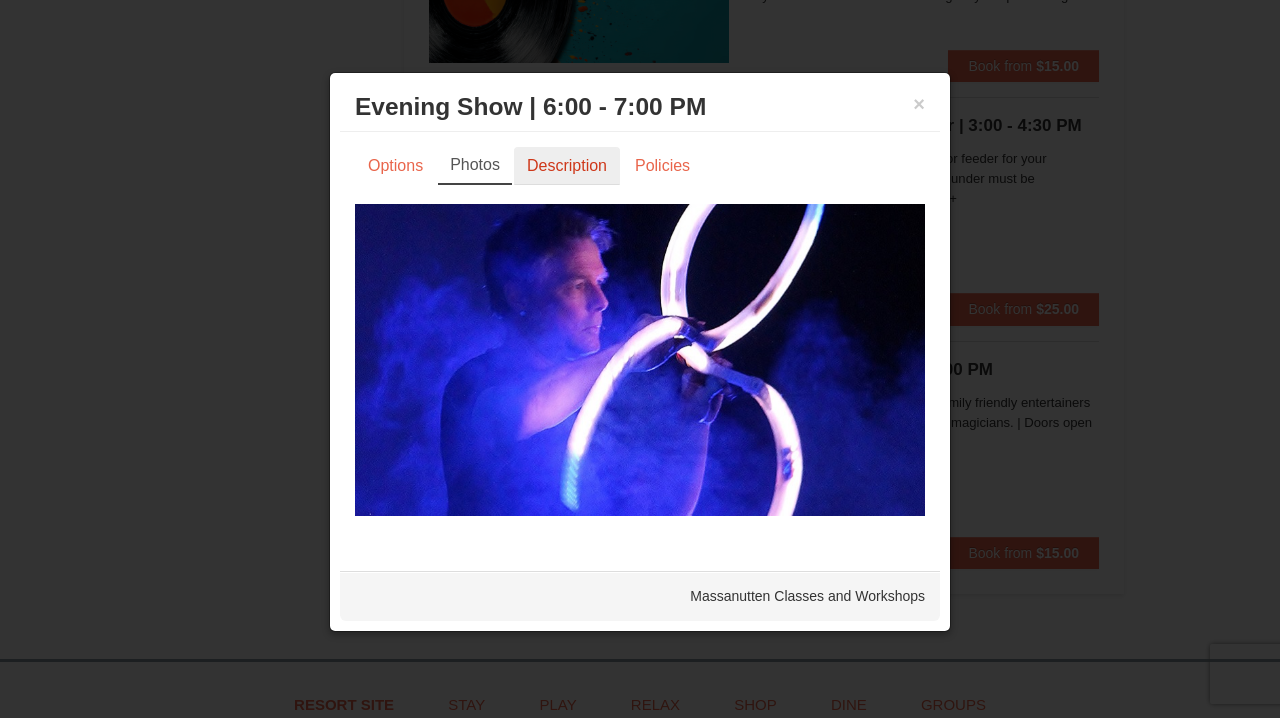 click on "Description" at bounding box center [567, 166] 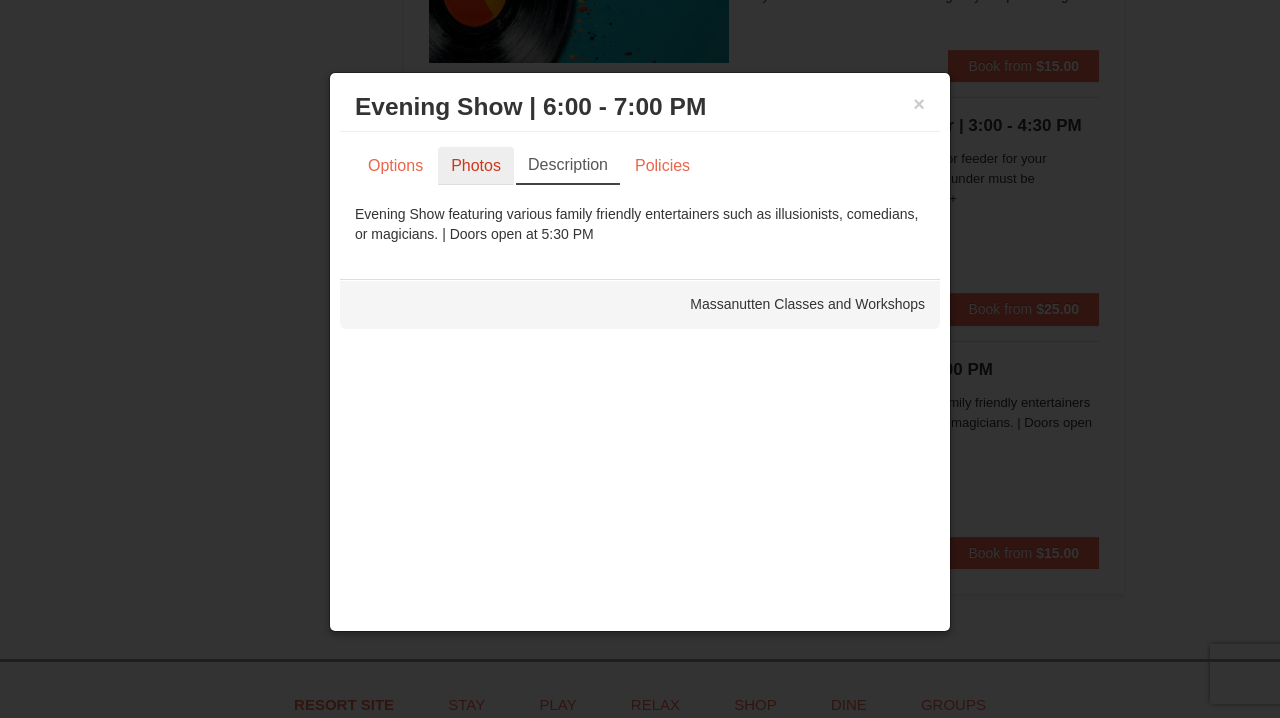 click on "Photos" at bounding box center [476, 166] 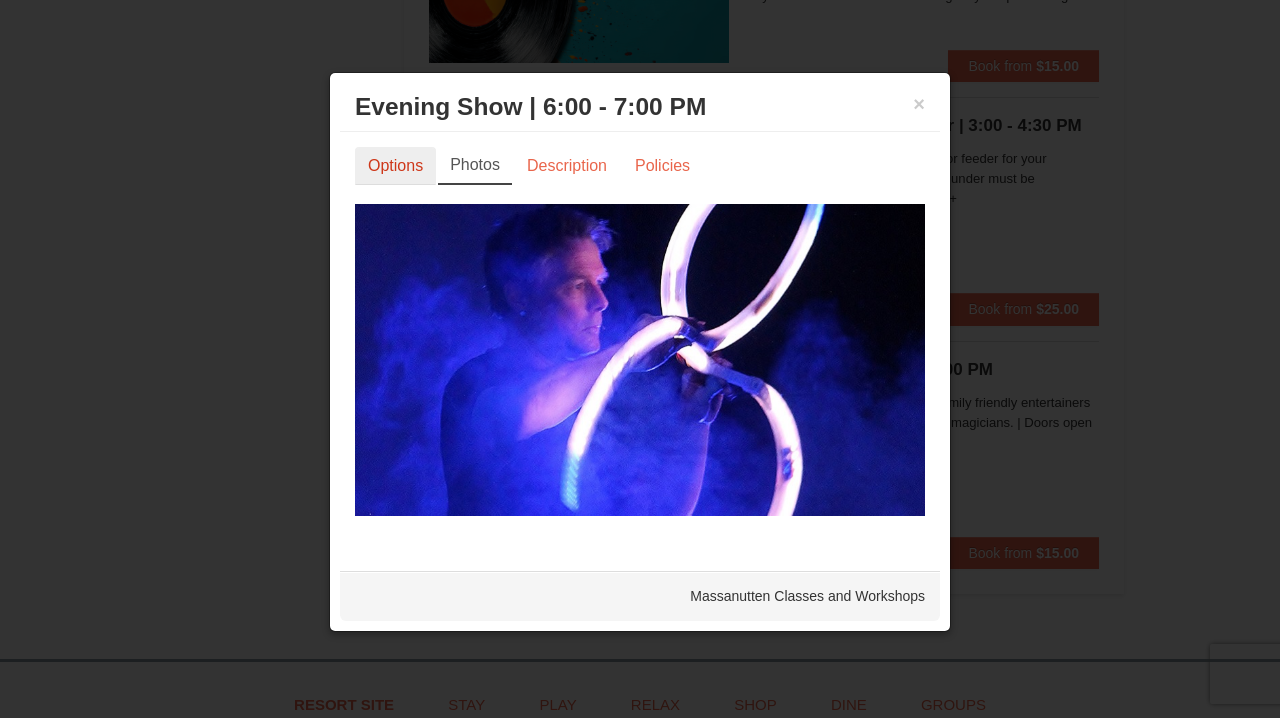 click on "Options" at bounding box center [395, 166] 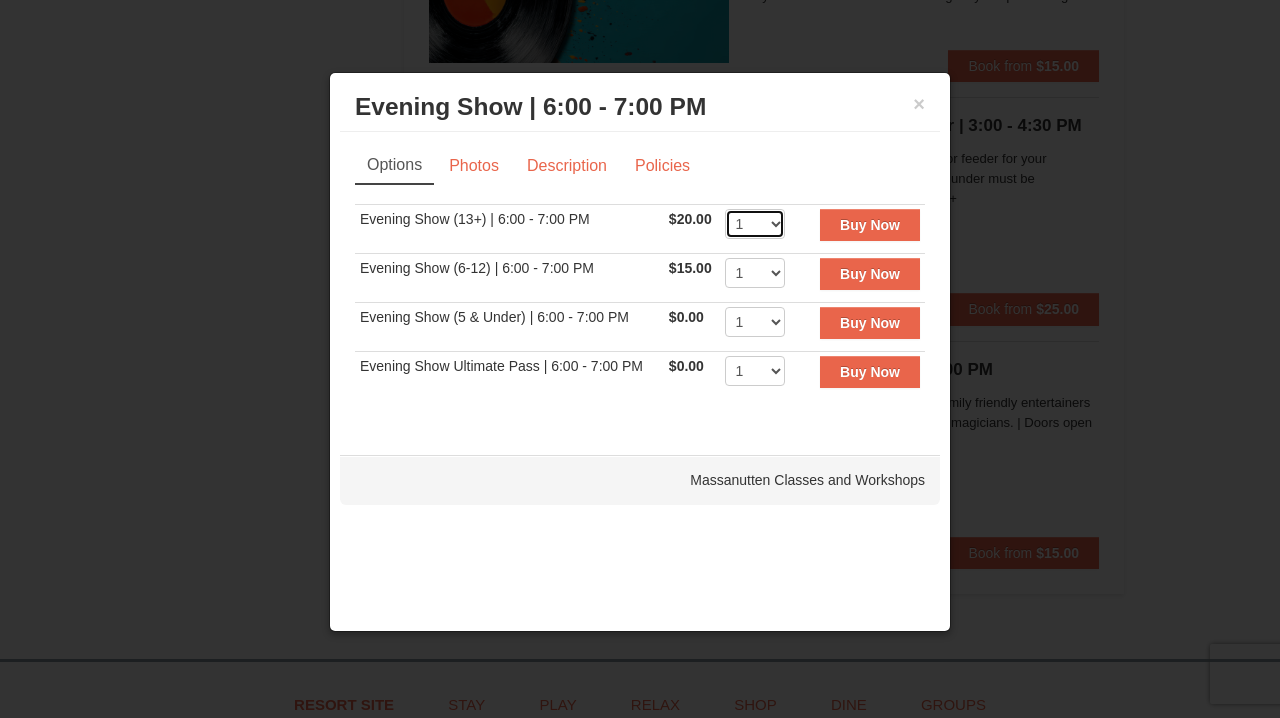 select on "2" 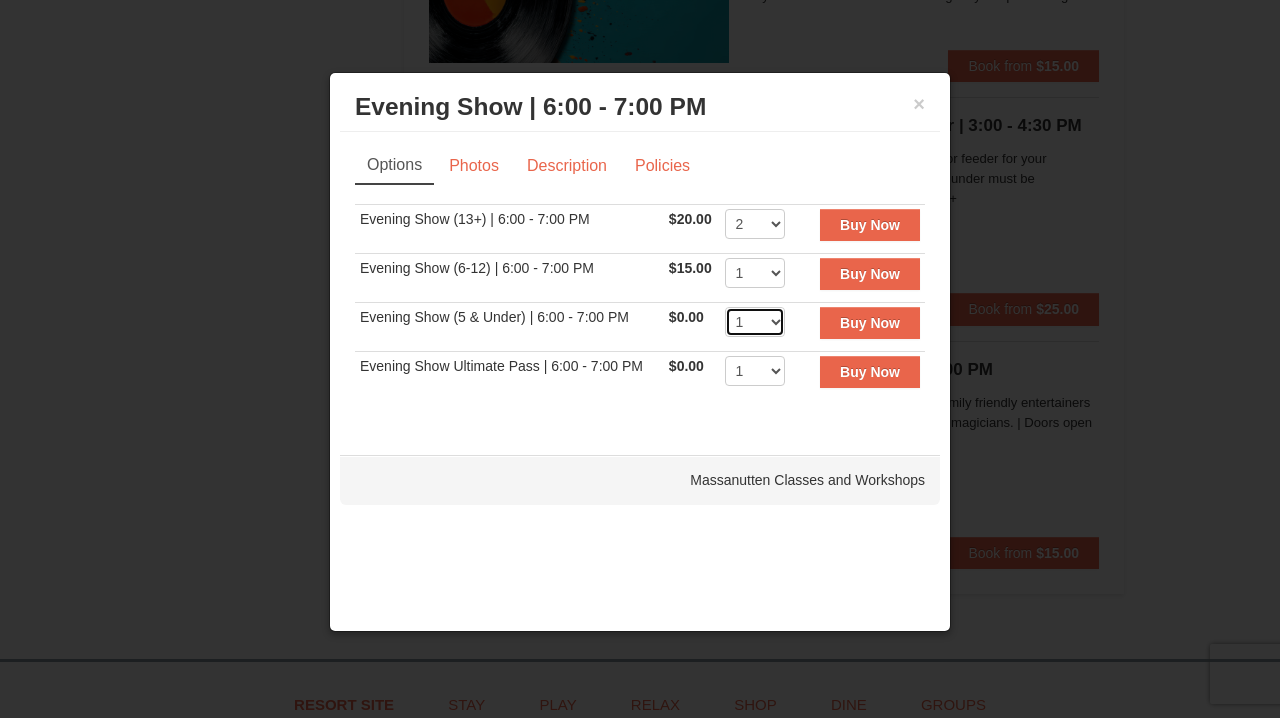 select on "2" 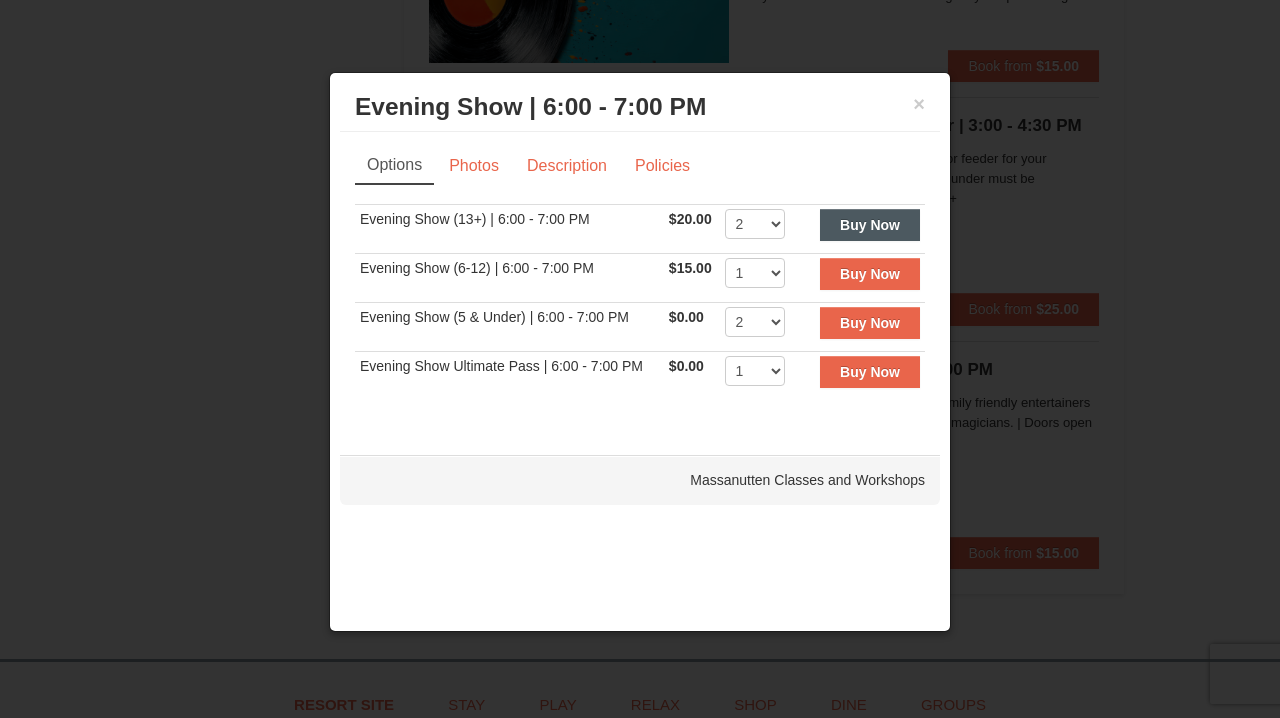 click on "Buy Now" at bounding box center (870, 225) 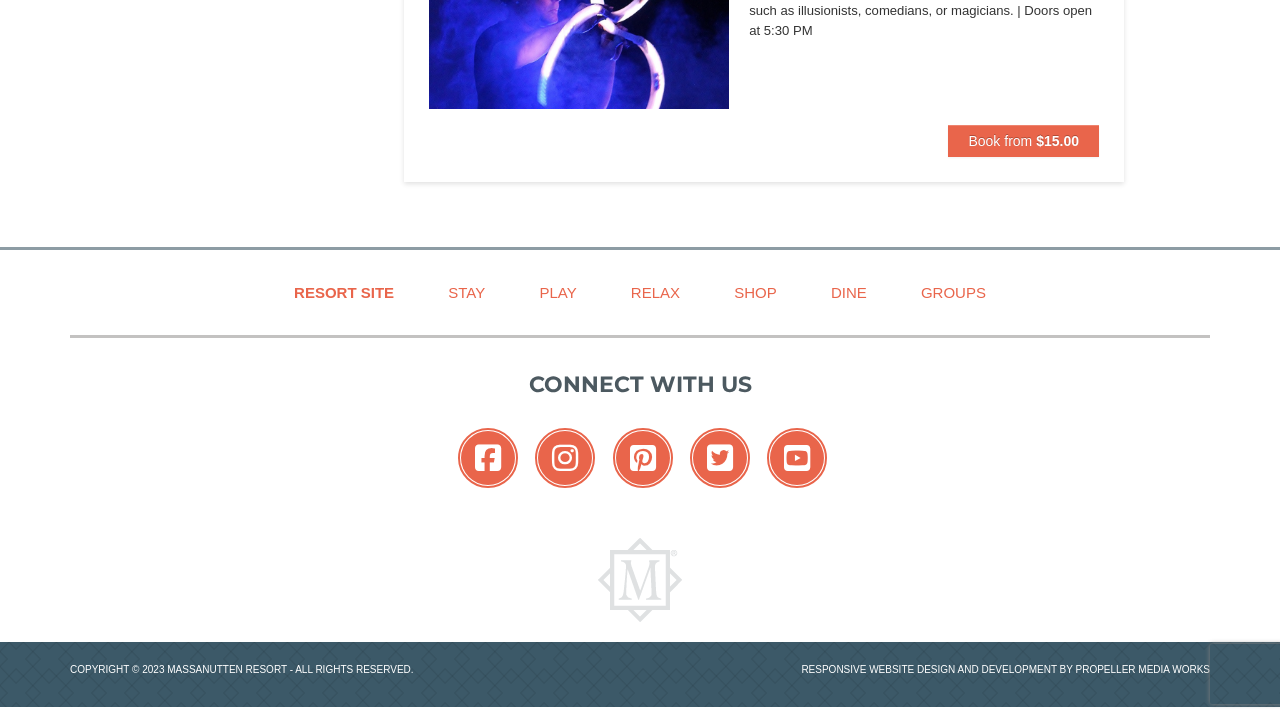 scroll, scrollTop: 4970, scrollLeft: 0, axis: vertical 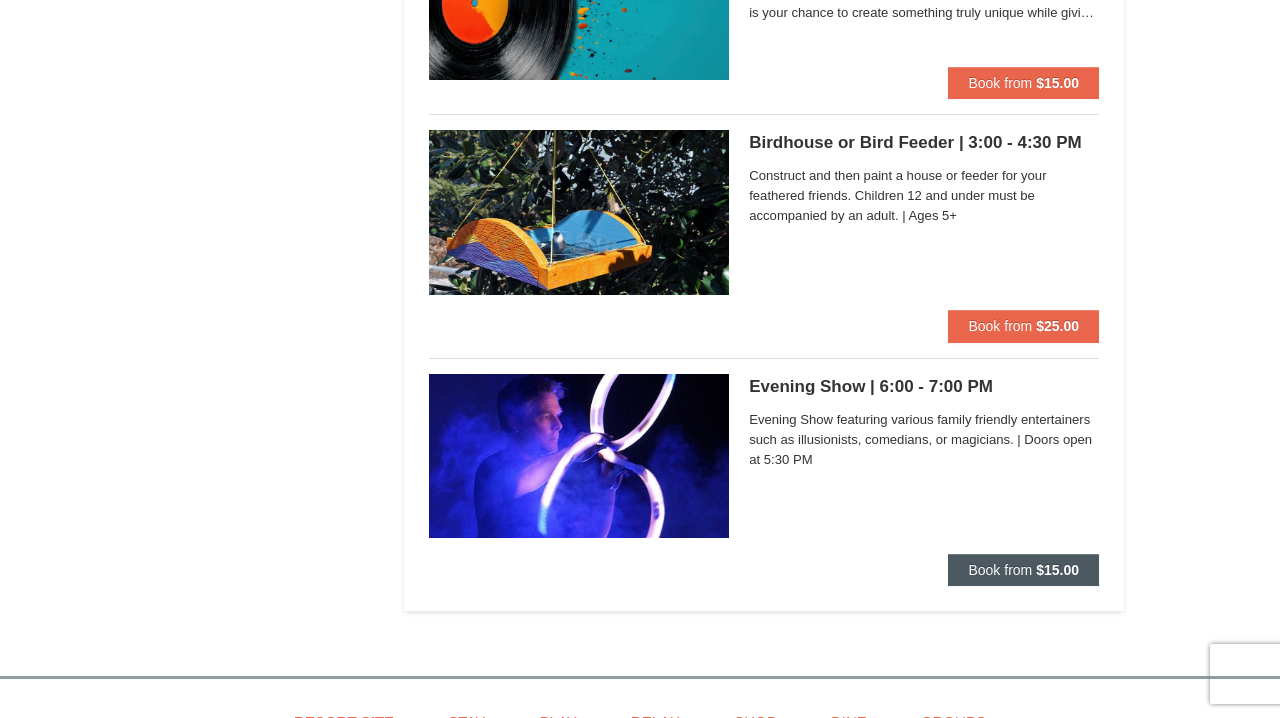 click on "Book from" at bounding box center [1000, 570] 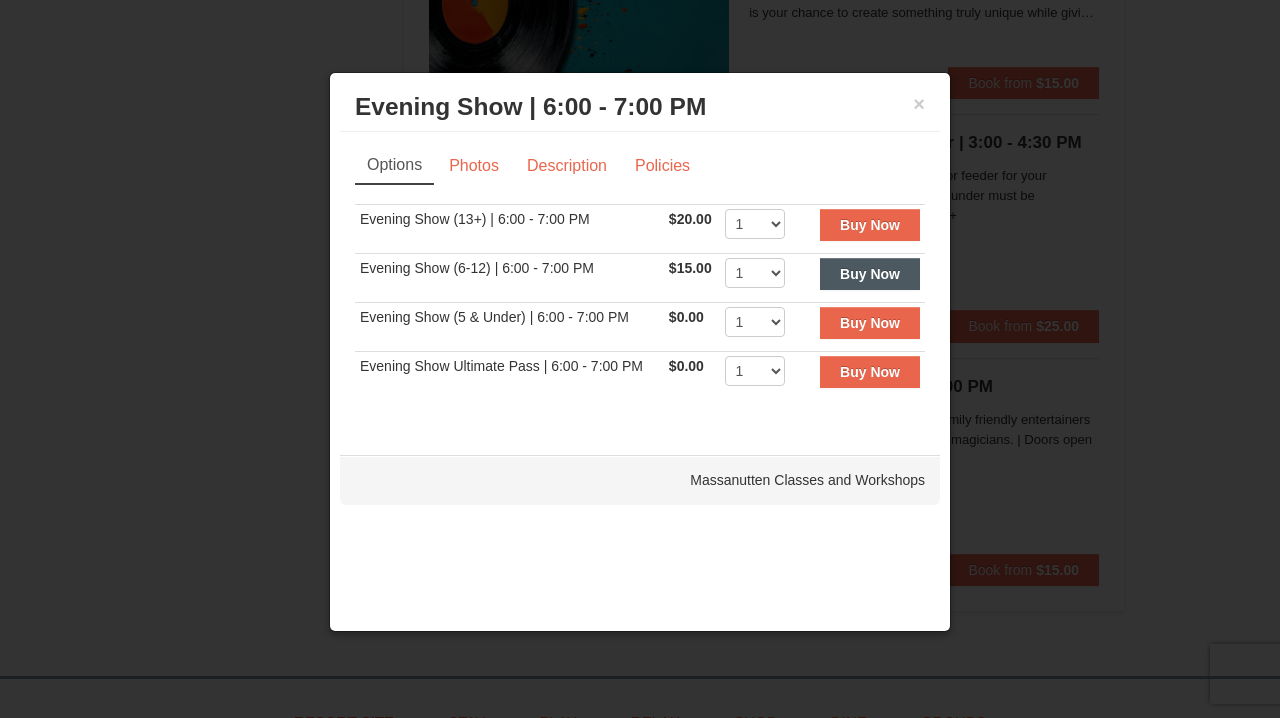 click on "Buy Now" at bounding box center (870, 274) 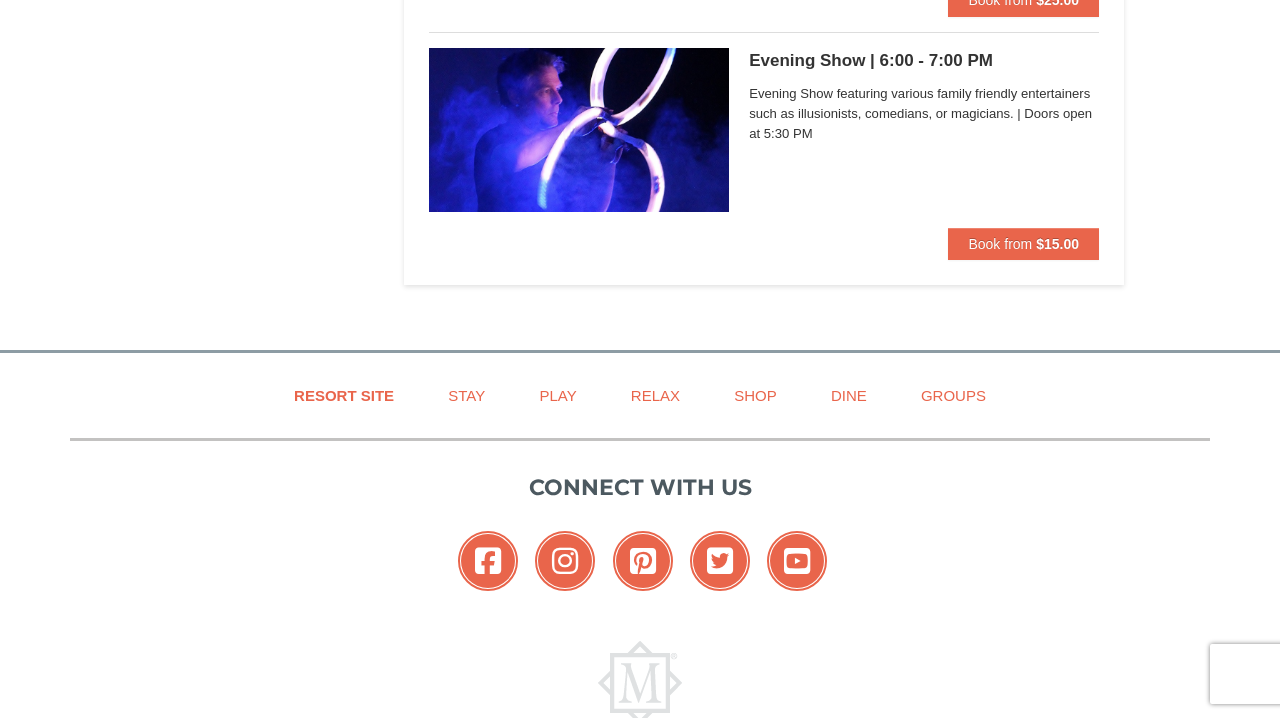 scroll, scrollTop: 5132, scrollLeft: 0, axis: vertical 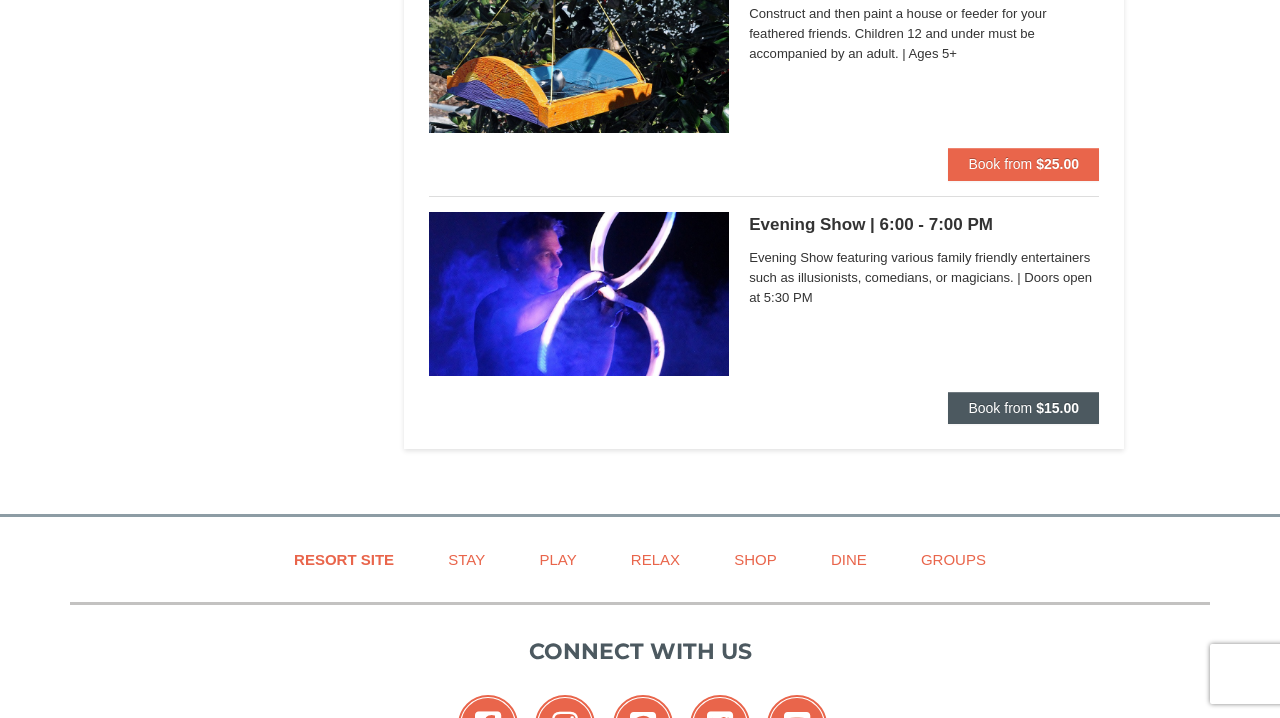 click on "Book from" at bounding box center (1000, 408) 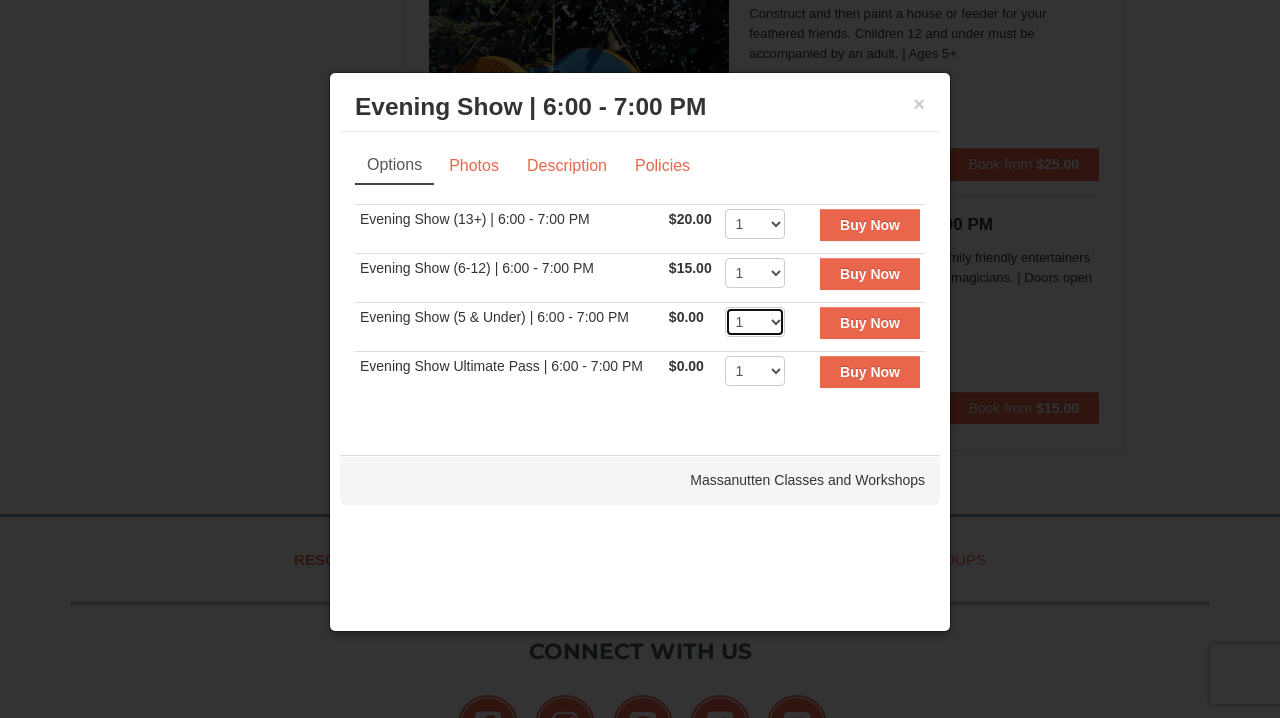 select on "2" 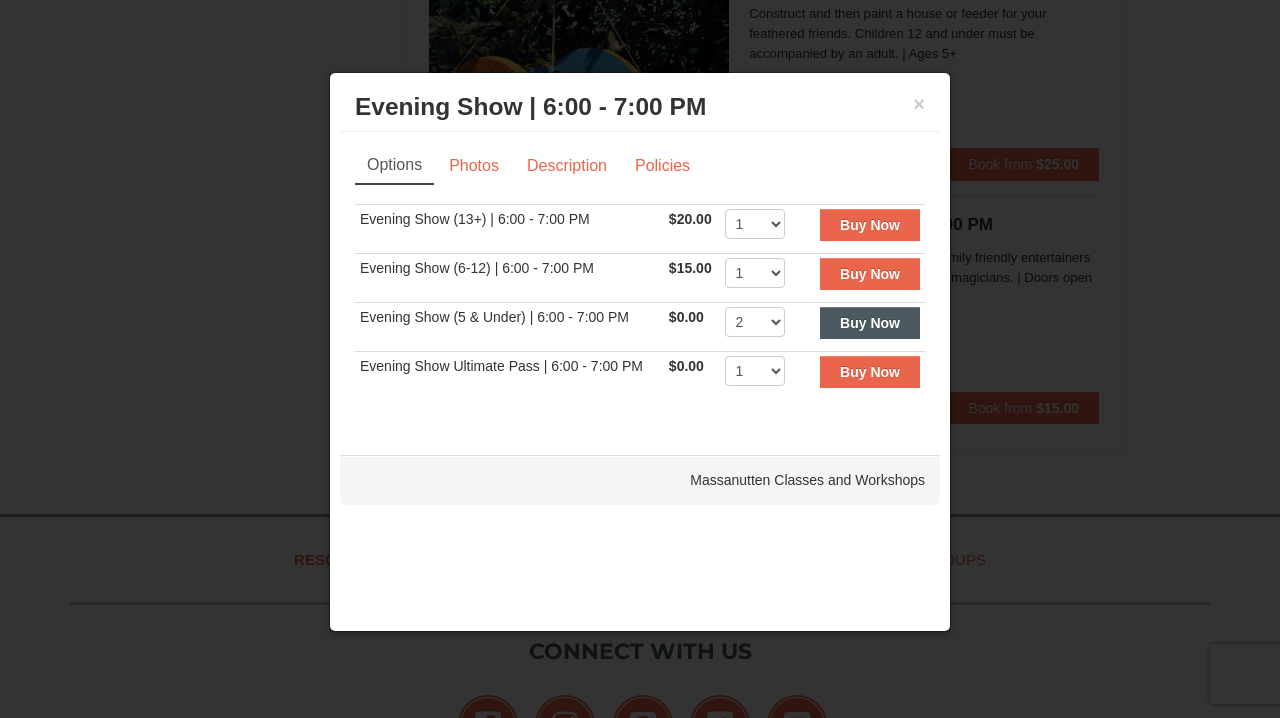click on "Buy Now" at bounding box center (870, 323) 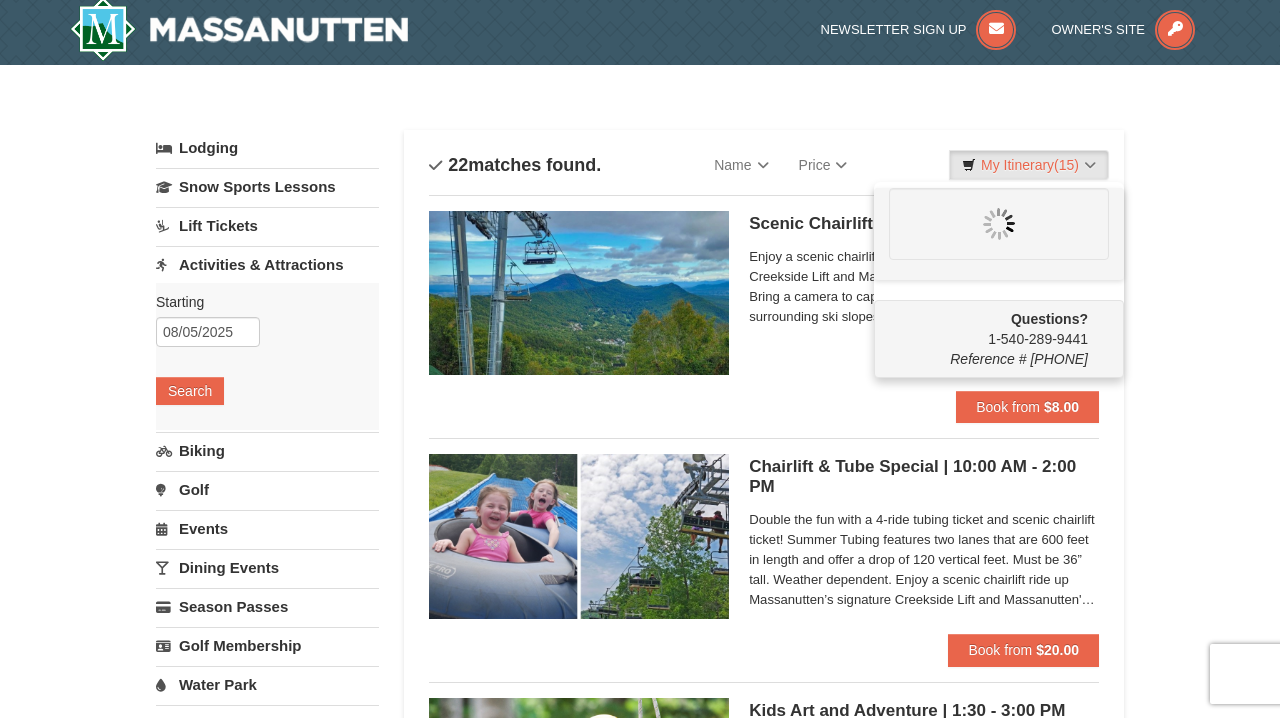 scroll, scrollTop: 6, scrollLeft: 0, axis: vertical 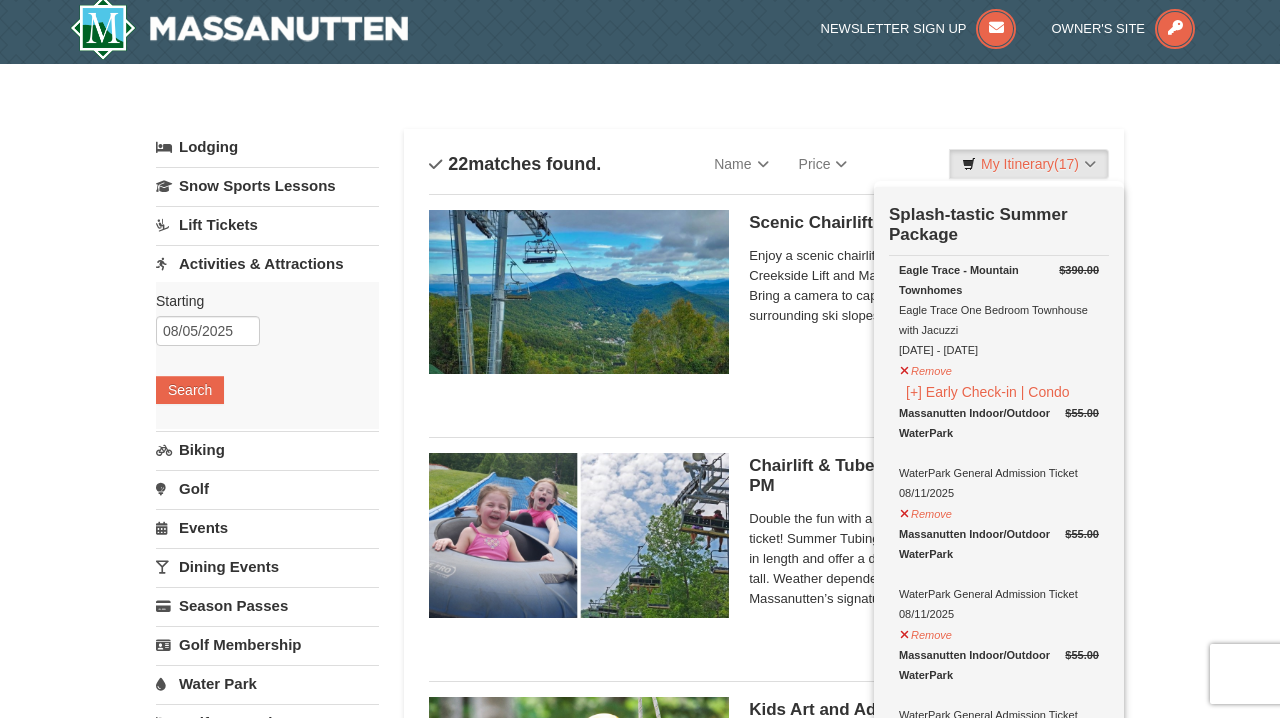 click on "×
Categories
List
Filter
My Itinerary (17)
Check Out Now
Splash-tastic Summer Package
$390.00
Remove" at bounding box center [640, 2842] 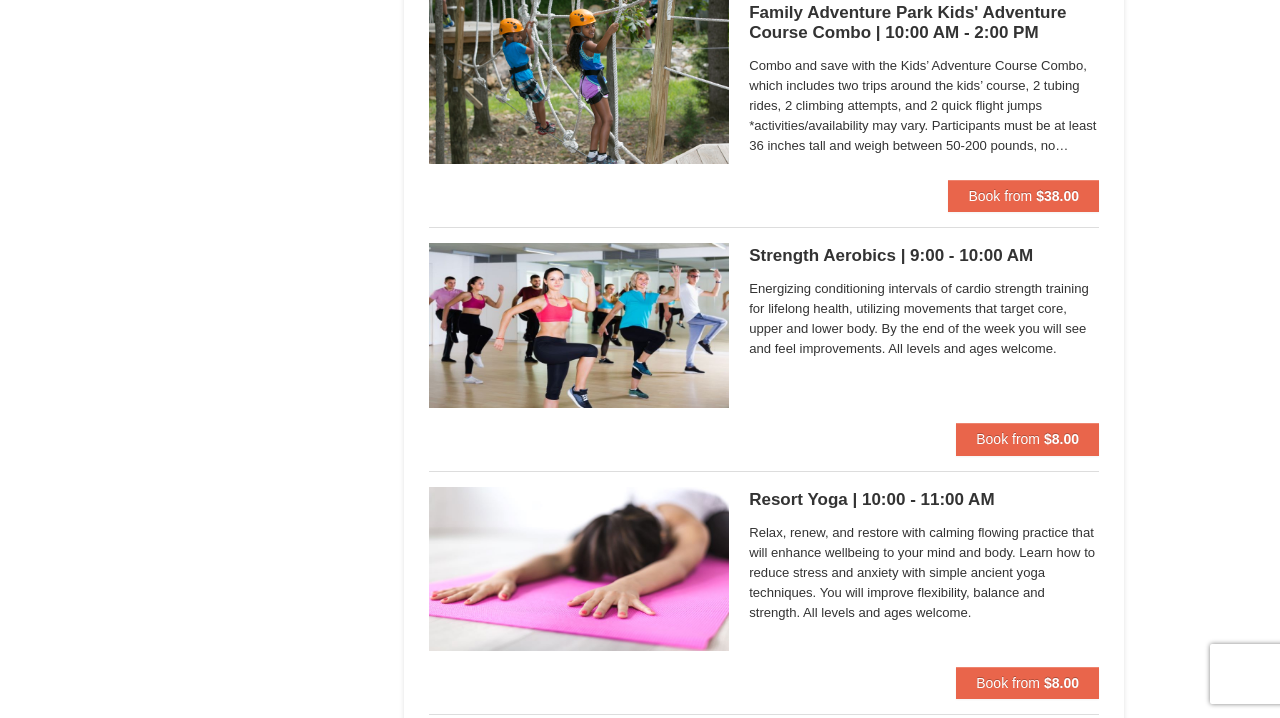 scroll, scrollTop: 1821, scrollLeft: 0, axis: vertical 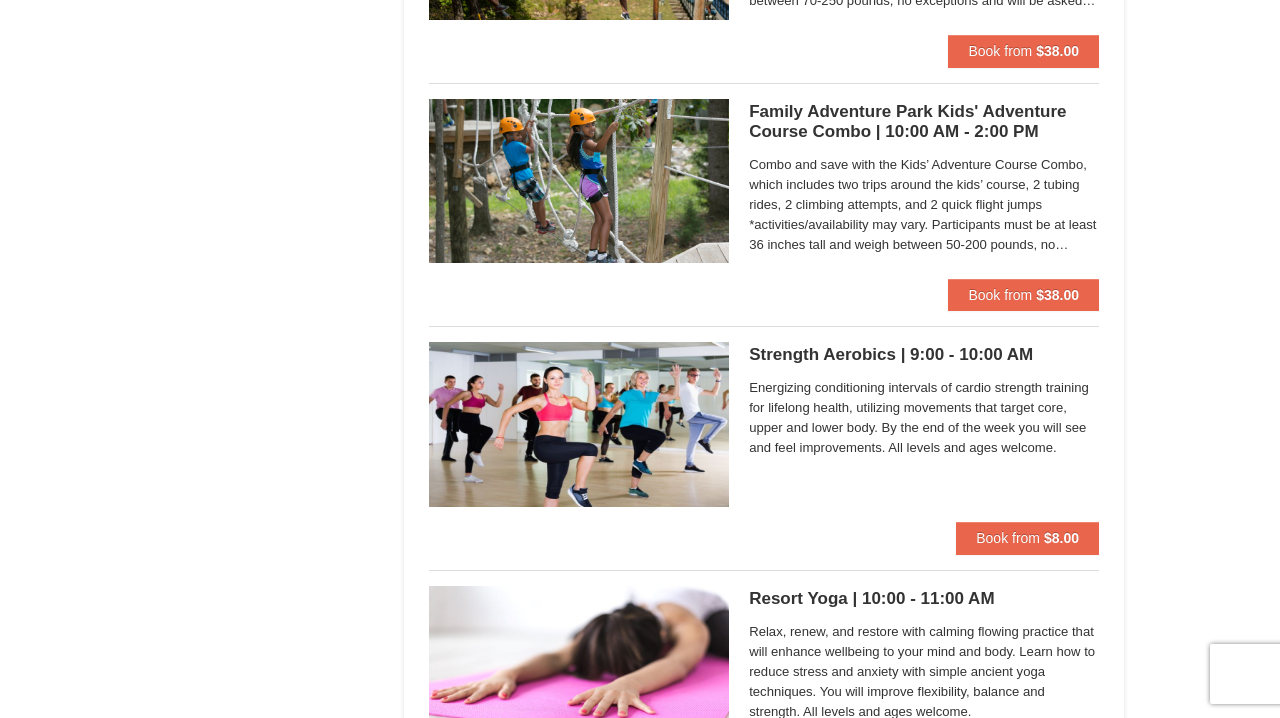 click on "Family Adventure Park Kids' Adventure Course Combo | 10:00 AM - 2:00 PM  Massanutten Family Adventure Park" at bounding box center (924, 122) 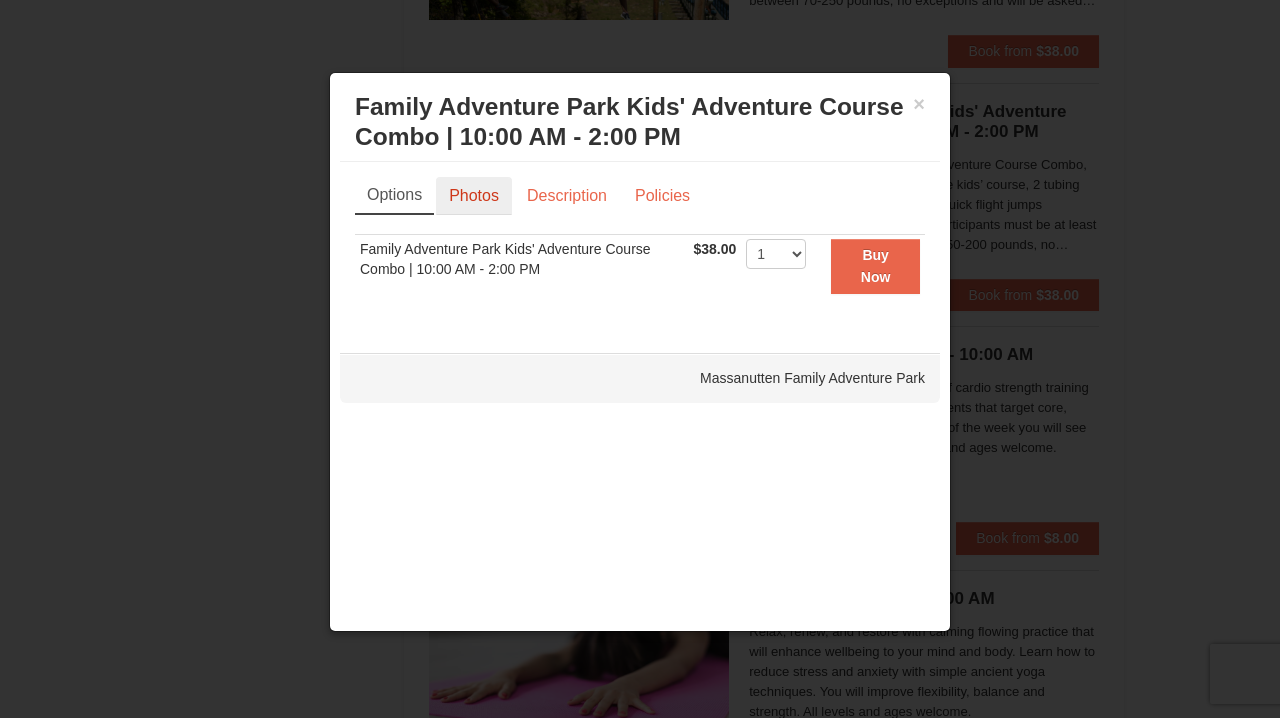 click on "Photos" at bounding box center [474, 196] 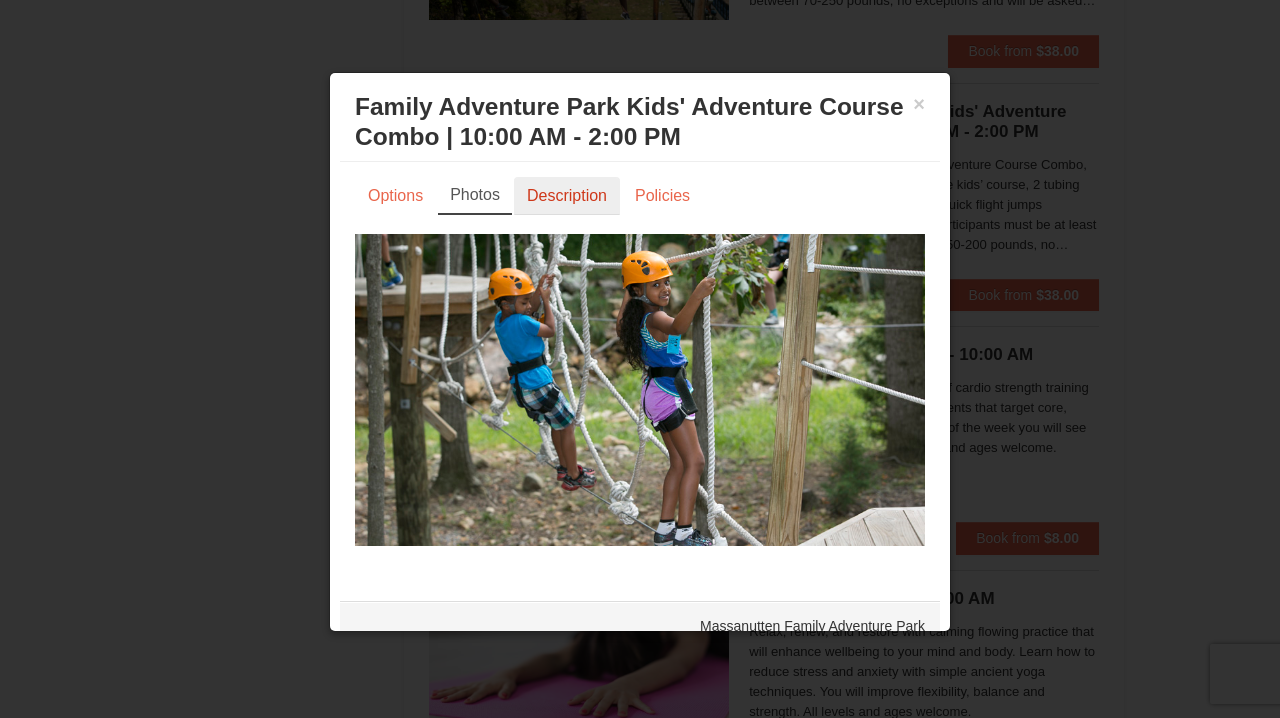click on "Description" at bounding box center [567, 196] 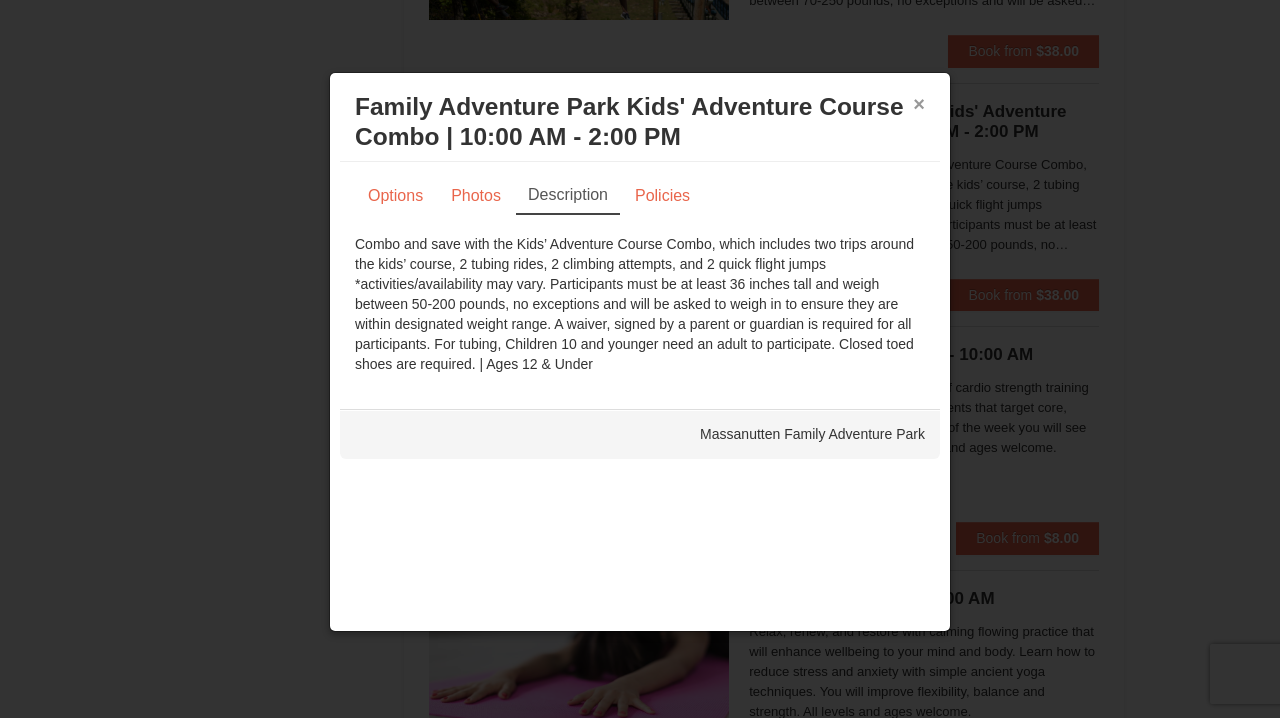 click on "×" at bounding box center (919, 104) 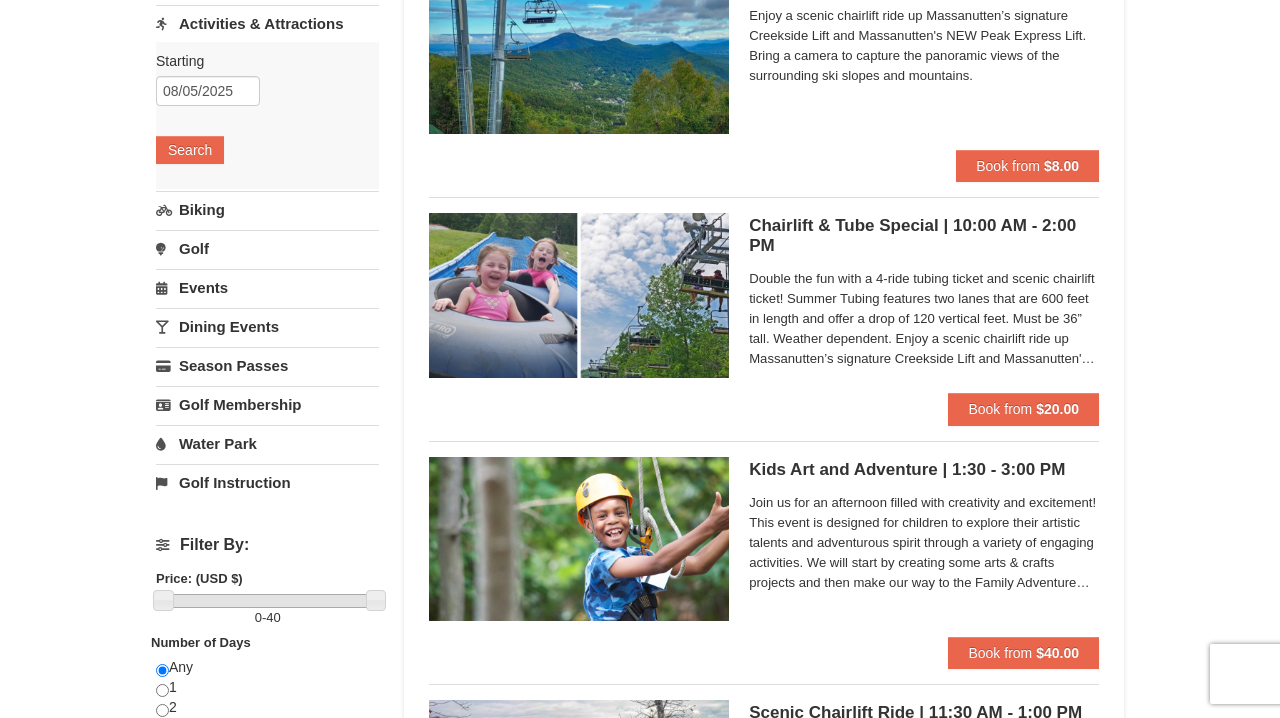scroll, scrollTop: 255, scrollLeft: 0, axis: vertical 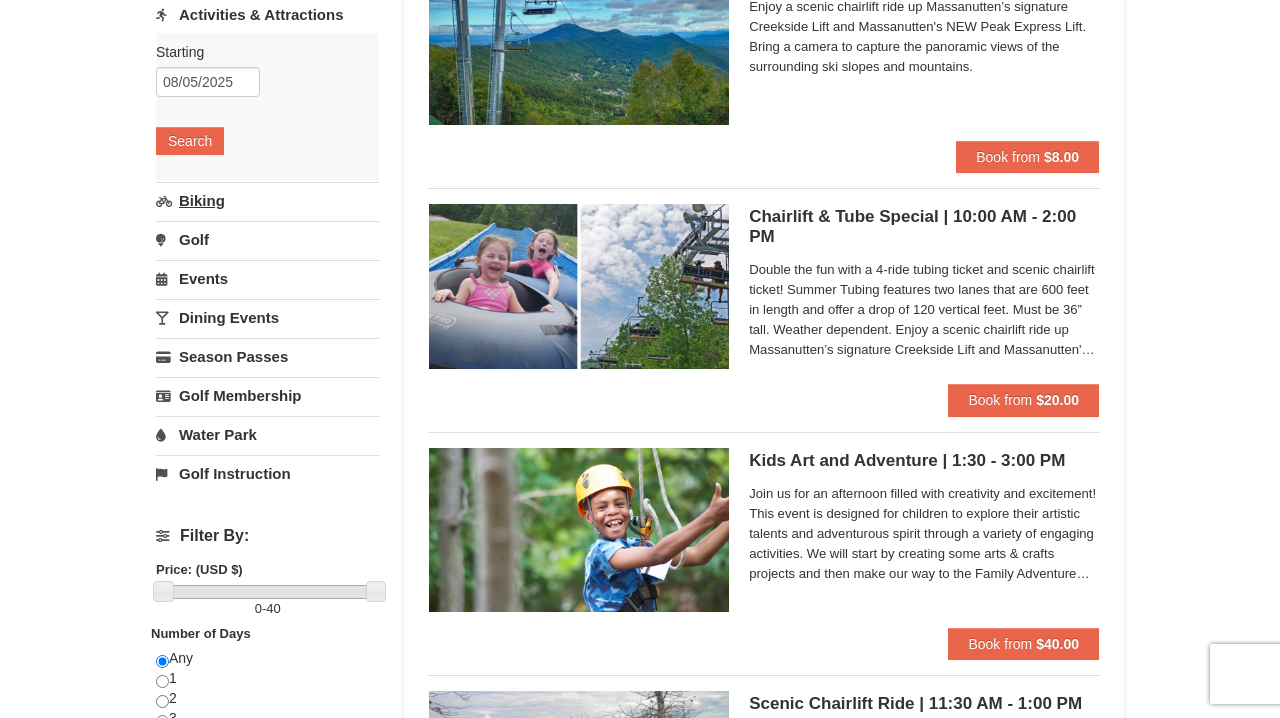 click on "Biking" at bounding box center (267, 200) 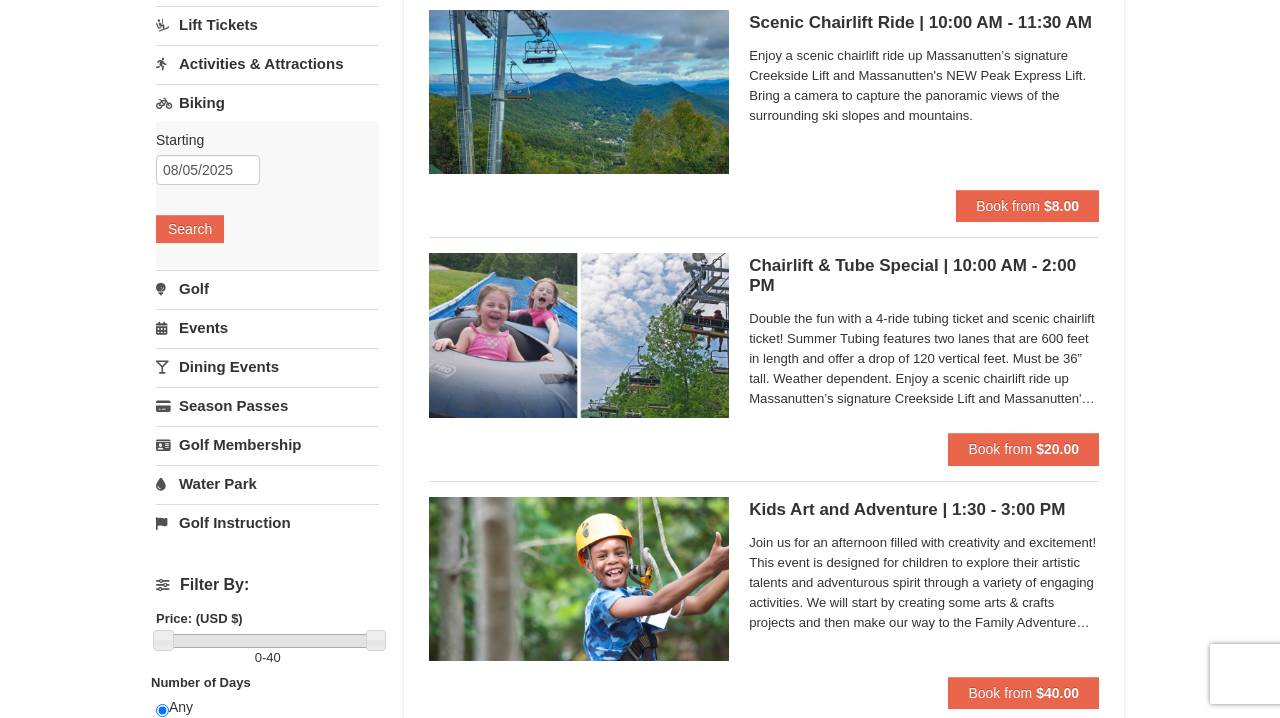 scroll, scrollTop: 207, scrollLeft: 0, axis: vertical 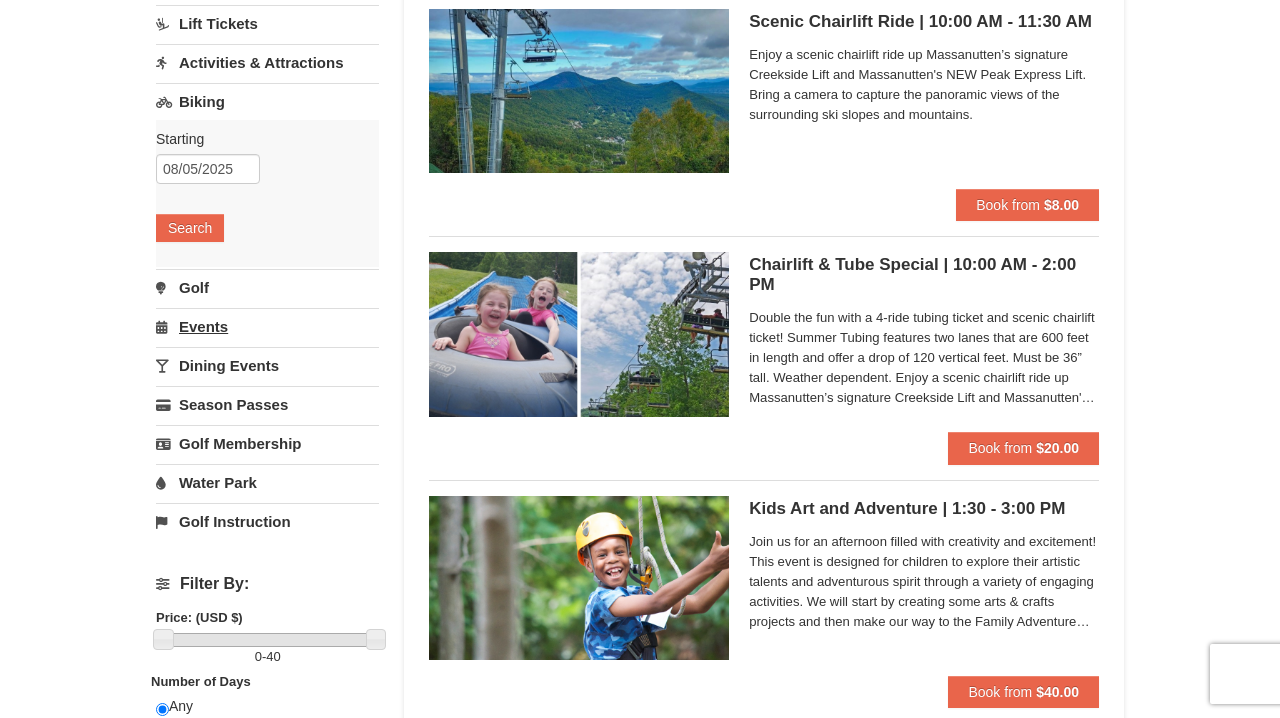 click on "Events" at bounding box center [267, 326] 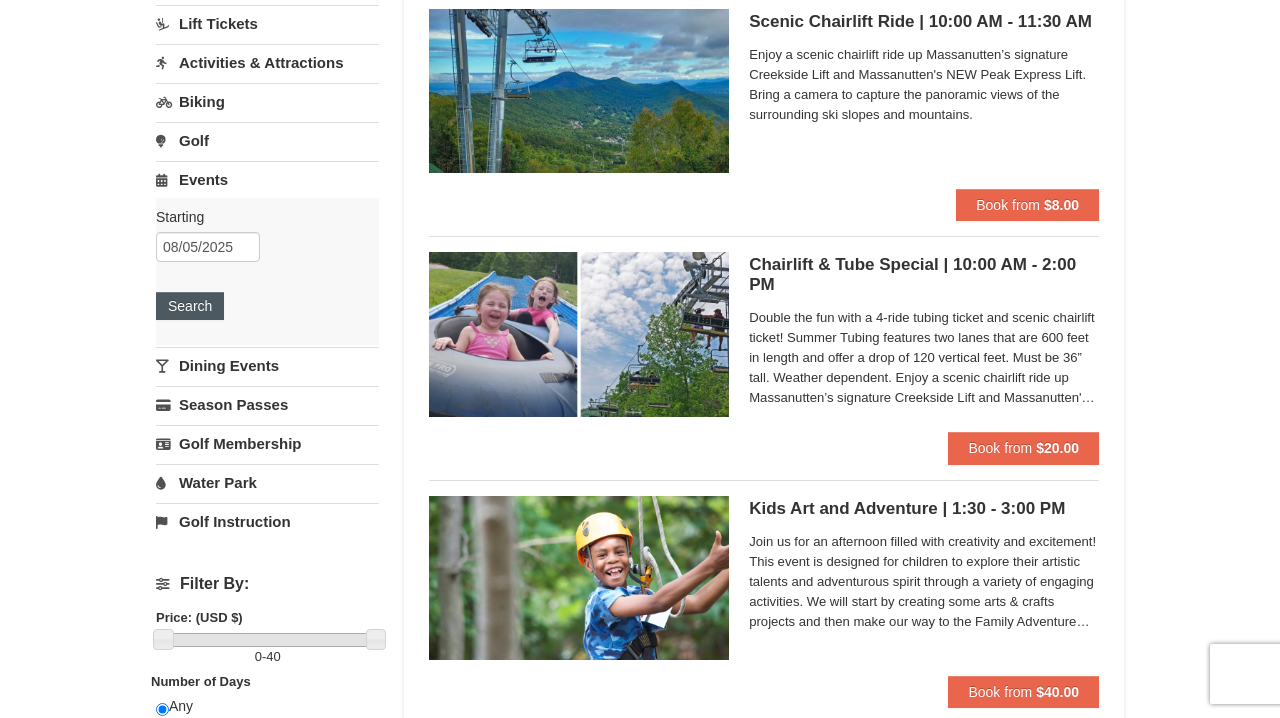 click on "Search" at bounding box center (190, 306) 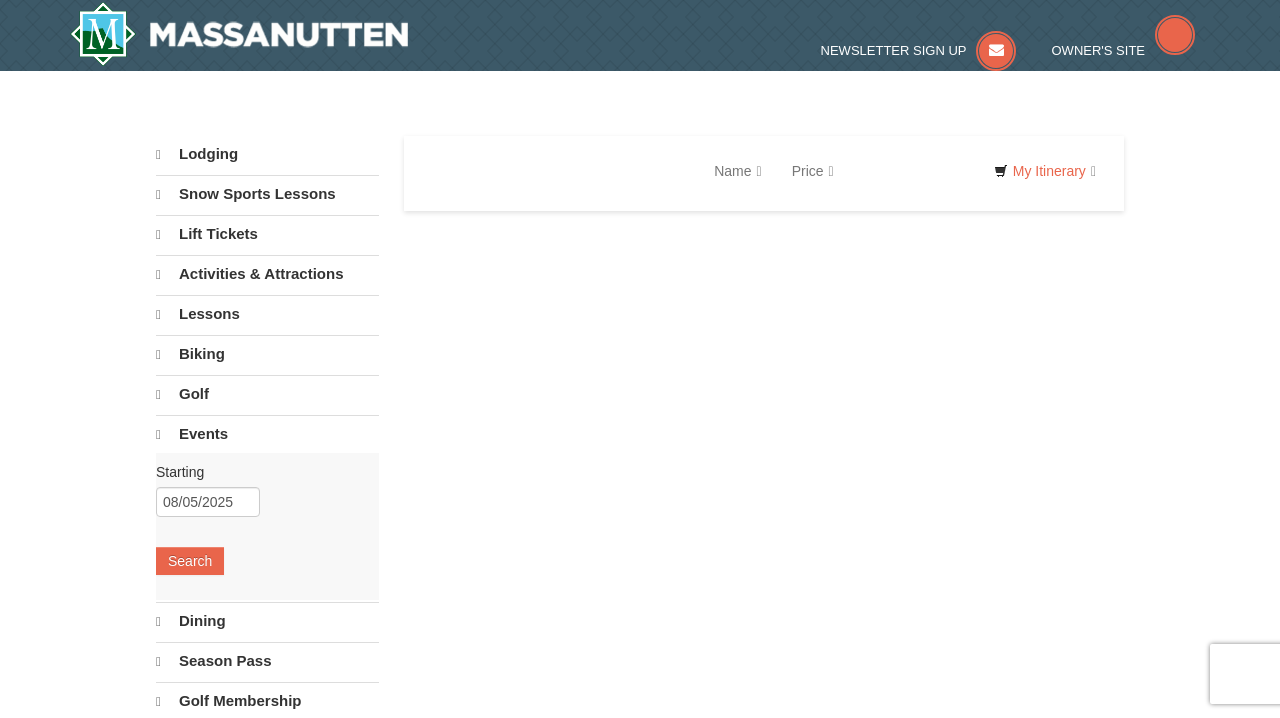 scroll, scrollTop: 0, scrollLeft: 0, axis: both 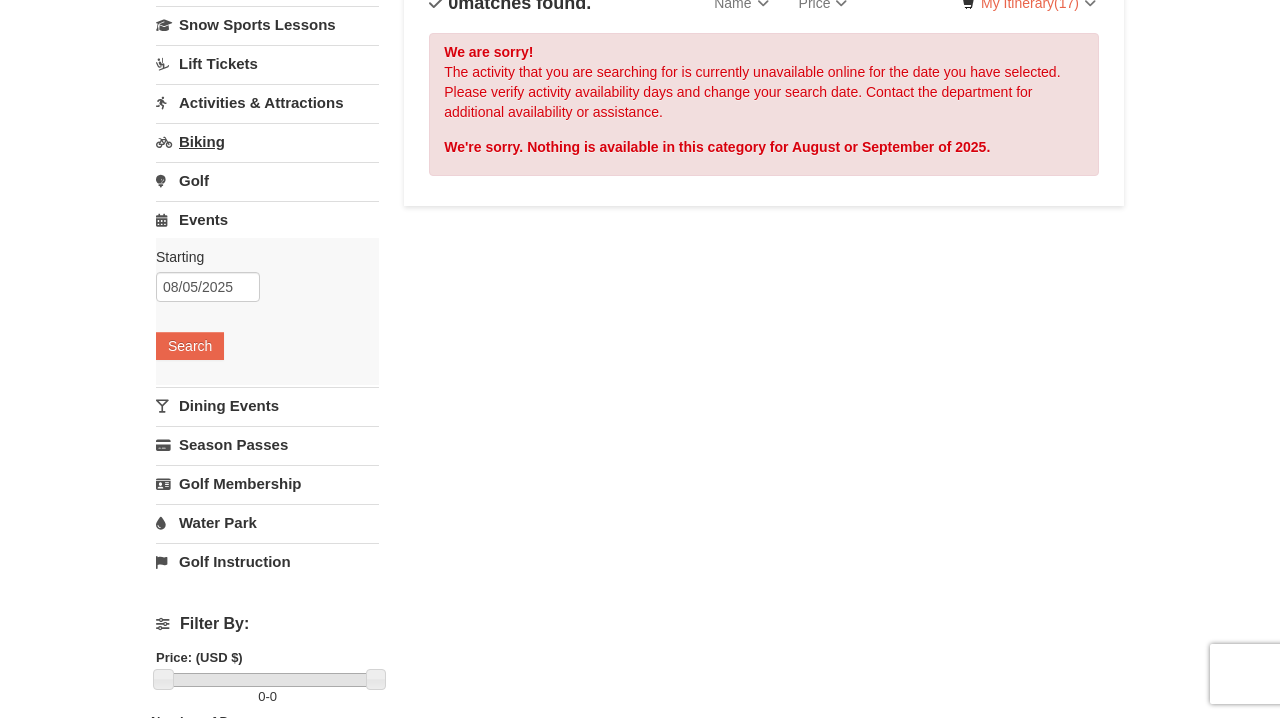 click on "Biking" at bounding box center (267, 141) 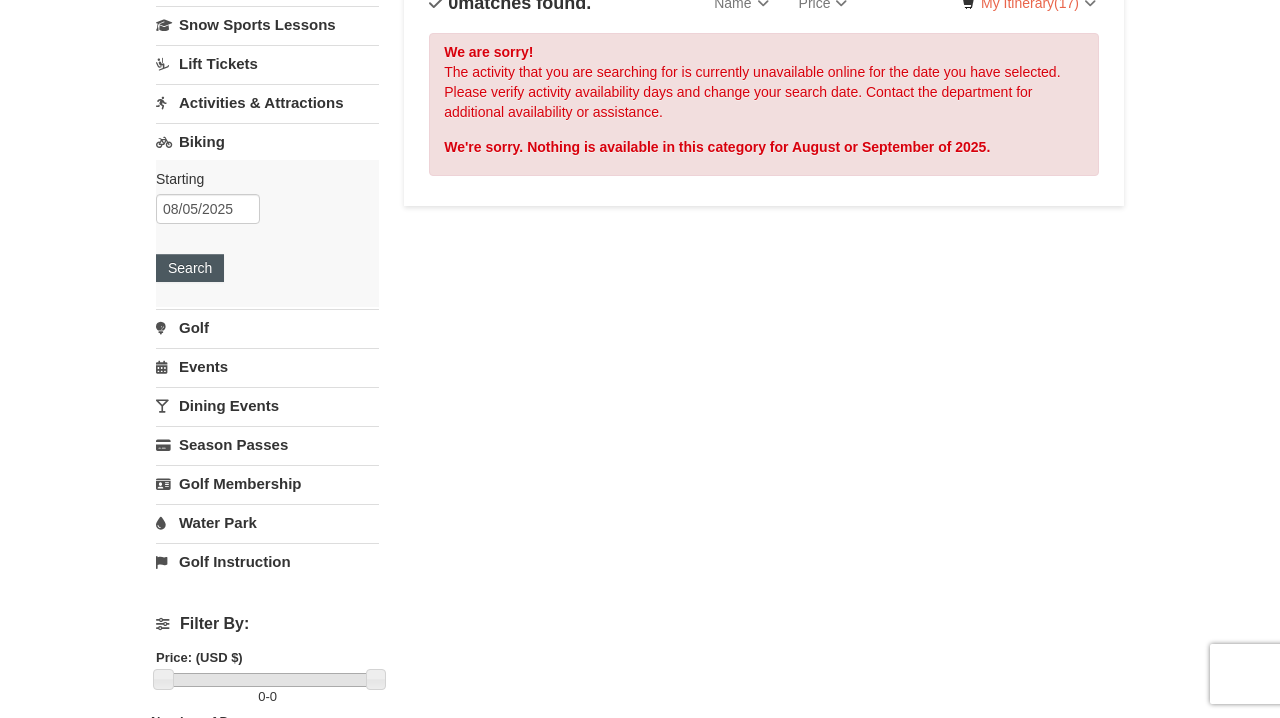 click on "Search" at bounding box center (190, 268) 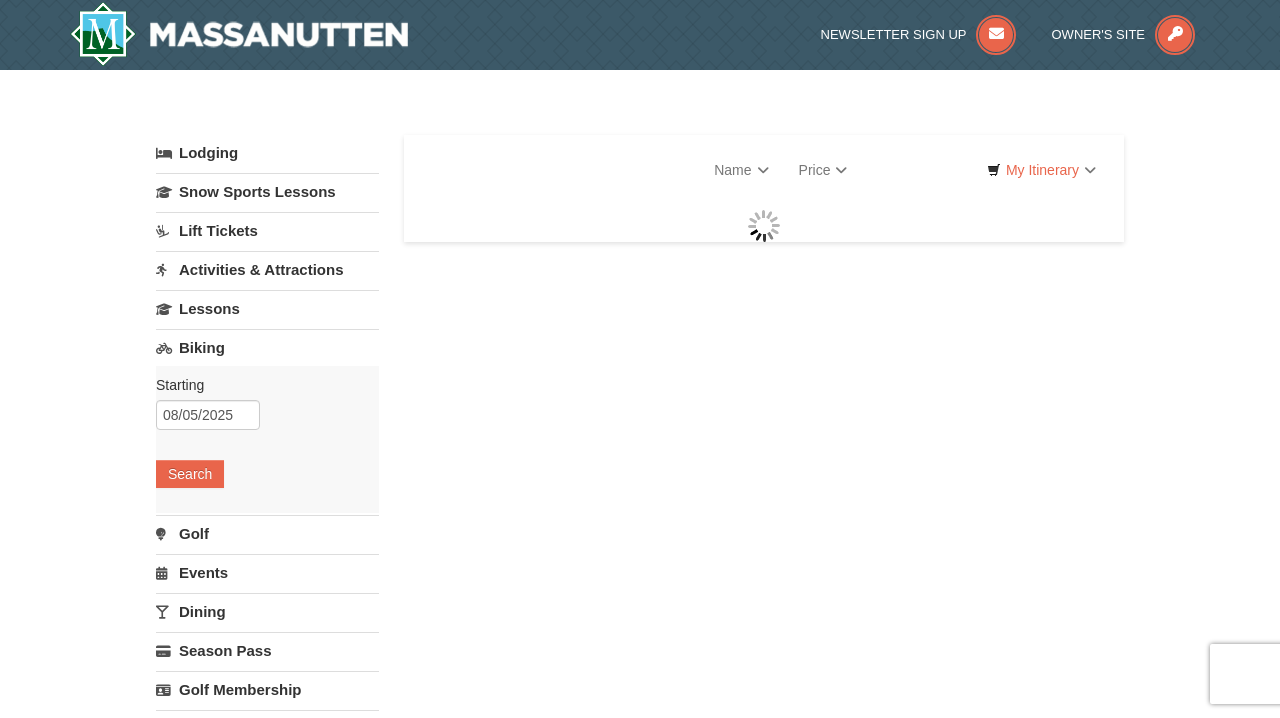 scroll, scrollTop: 0, scrollLeft: 0, axis: both 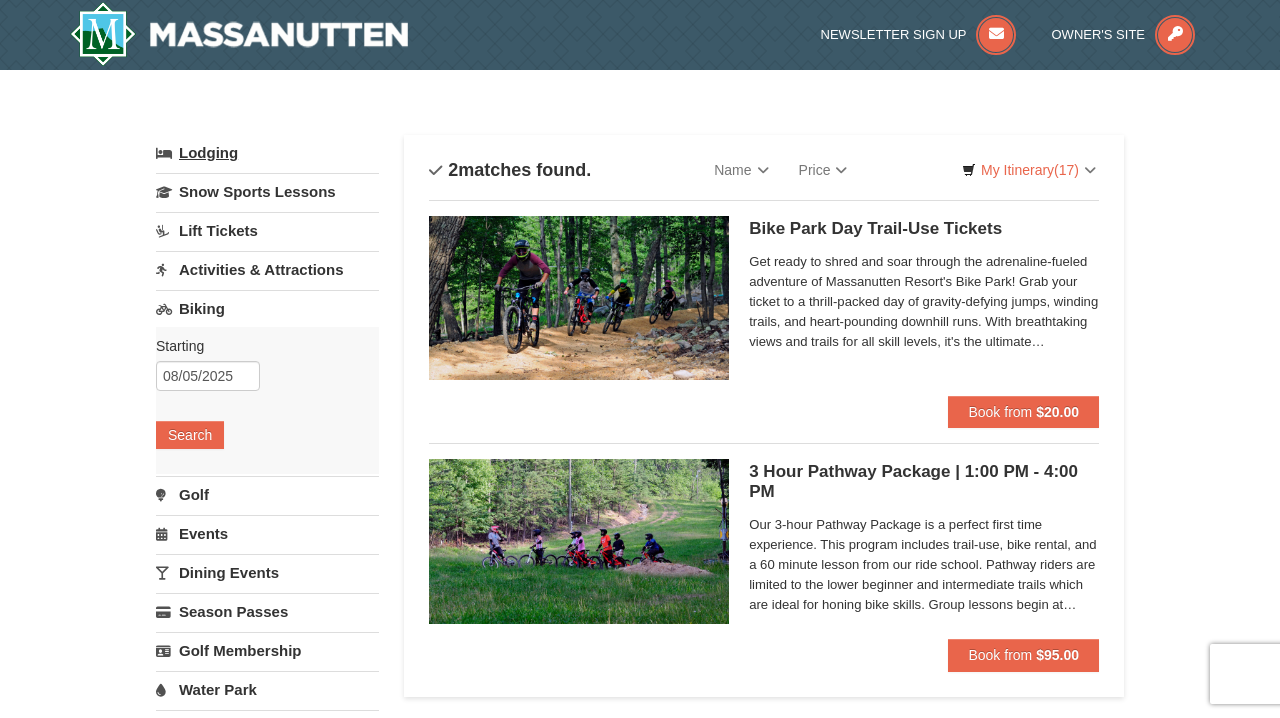 click on "Lodging" at bounding box center (267, 153) 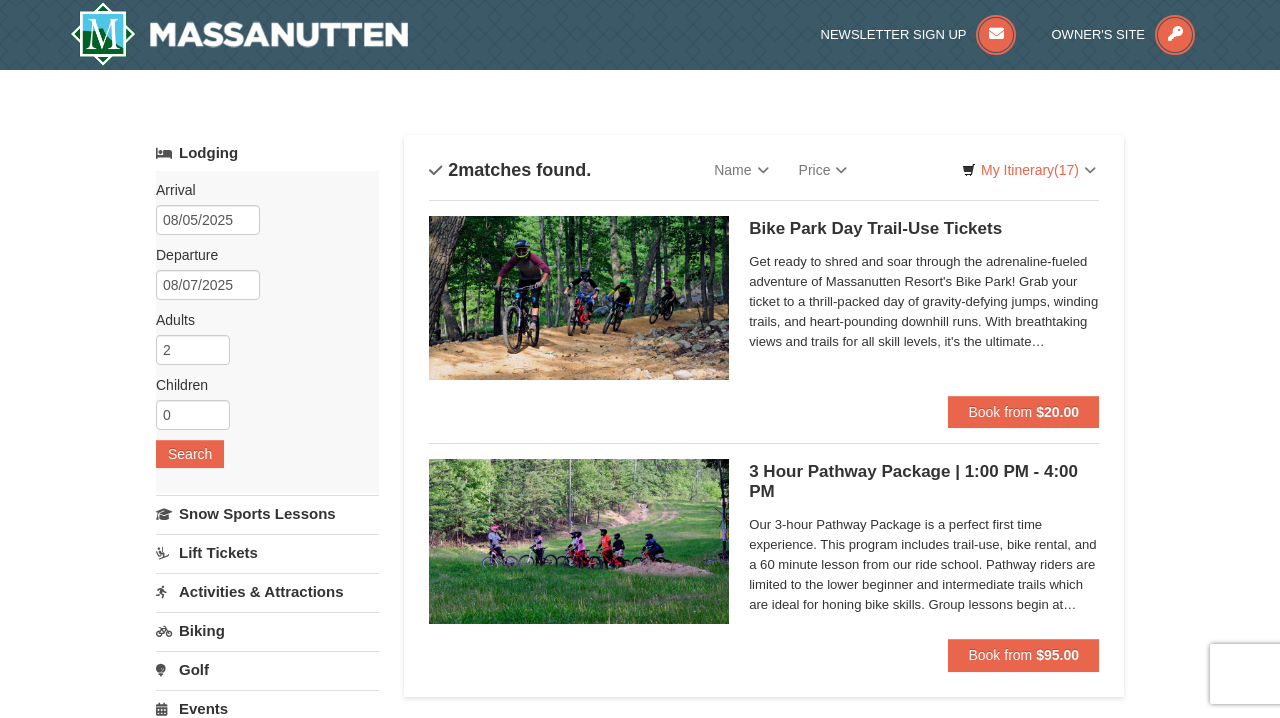 click on "×
Categories
List
Filter
My Itinerary (17)
Check Out Now
Splash-tastic Summer Package
$390.00
Remove" at bounding box center (640, 779) 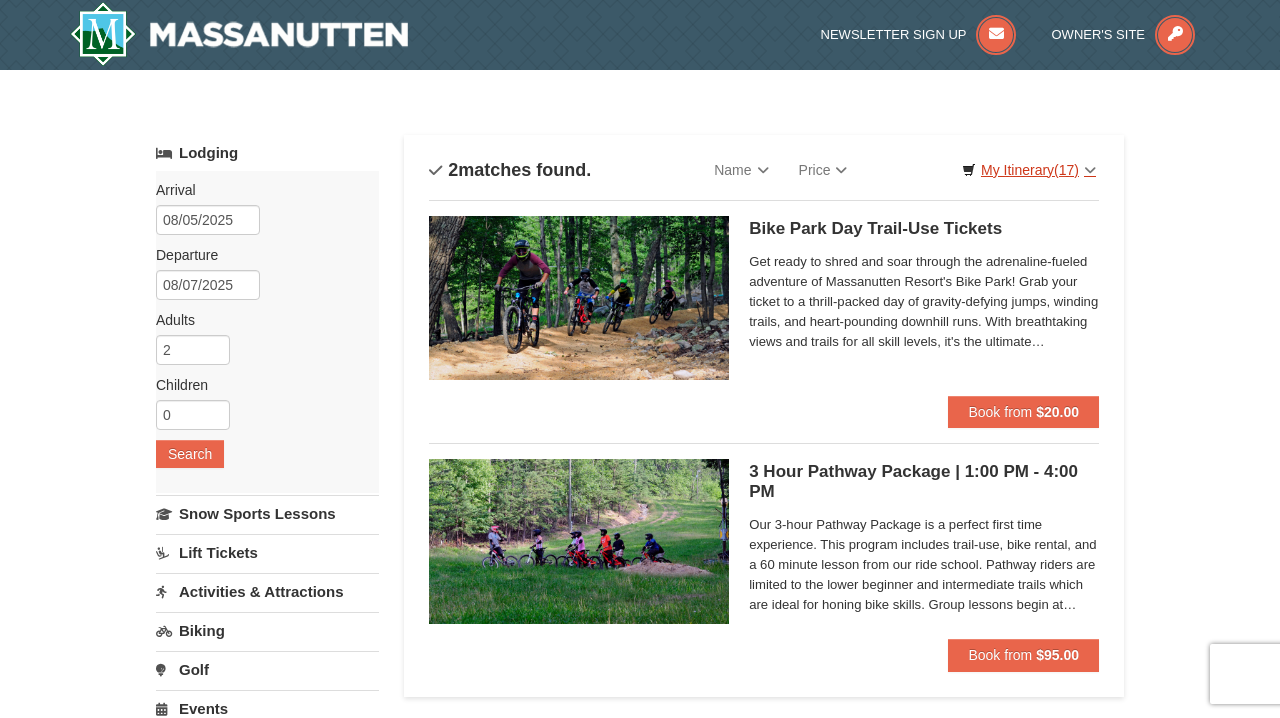 click on "My Itinerary (17)" at bounding box center [1029, 170] 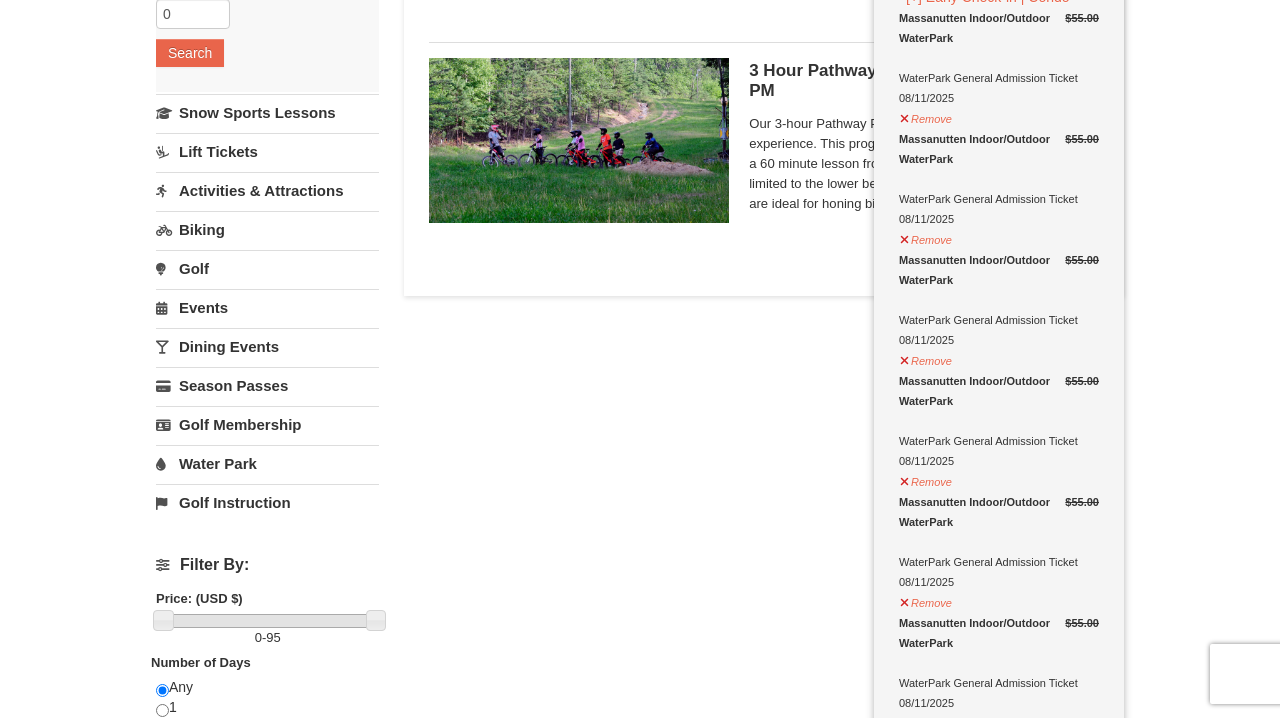 scroll, scrollTop: 451, scrollLeft: 0, axis: vertical 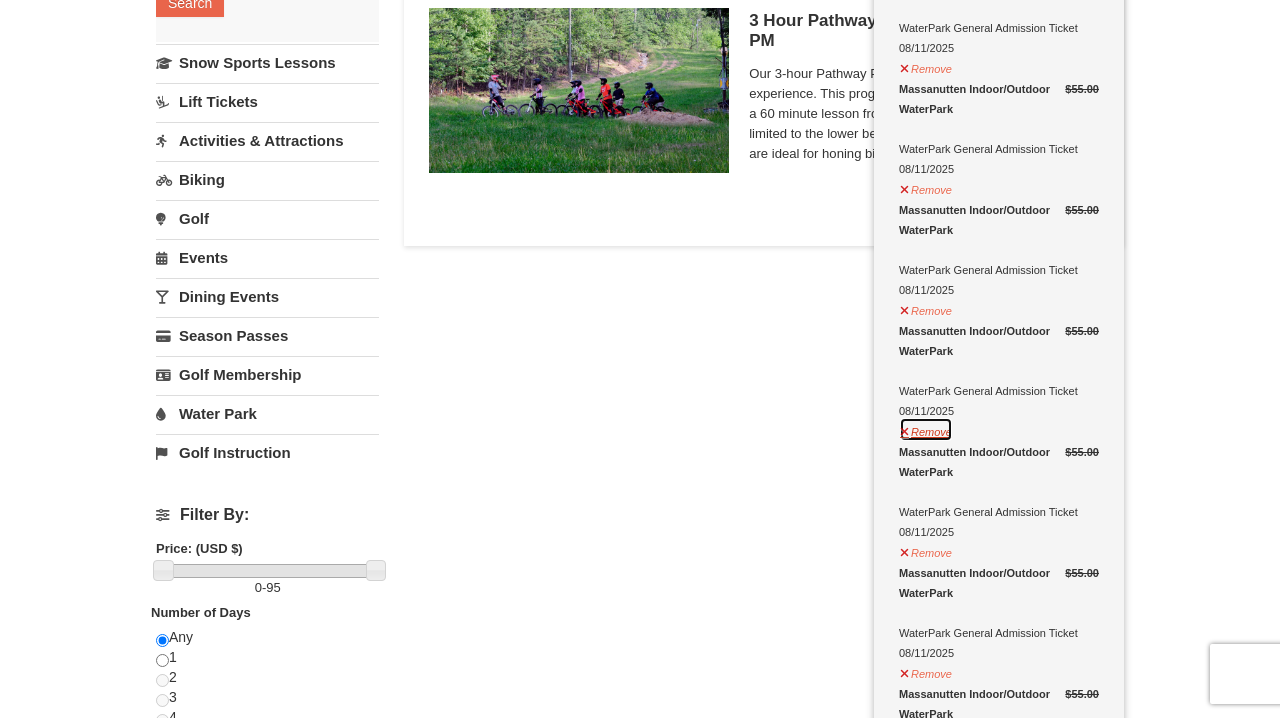 click on "Remove" at bounding box center (926, 429) 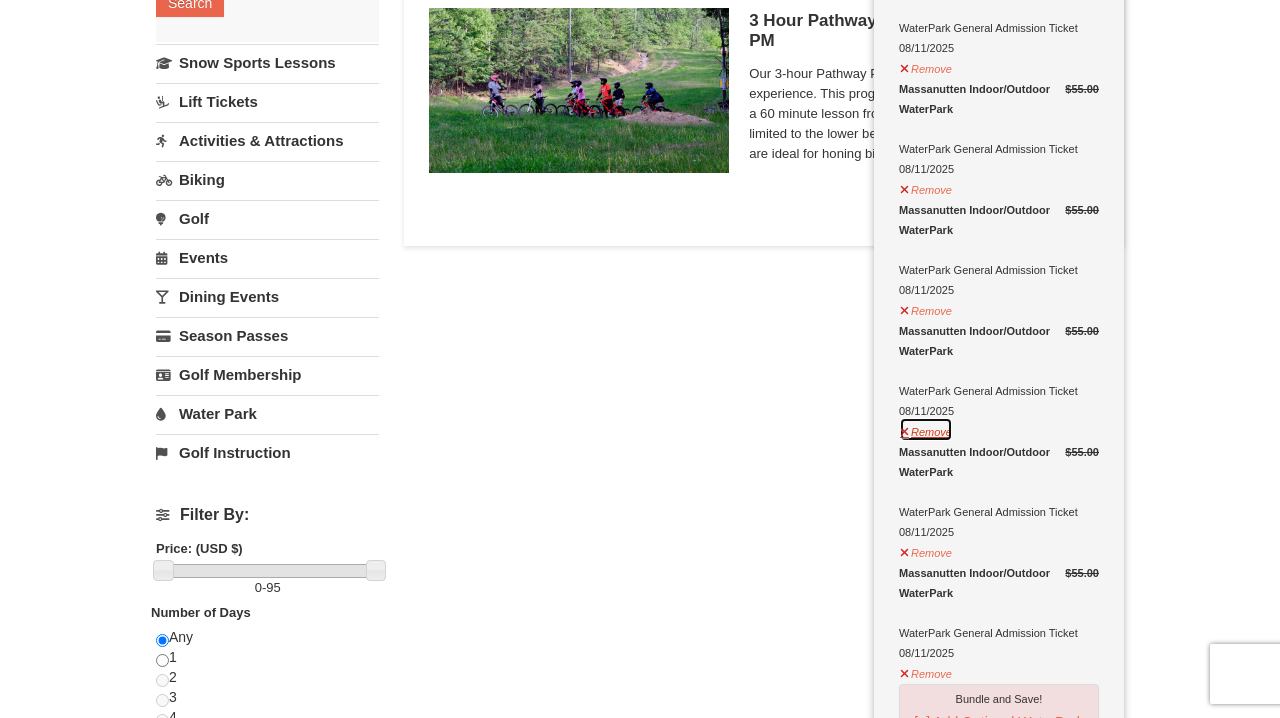 click on "Remove" at bounding box center (926, 429) 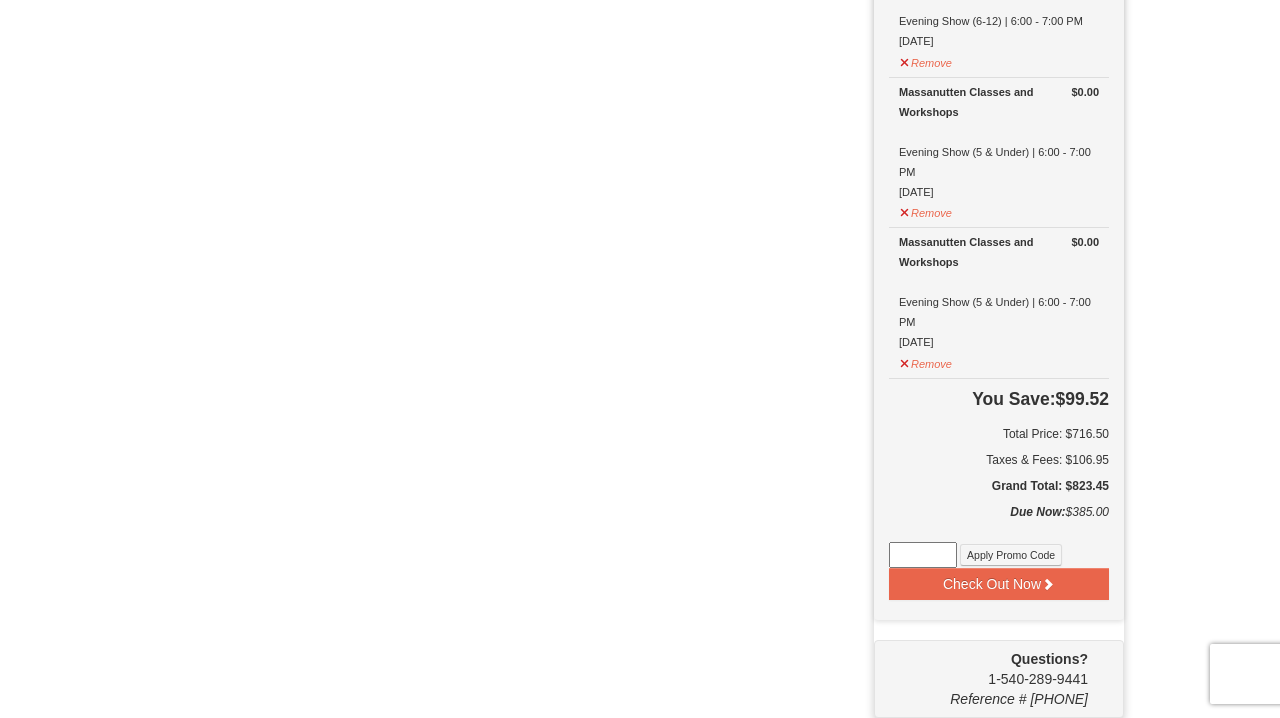 scroll, scrollTop: 2334, scrollLeft: 0, axis: vertical 